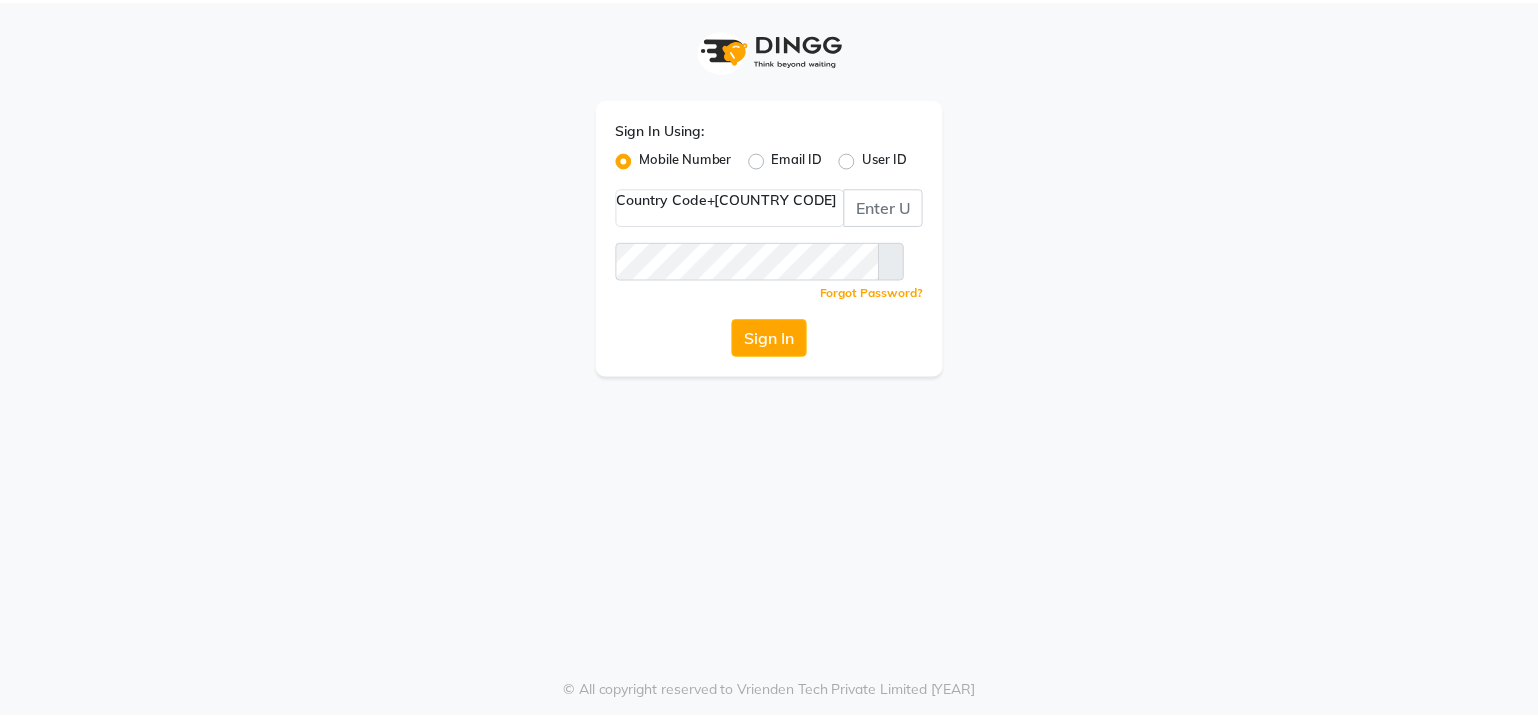 scroll, scrollTop: 0, scrollLeft: 0, axis: both 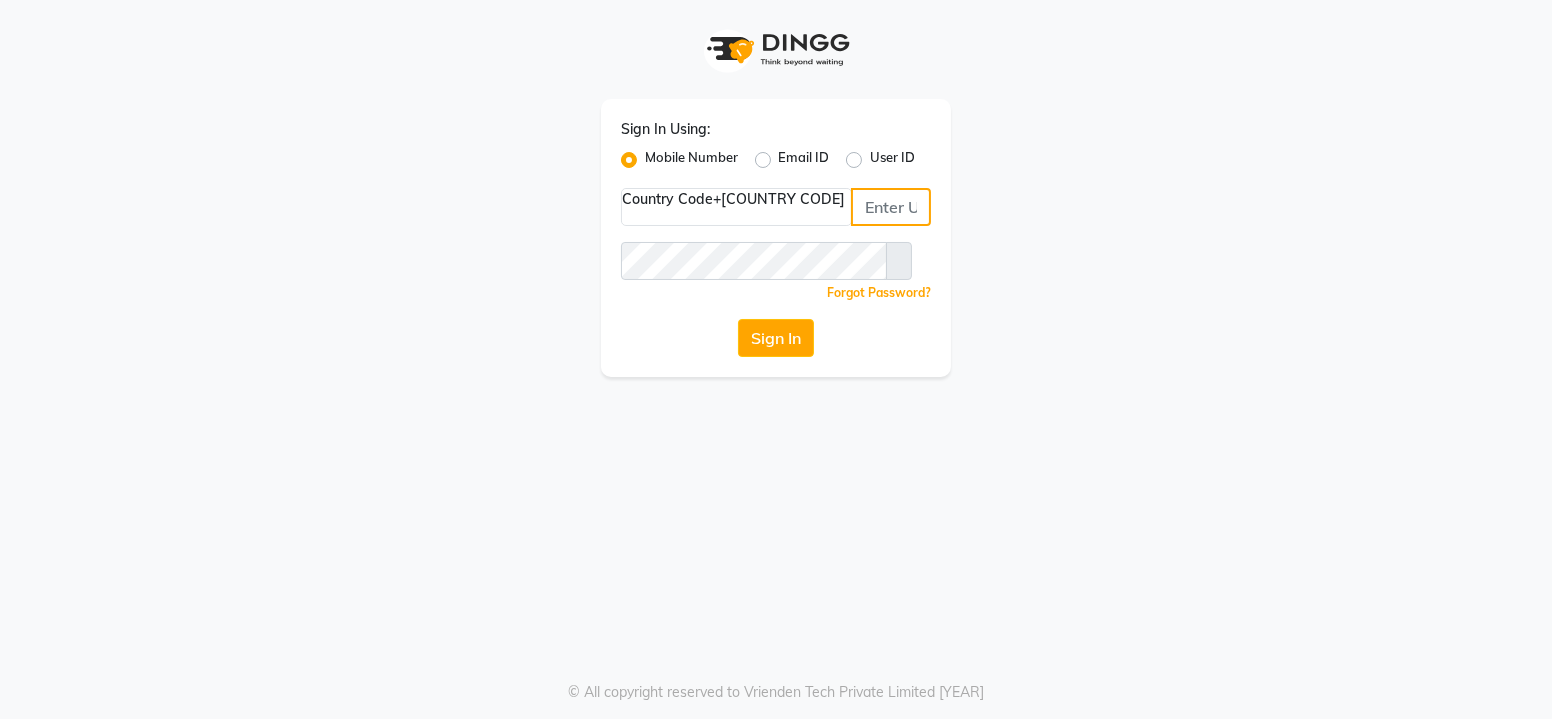 click at bounding box center [891, 207] 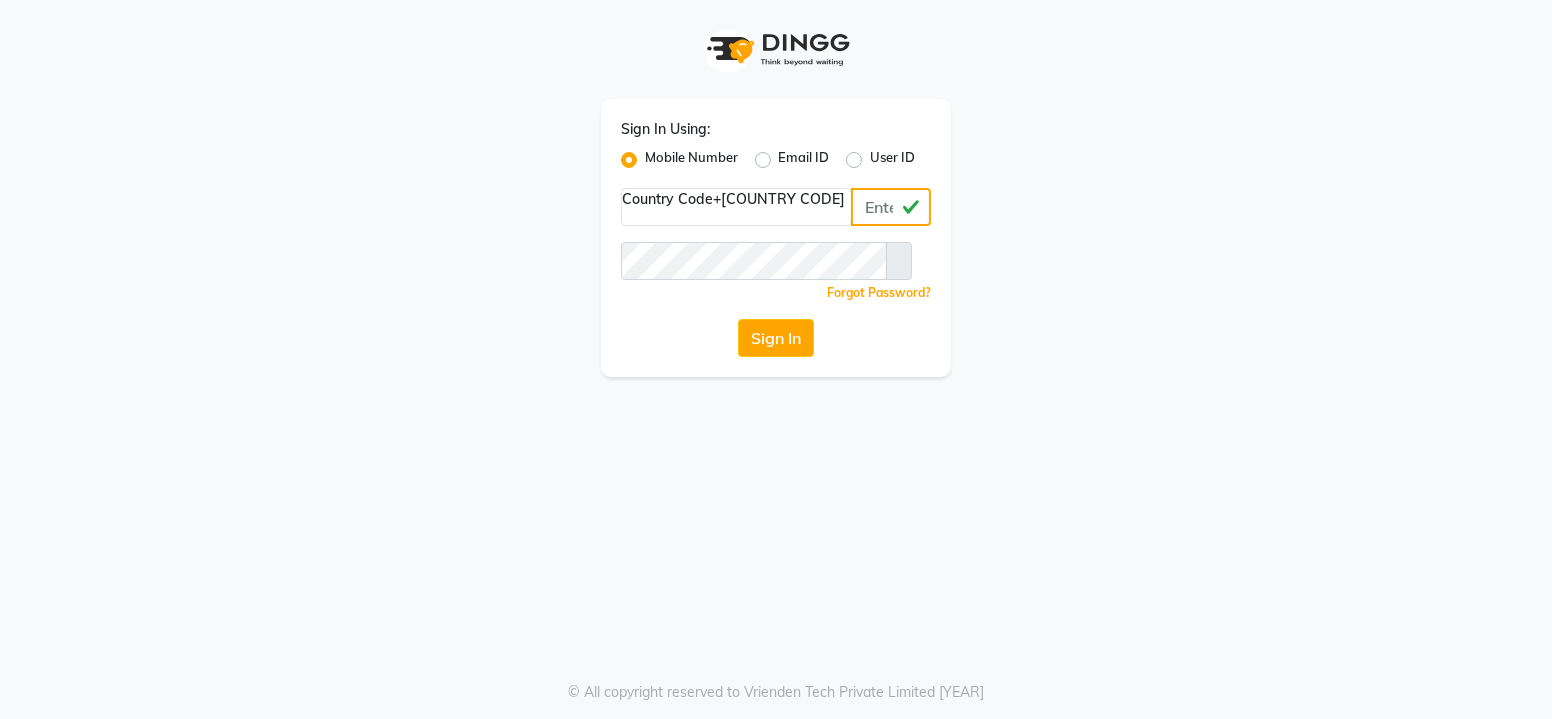 drag, startPoint x: 699, startPoint y: 201, endPoint x: 841, endPoint y: 211, distance: 142.35168 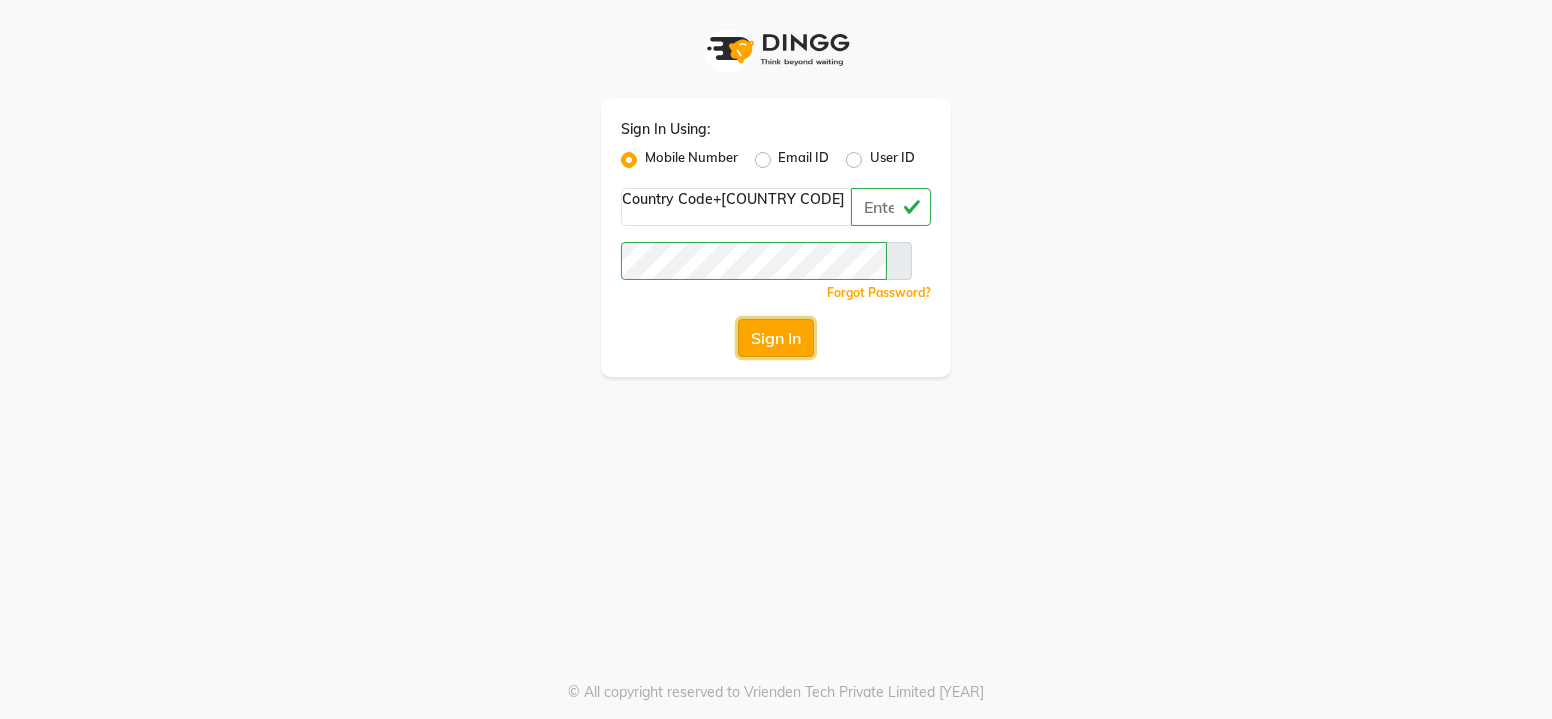 click on "Sign In" at bounding box center (776, 338) 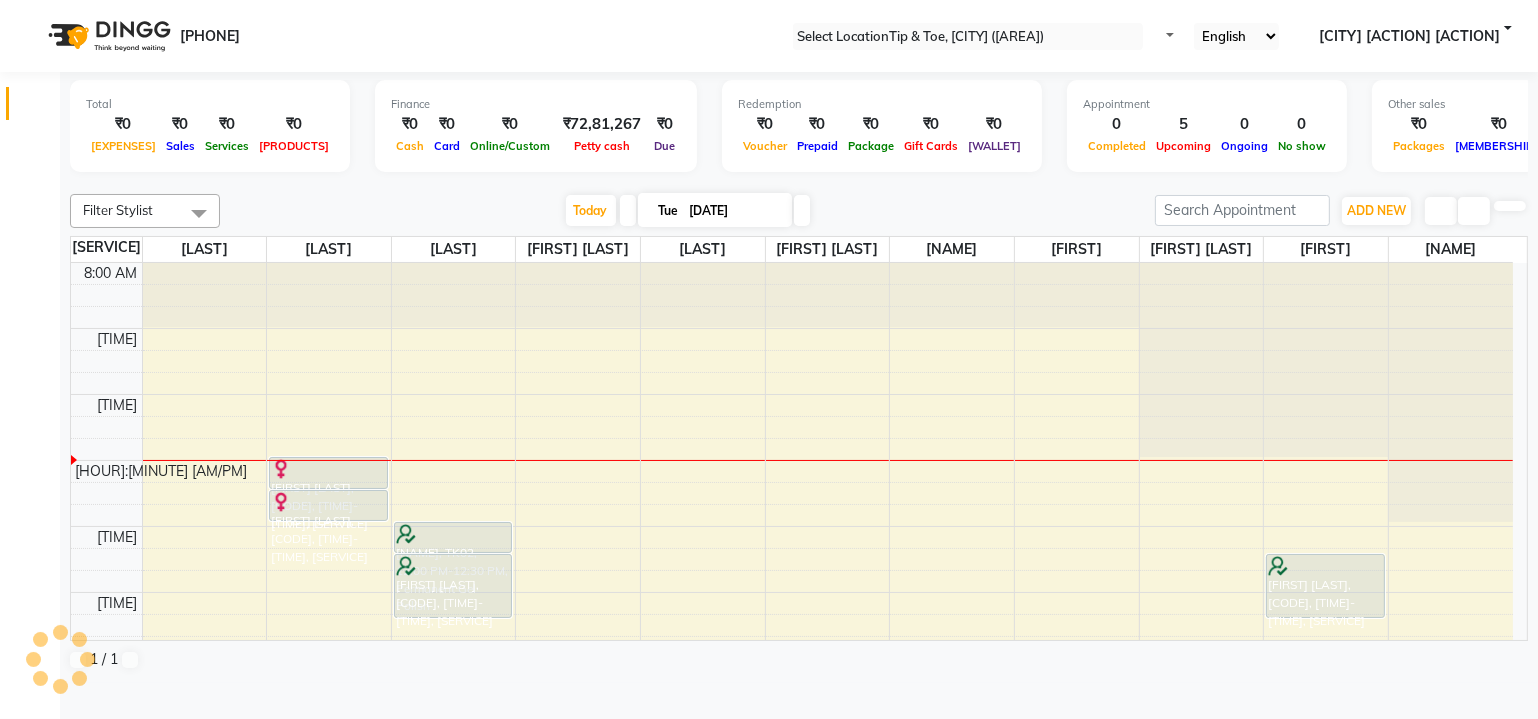 scroll, scrollTop: 0, scrollLeft: 0, axis: both 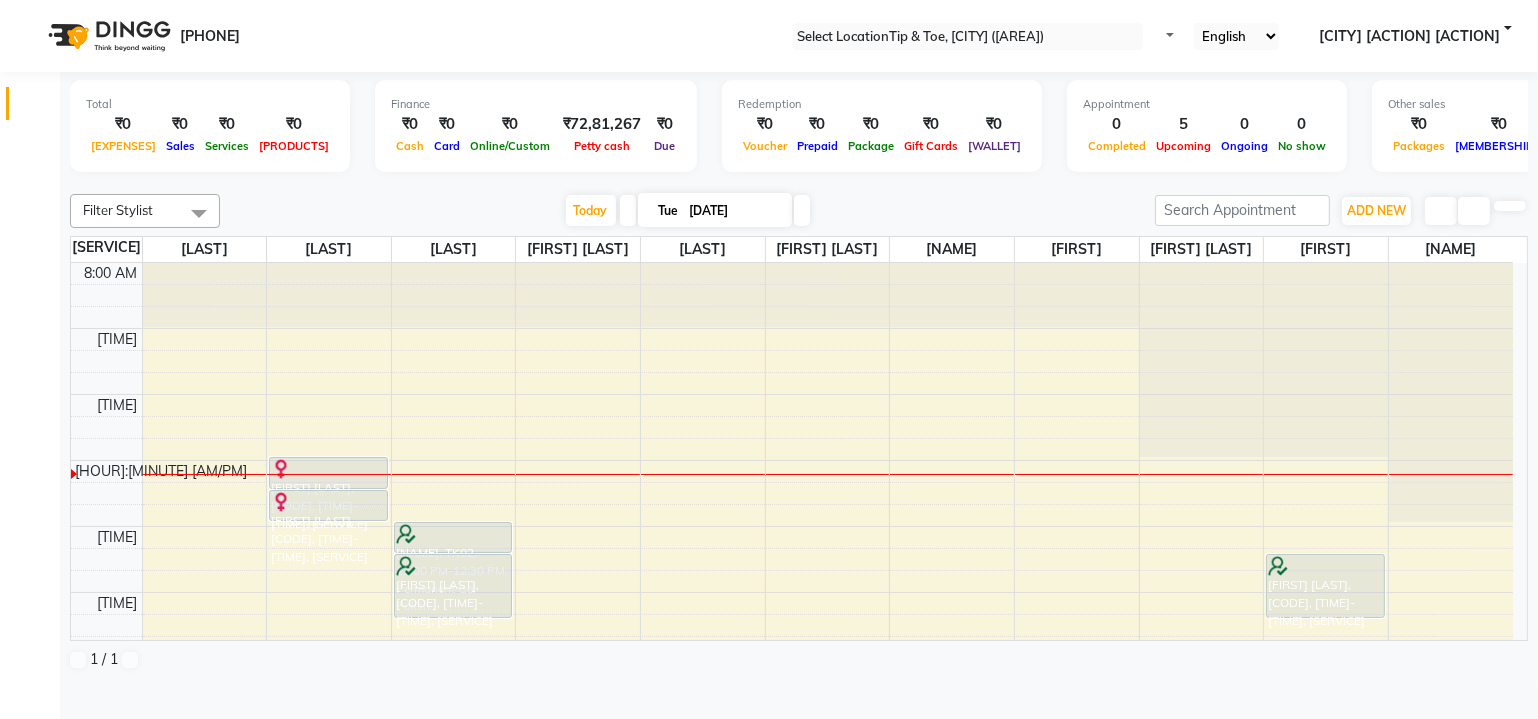 click on "[TIME] [TIME] [TIME] [TIME] [TIME] [TIME] [TIME] [TIME] [TIME] [TIME] [TIME] [TIME]     [FIRST] [LAST], [CODE], [TIME]-[TIME], [SERVICE]     [FIRST] [LAST], [CODE], [TIME]-[TIME], [SERVICE]     [FIRST] [LAST], [CODE], [TIME]-[TIME], [SERVICE]" at bounding box center (792, 691) 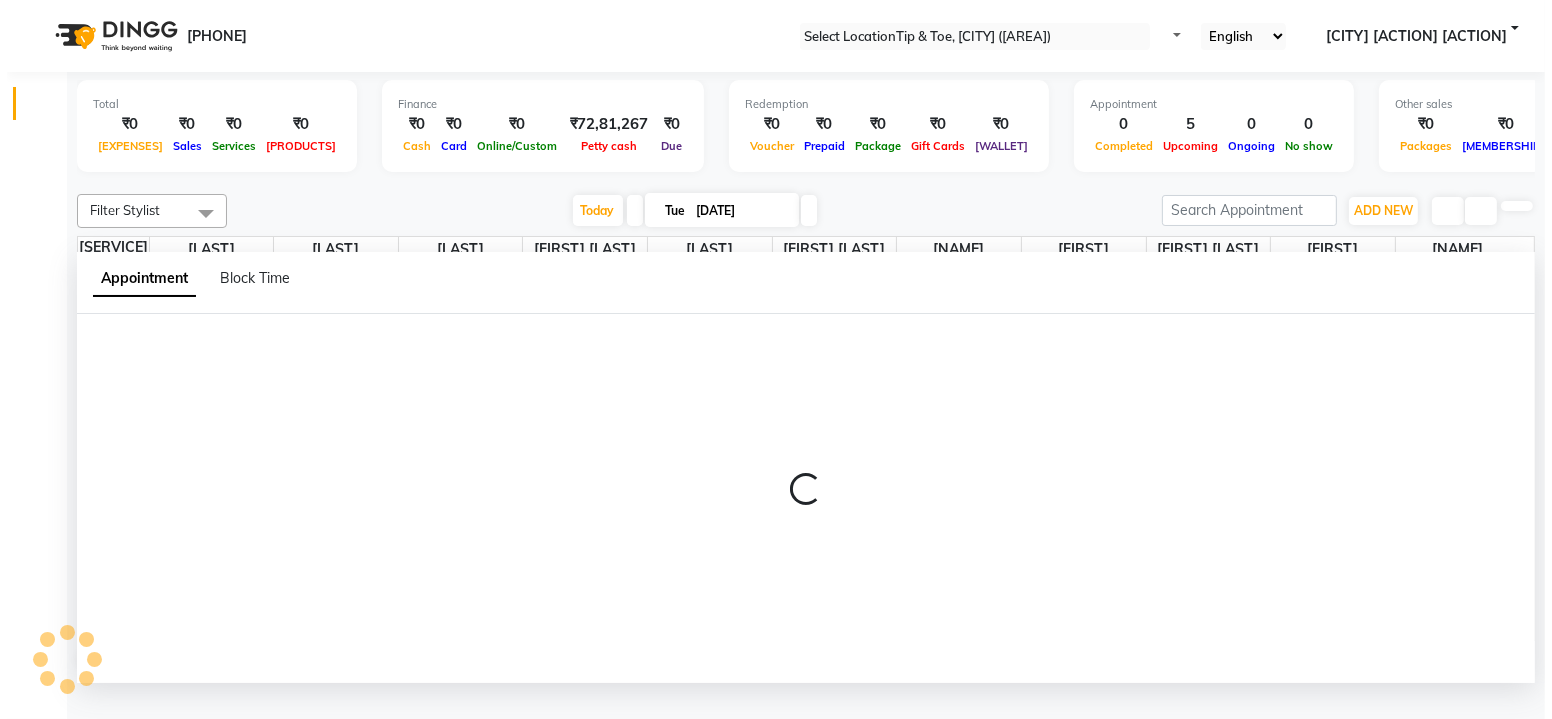 scroll, scrollTop: 0, scrollLeft: 0, axis: both 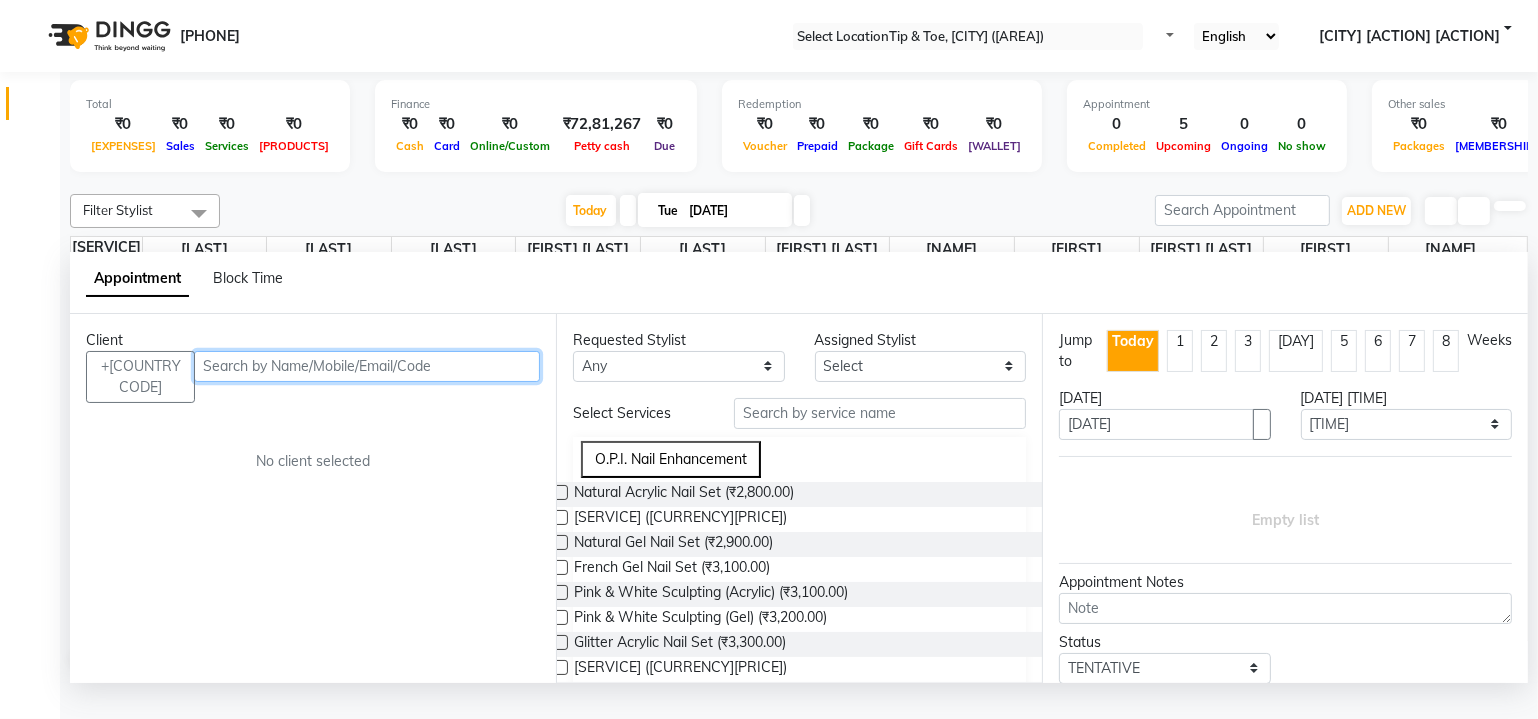 click at bounding box center [367, 366] 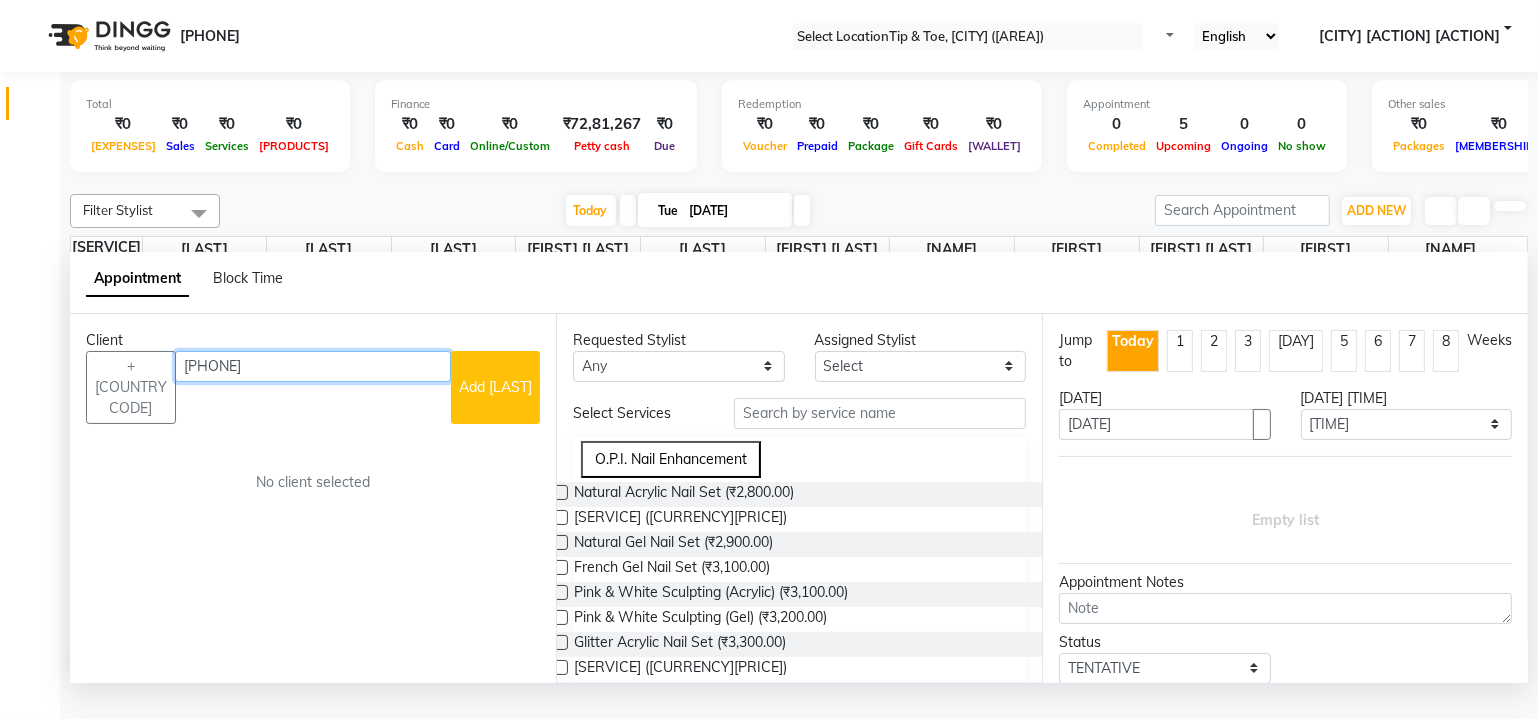 type on "[PHONE]" 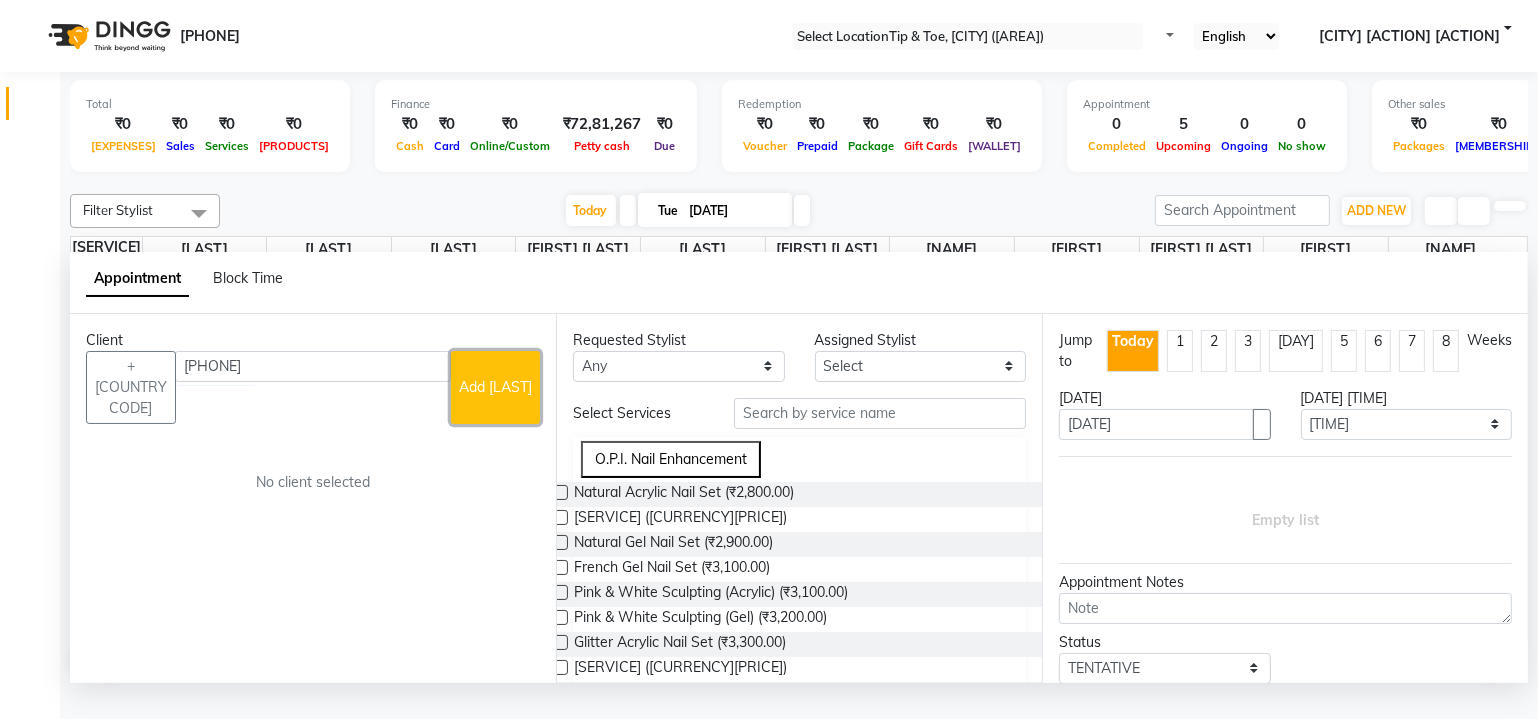 click on "Add [LAST]" at bounding box center (495, 387) 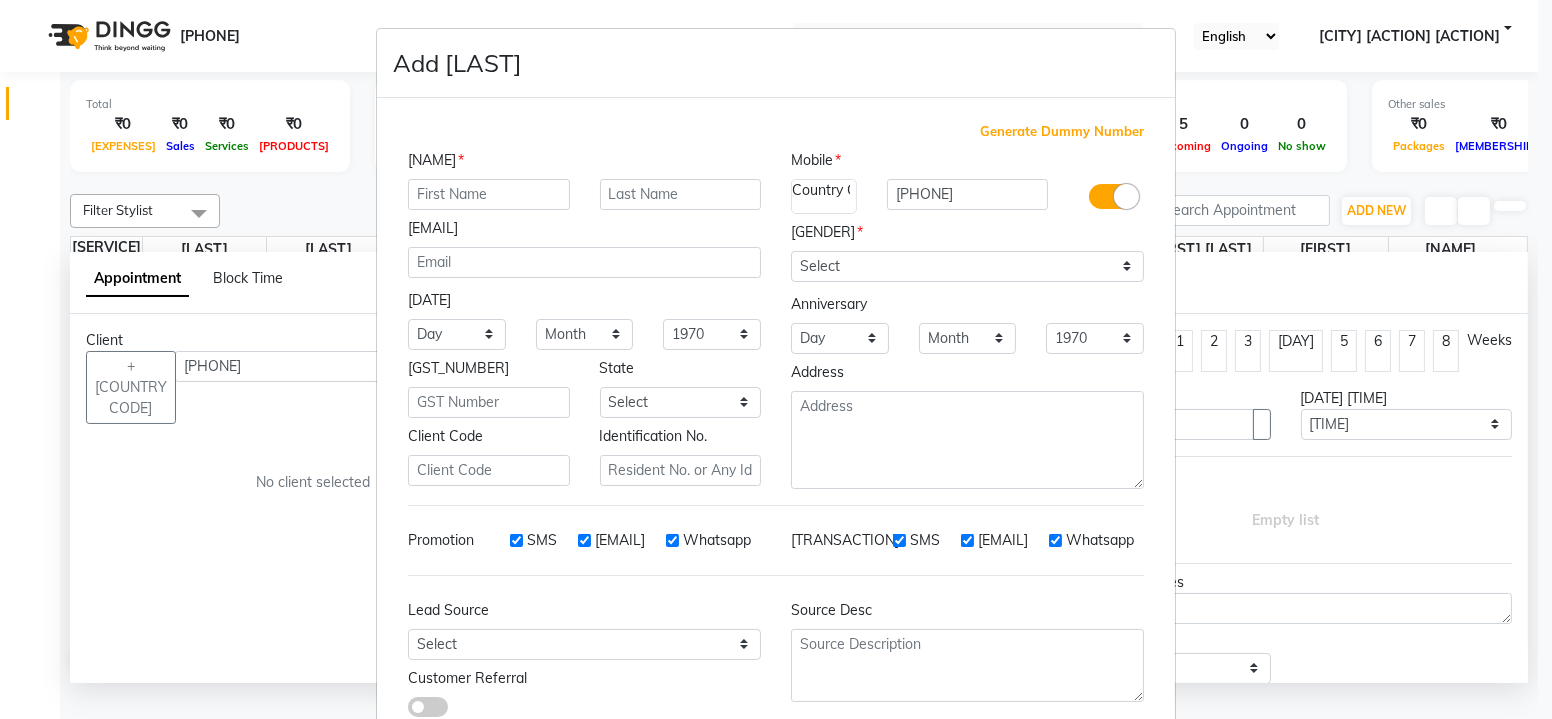 click at bounding box center [489, 194] 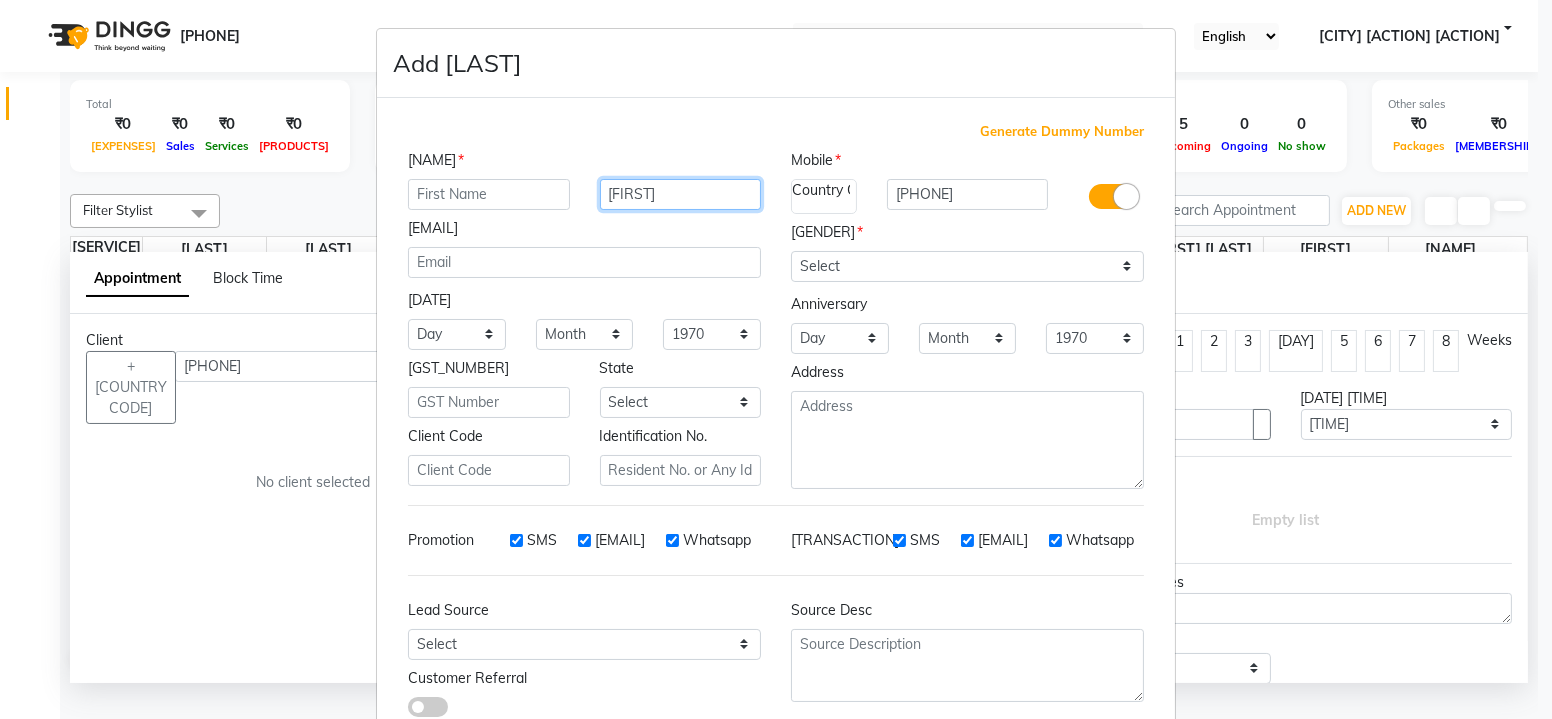 type on "[FIRST]" 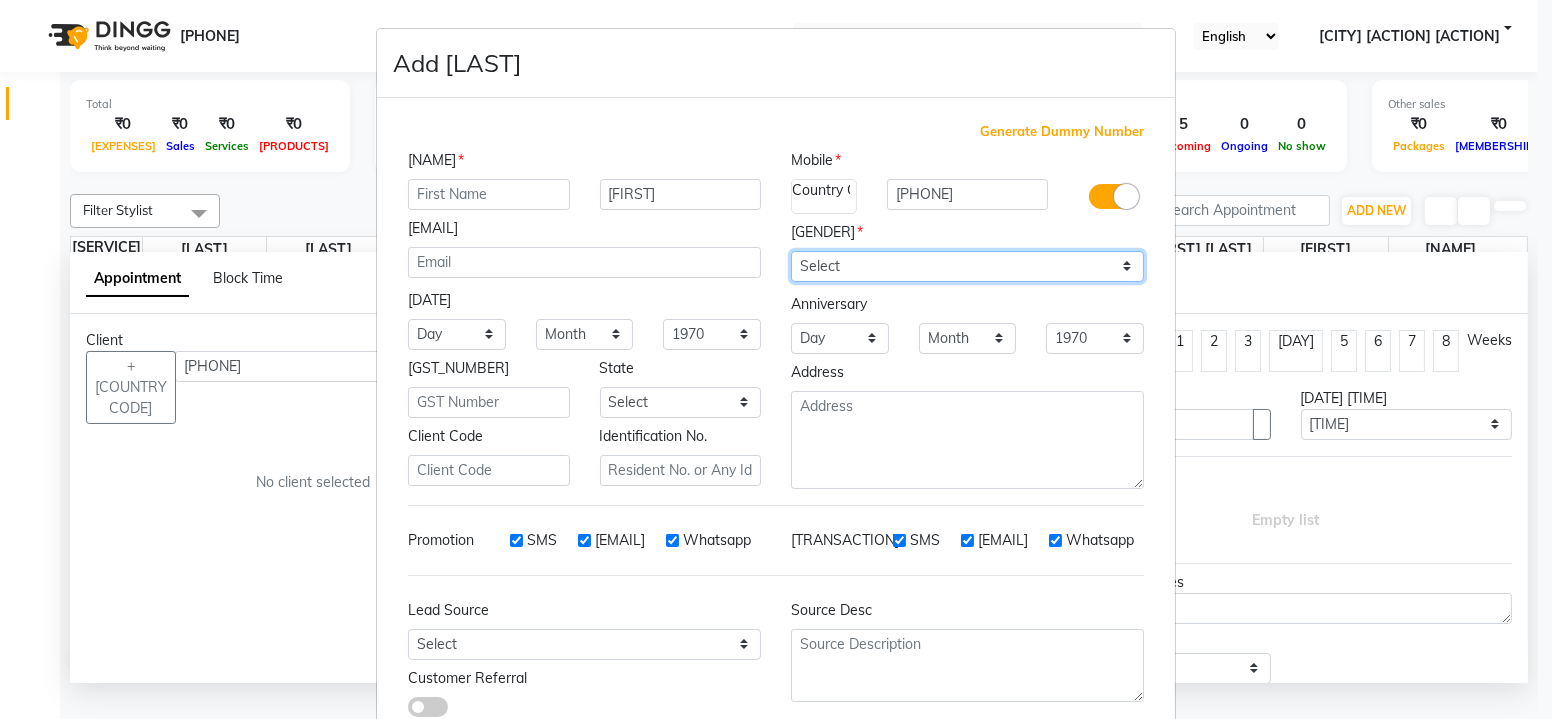 click on "Select [GENDER] [GENDER] [GENDER] [GENDER] [GENDER]" at bounding box center (967, 266) 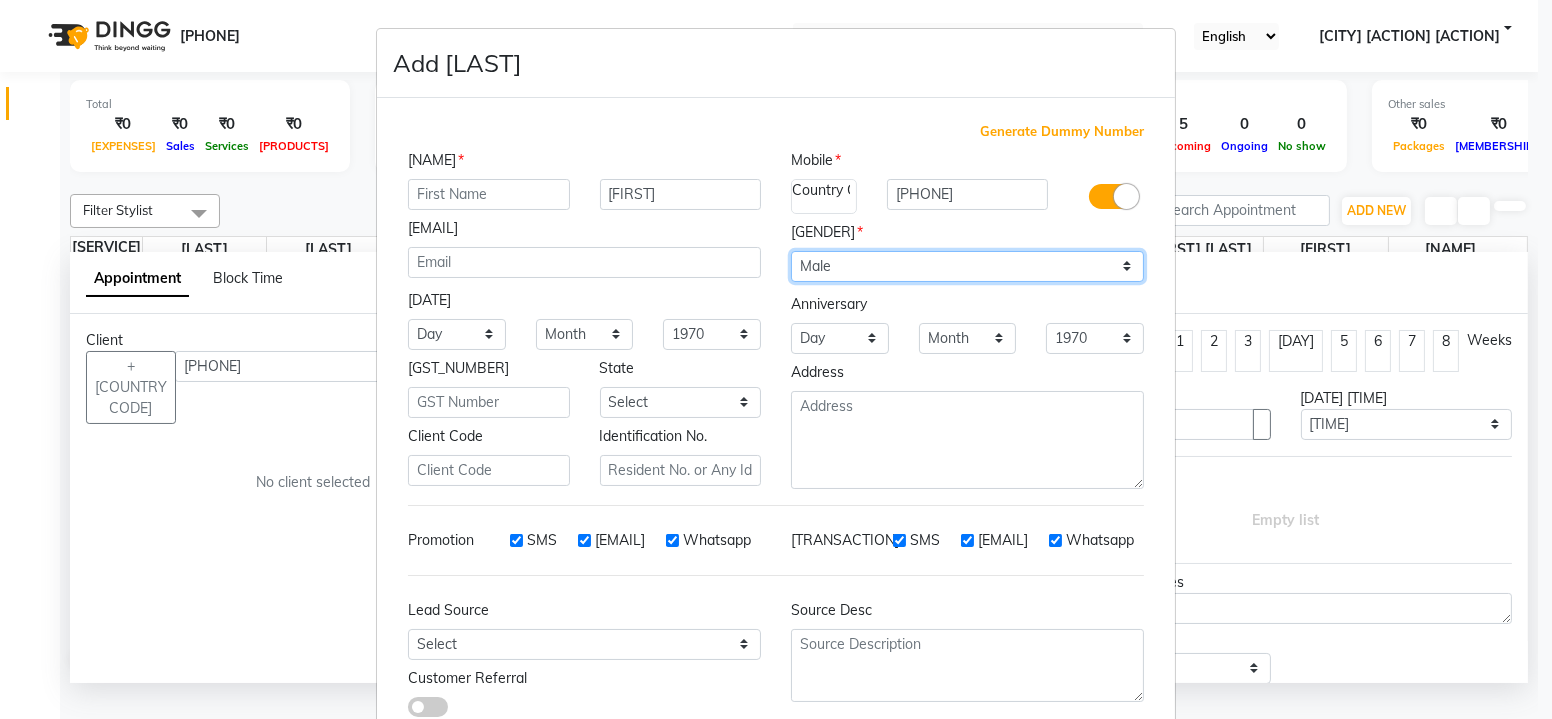 click on "Select [GENDER] [GENDER] [GENDER] [GENDER] [GENDER]" at bounding box center (967, 266) 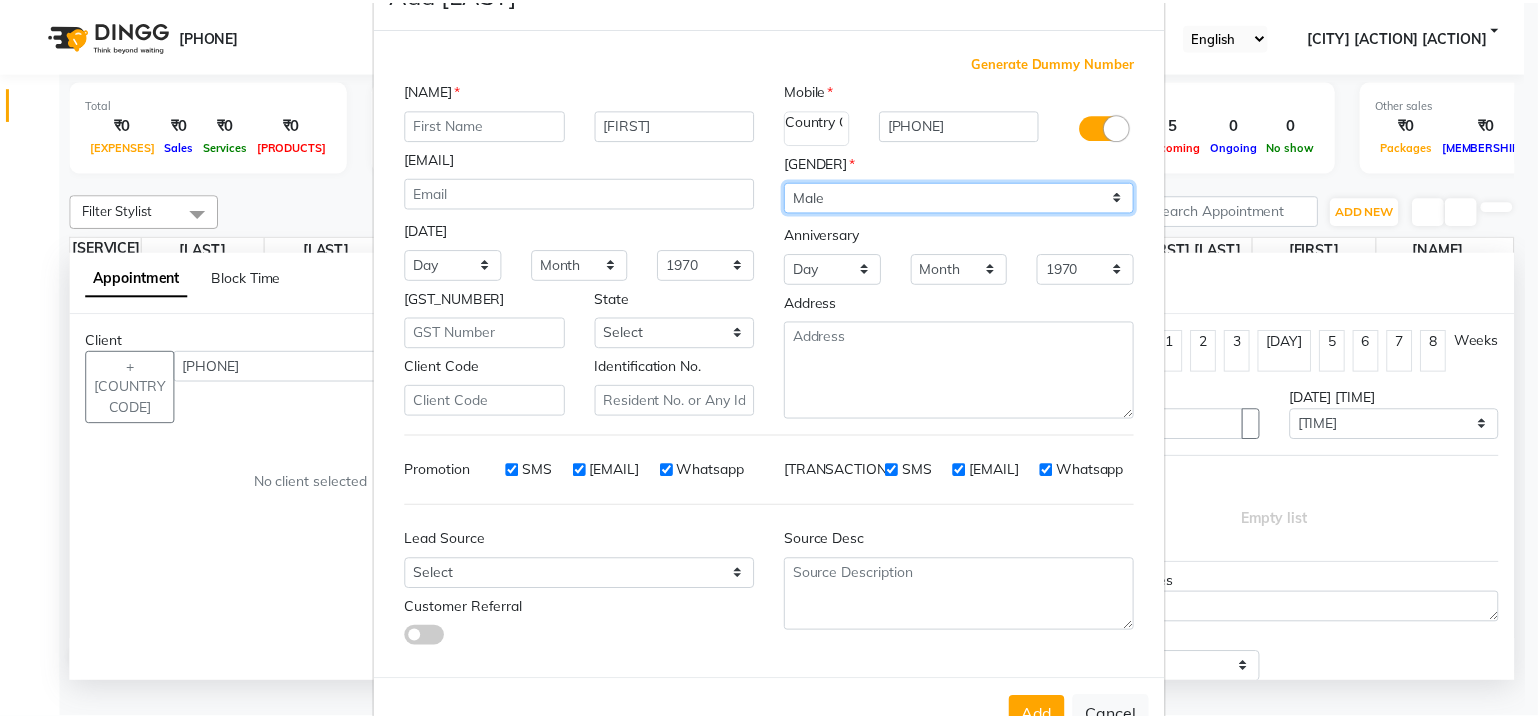scroll, scrollTop: 123, scrollLeft: 0, axis: vertical 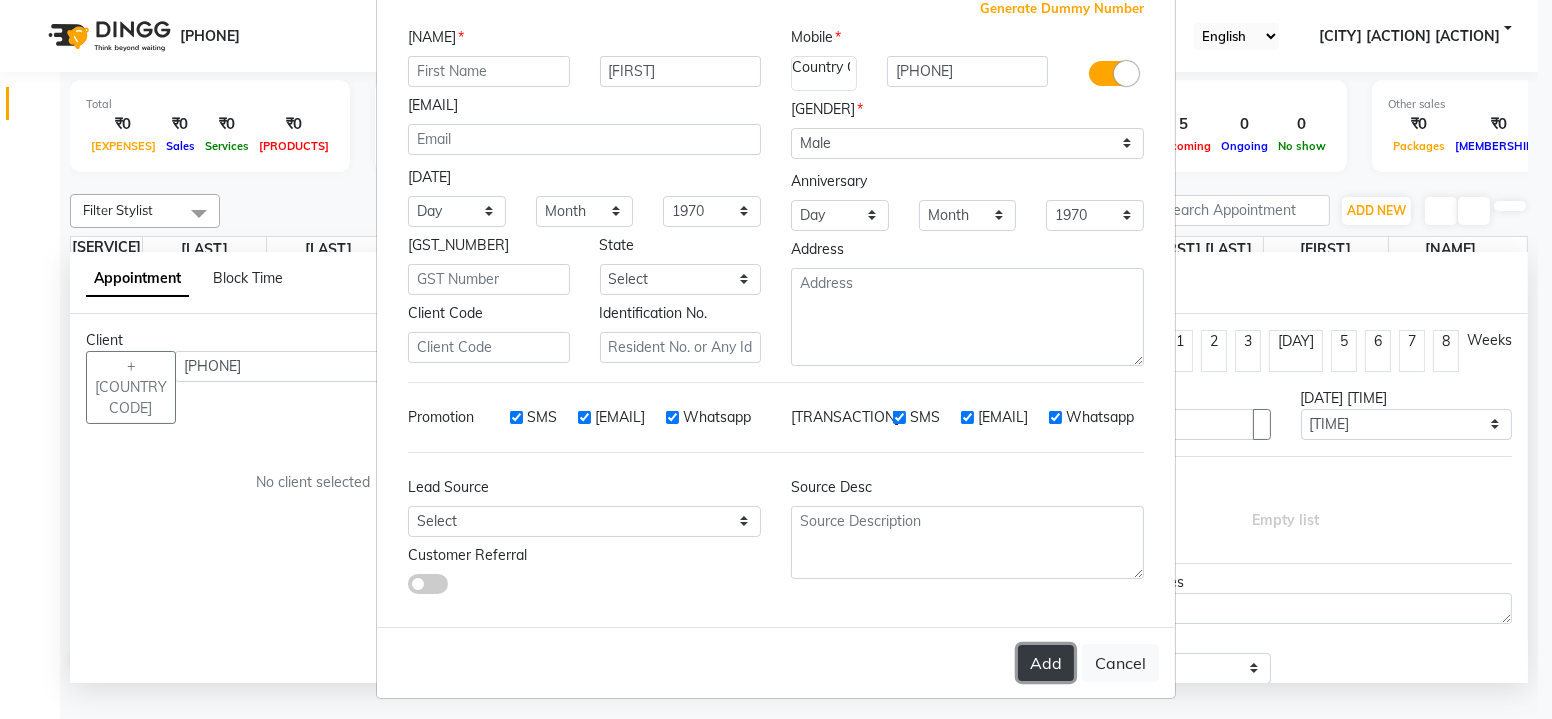 click on "Add" at bounding box center (1046, 663) 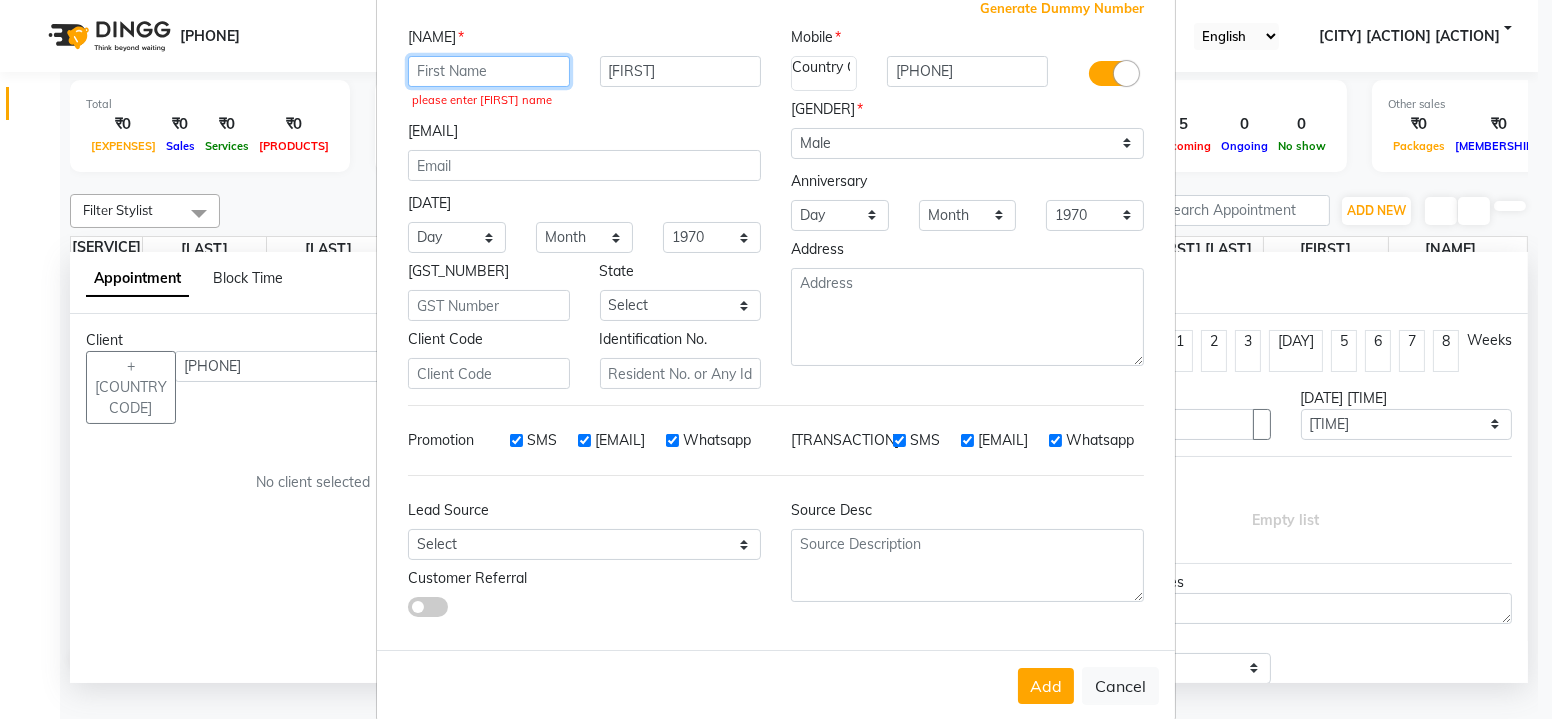 click at bounding box center (489, 71) 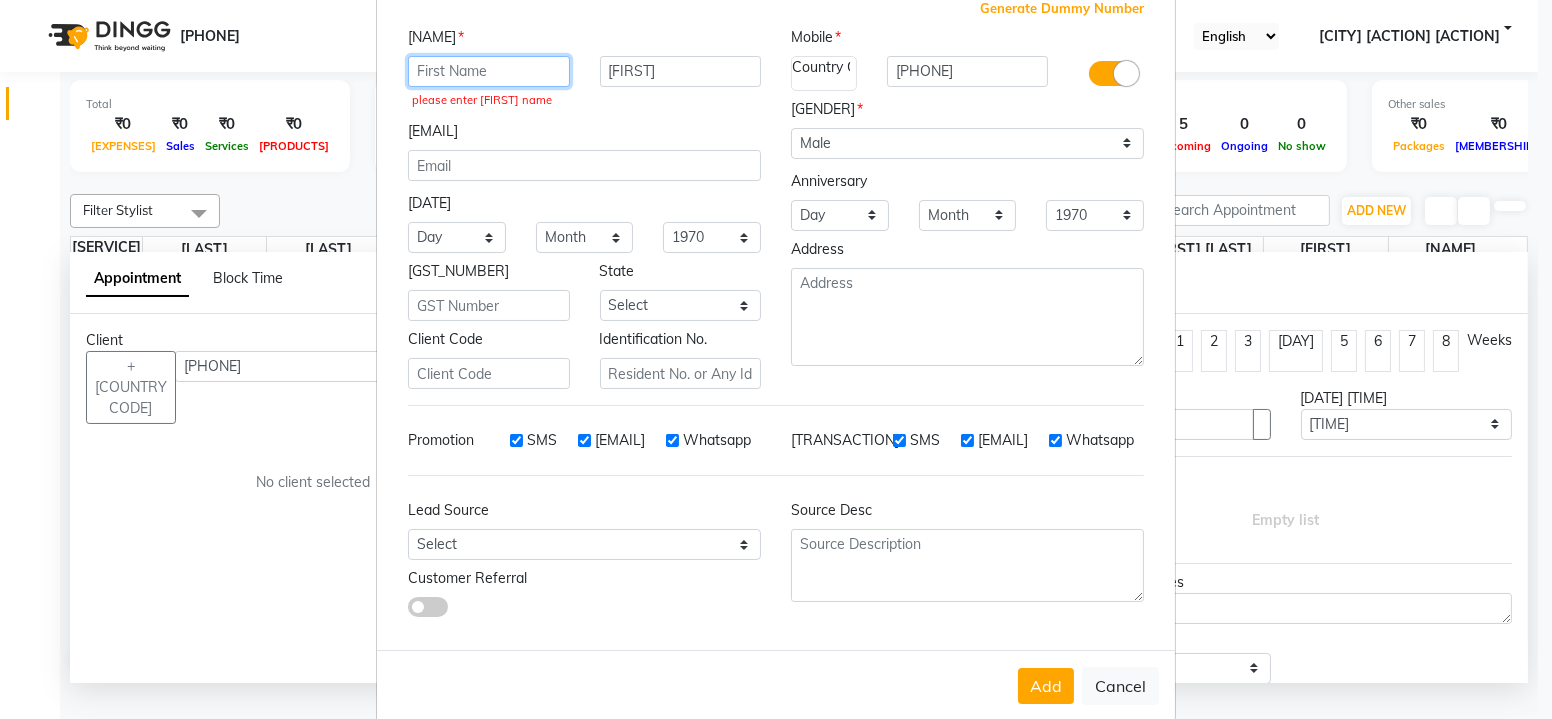 click at bounding box center (489, 71) 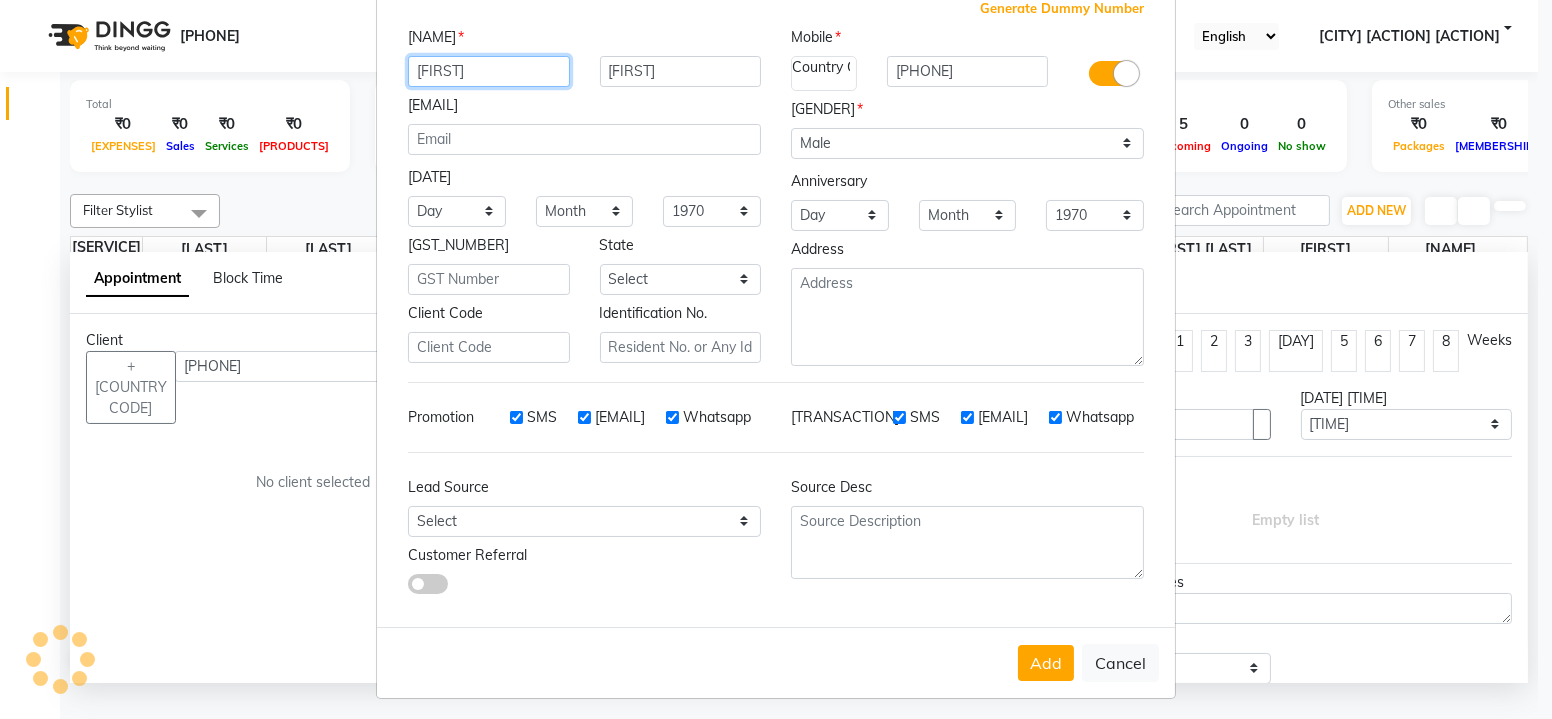 type on "[FIRST]" 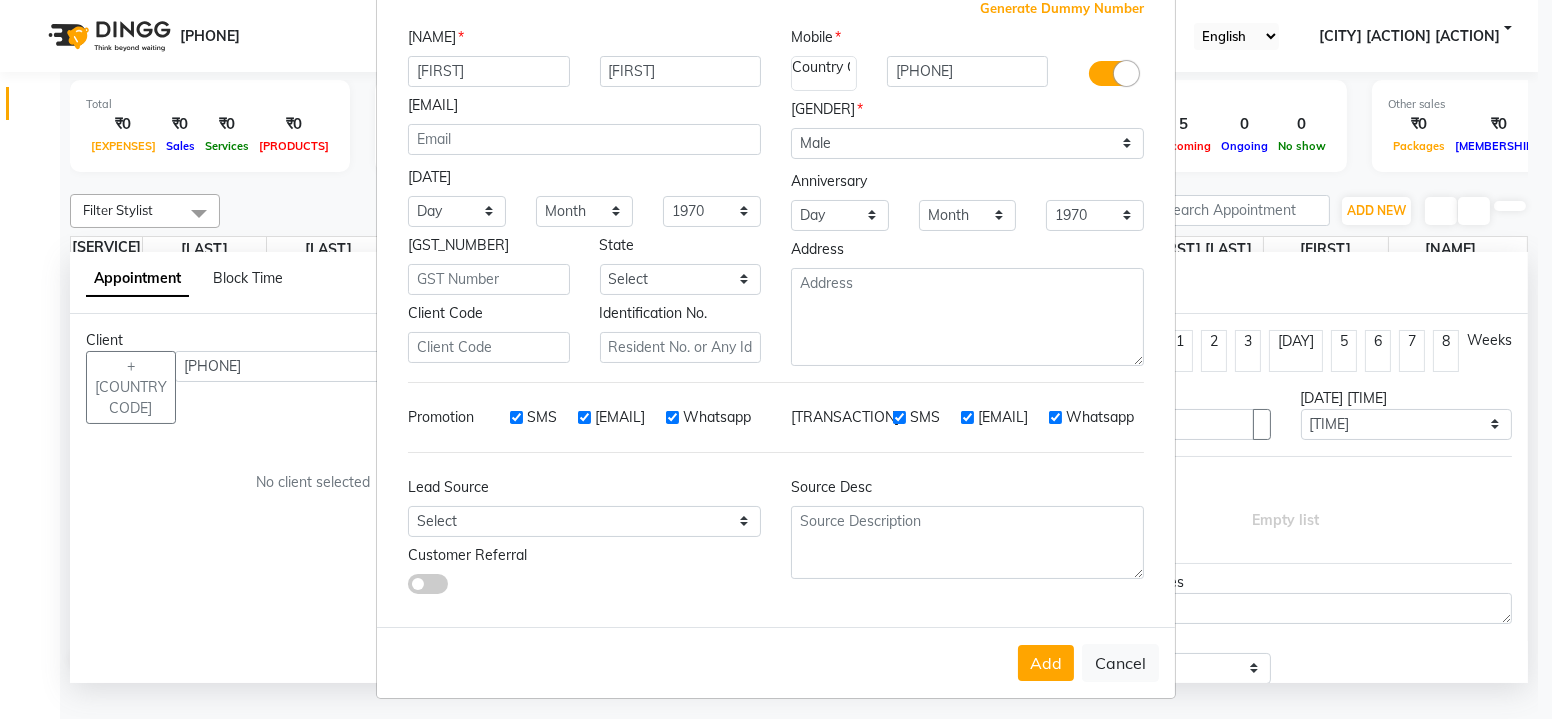 drag, startPoint x: 589, startPoint y: 72, endPoint x: 634, endPoint y: 71, distance: 45.01111 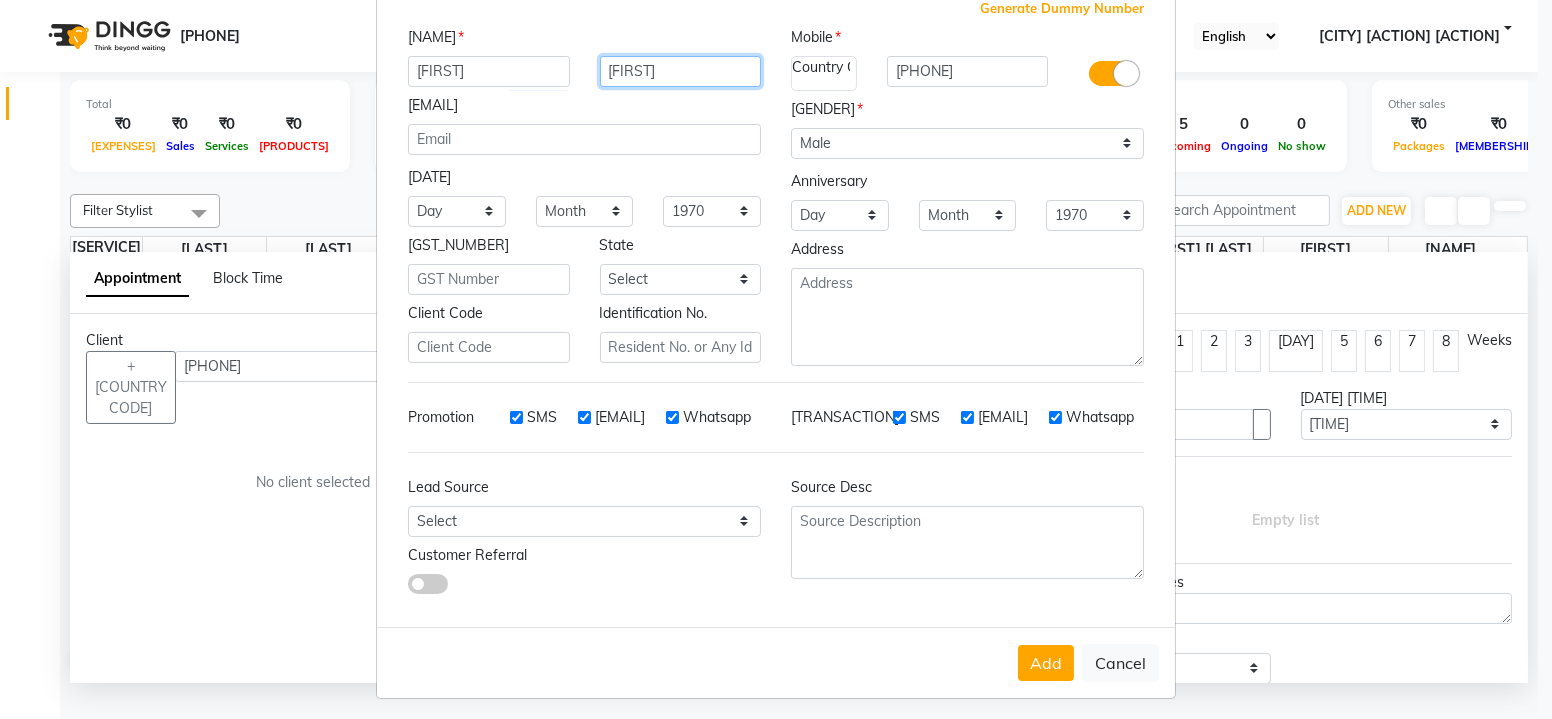 drag, startPoint x: 636, startPoint y: 71, endPoint x: 569, endPoint y: 57, distance: 68.44706 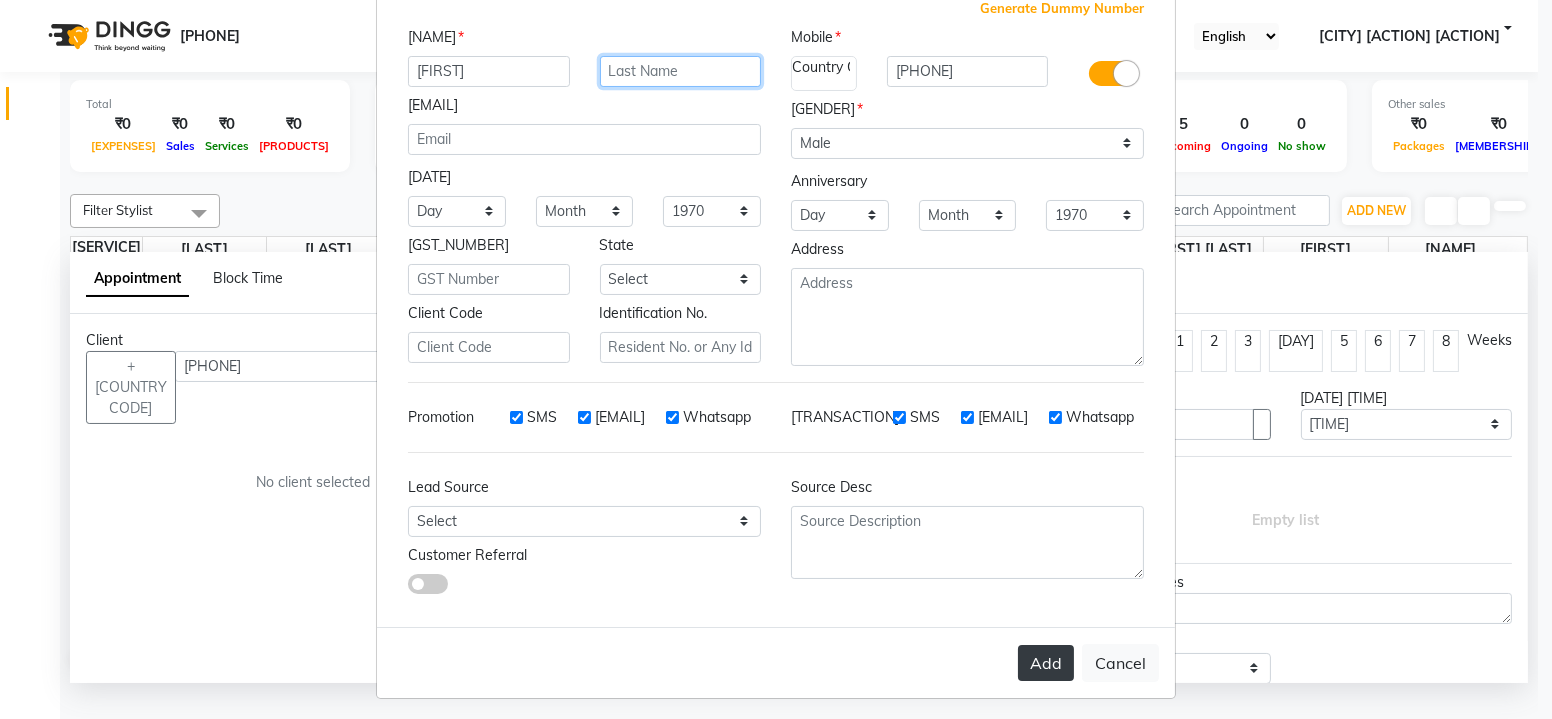 type 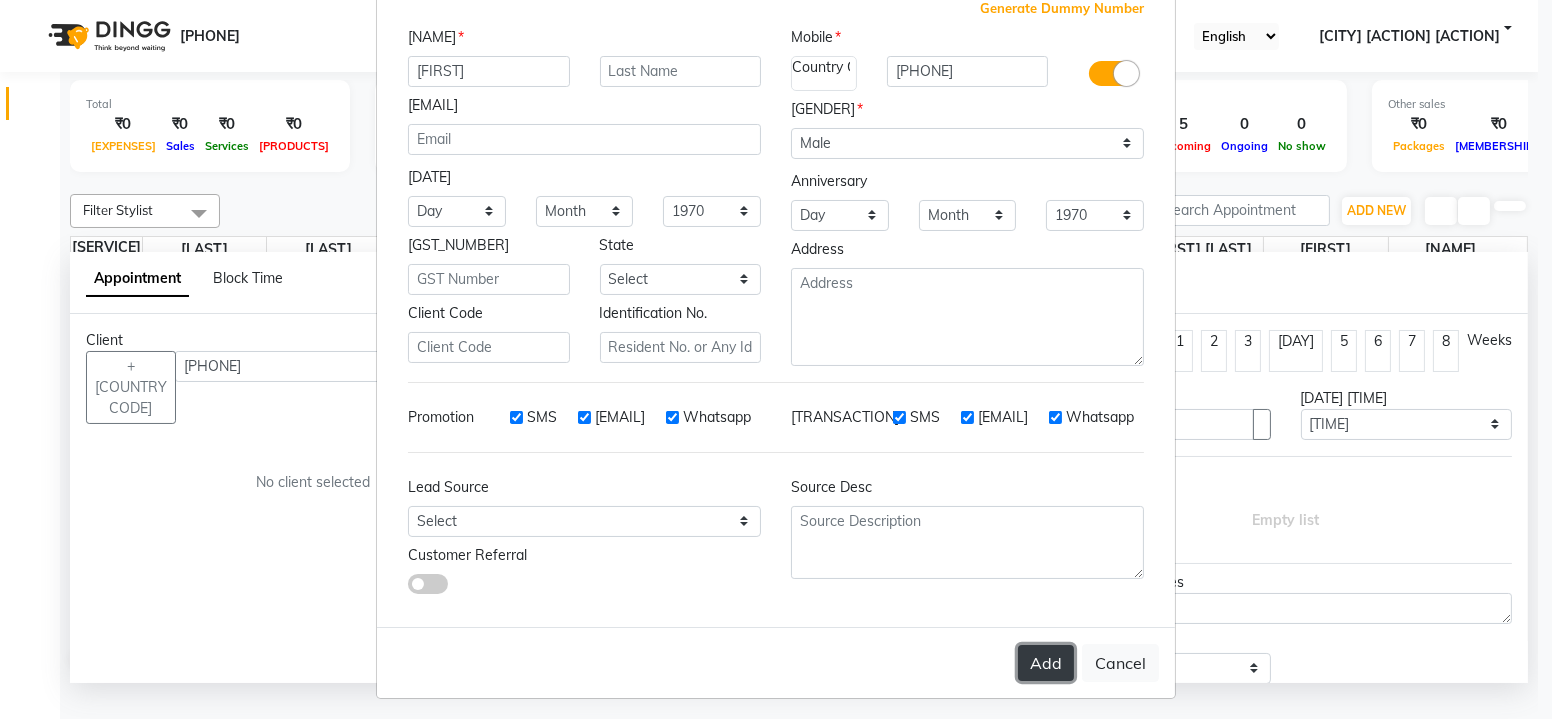 click on "Add" at bounding box center (1046, 663) 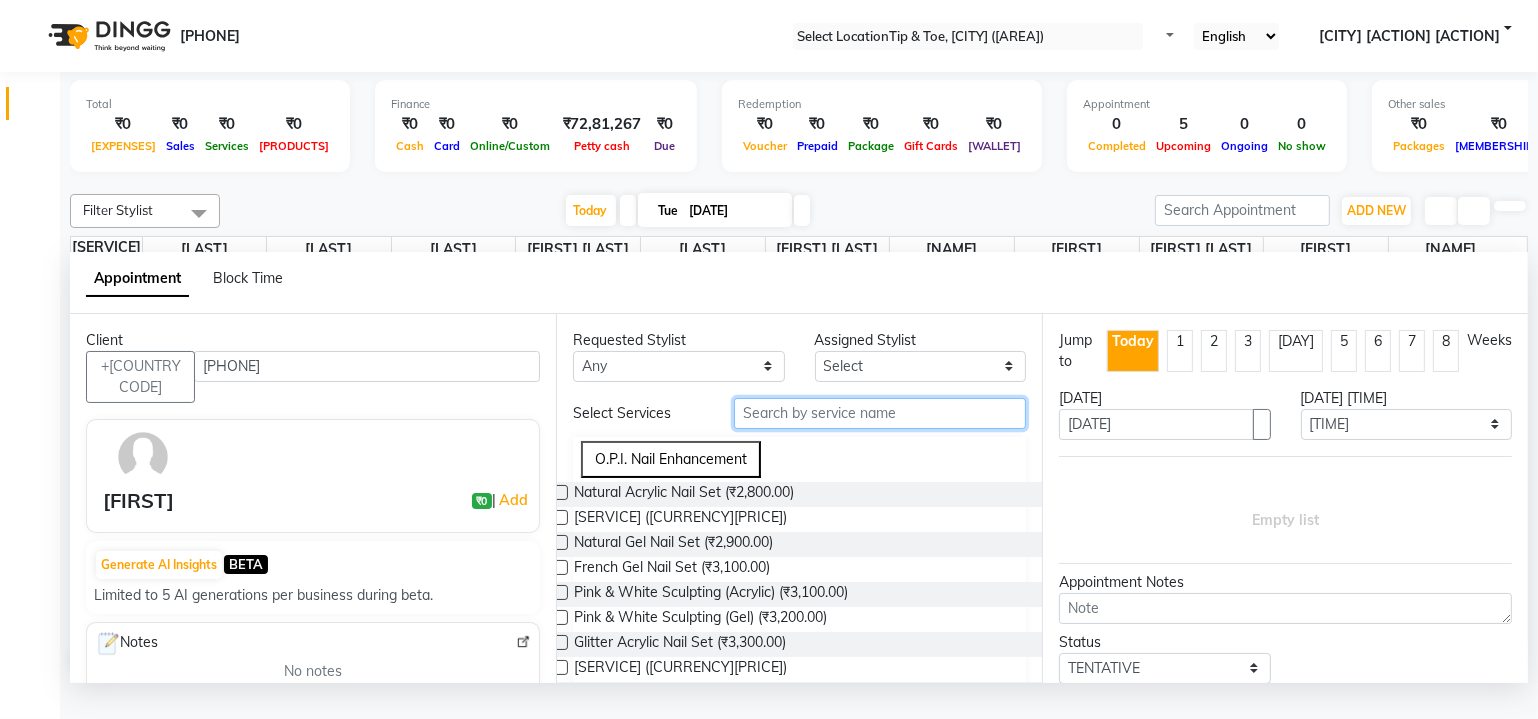 click at bounding box center [880, 413] 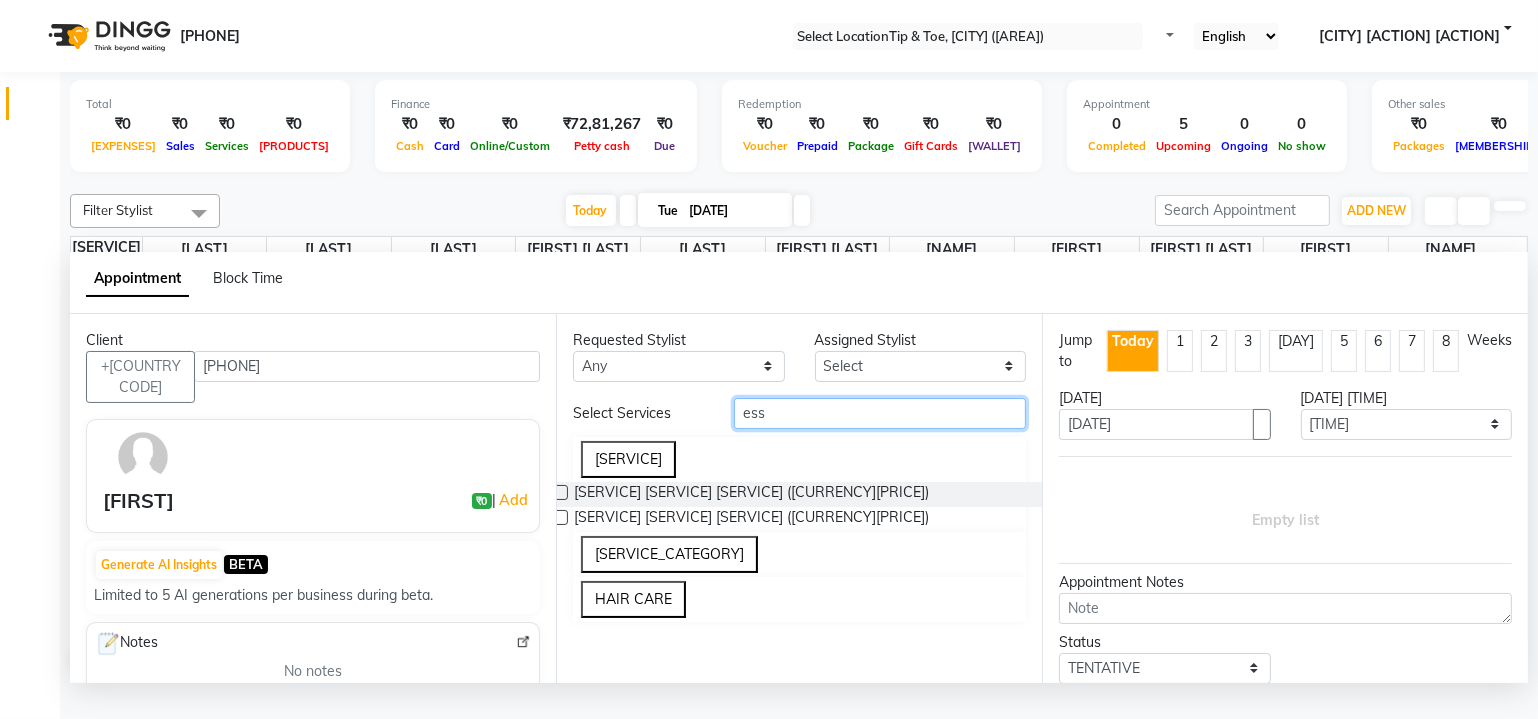 type on "ess" 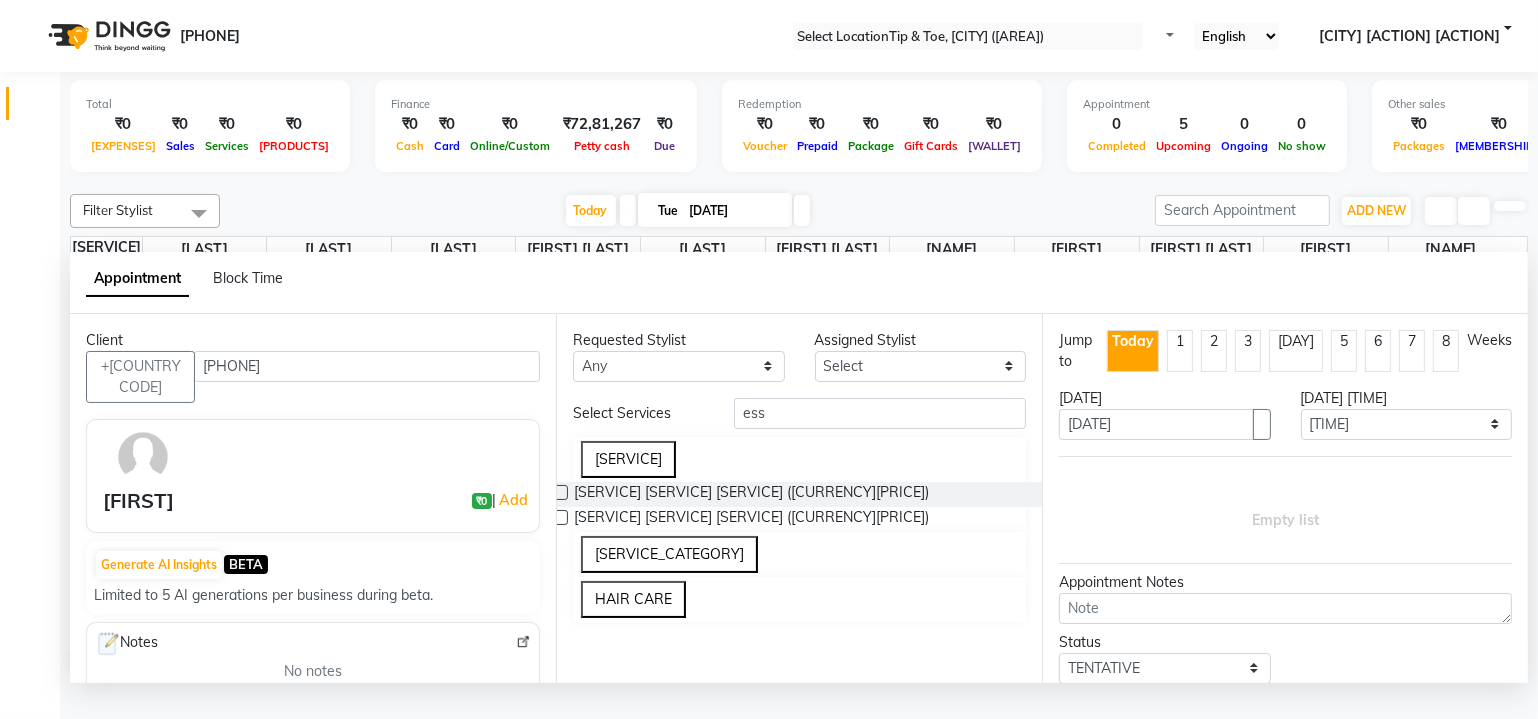 click at bounding box center [560, 492] 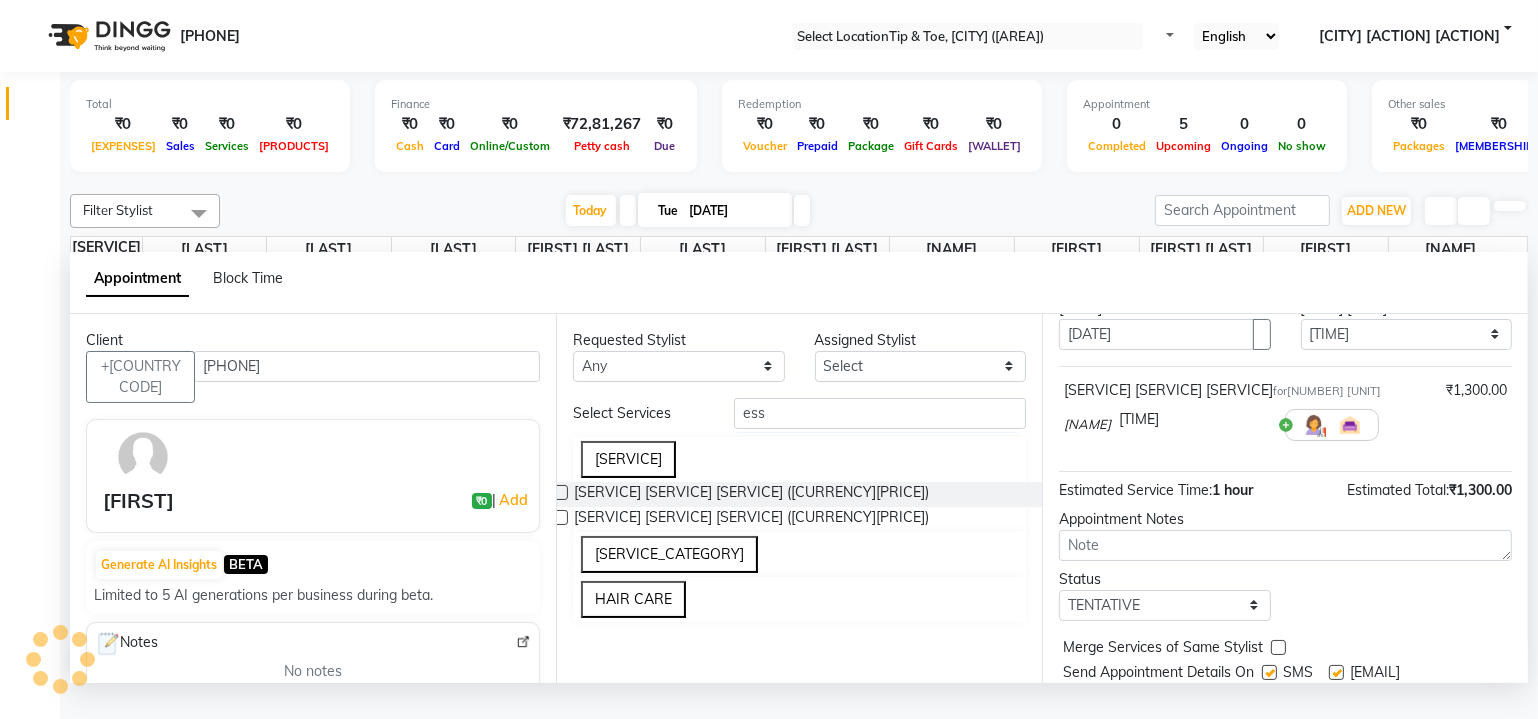 scroll, scrollTop: 135, scrollLeft: 0, axis: vertical 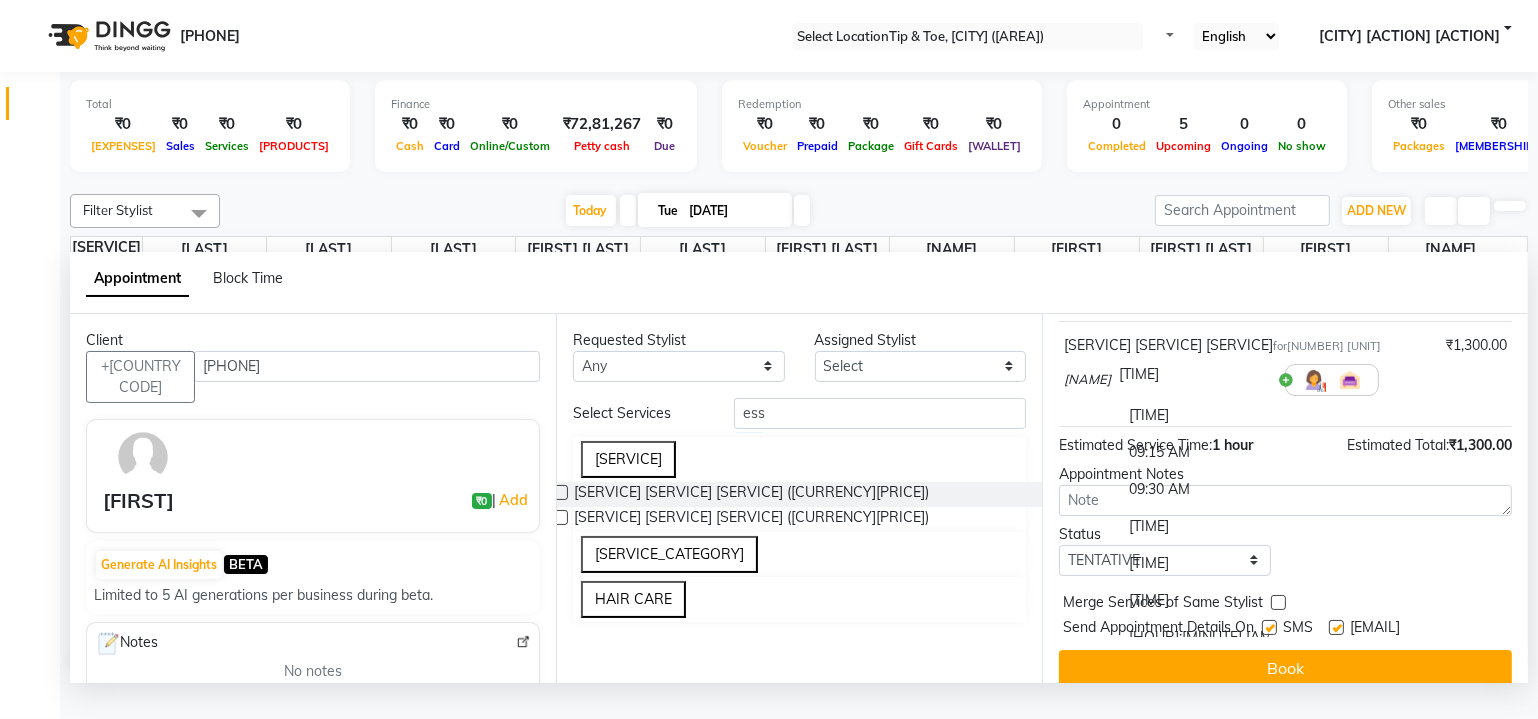 click at bounding box center (1194, 374) 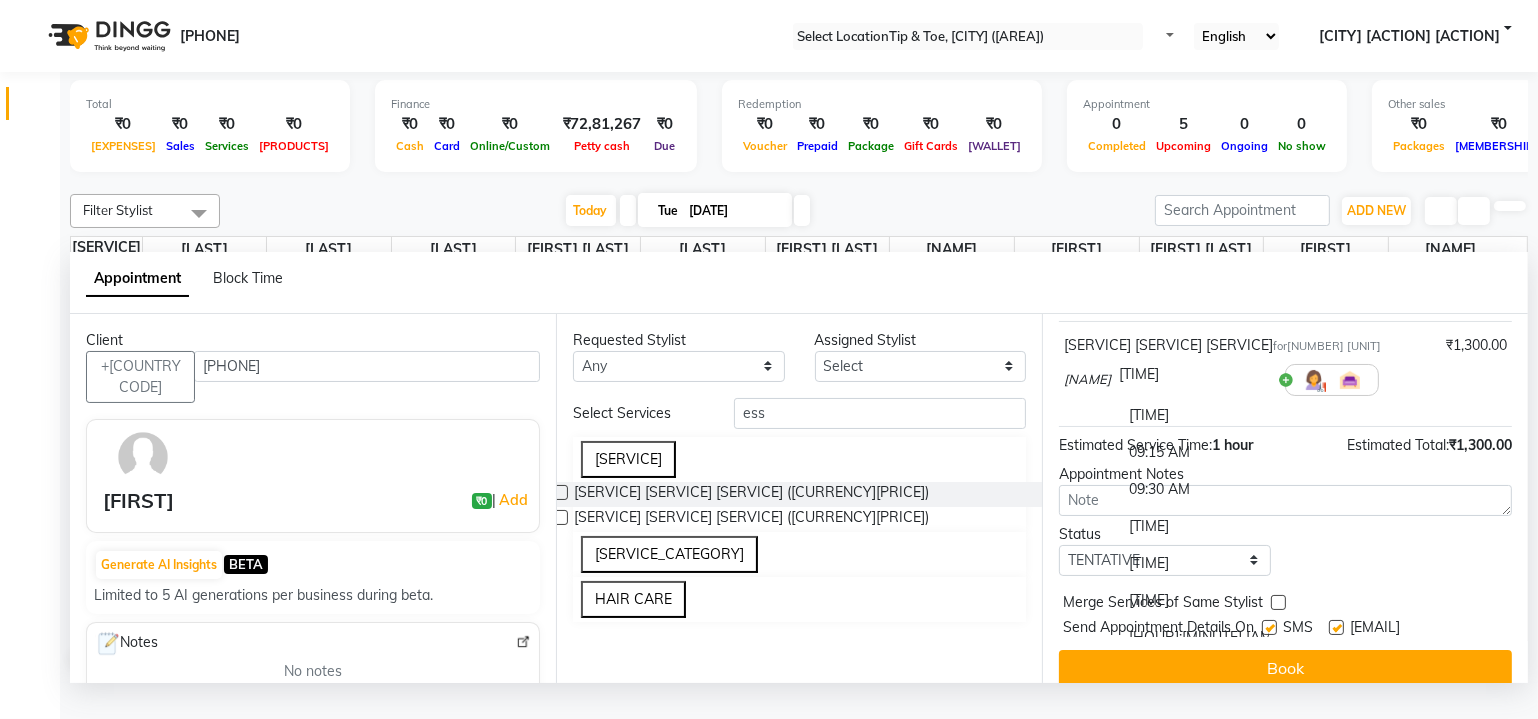scroll, scrollTop: 181, scrollLeft: 0, axis: vertical 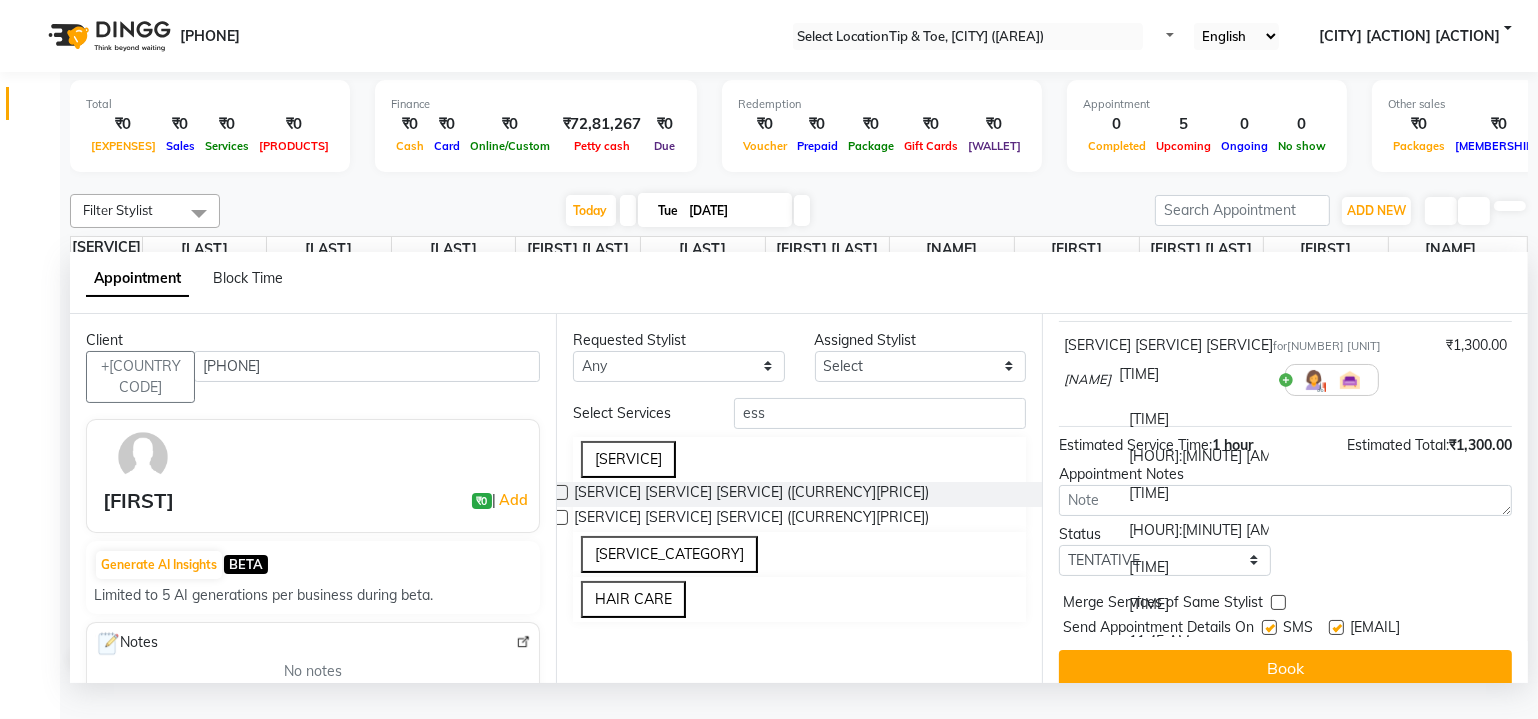 click on "[HOUR]:[MINUTE] [AM/PM]" at bounding box center (1194, 530) 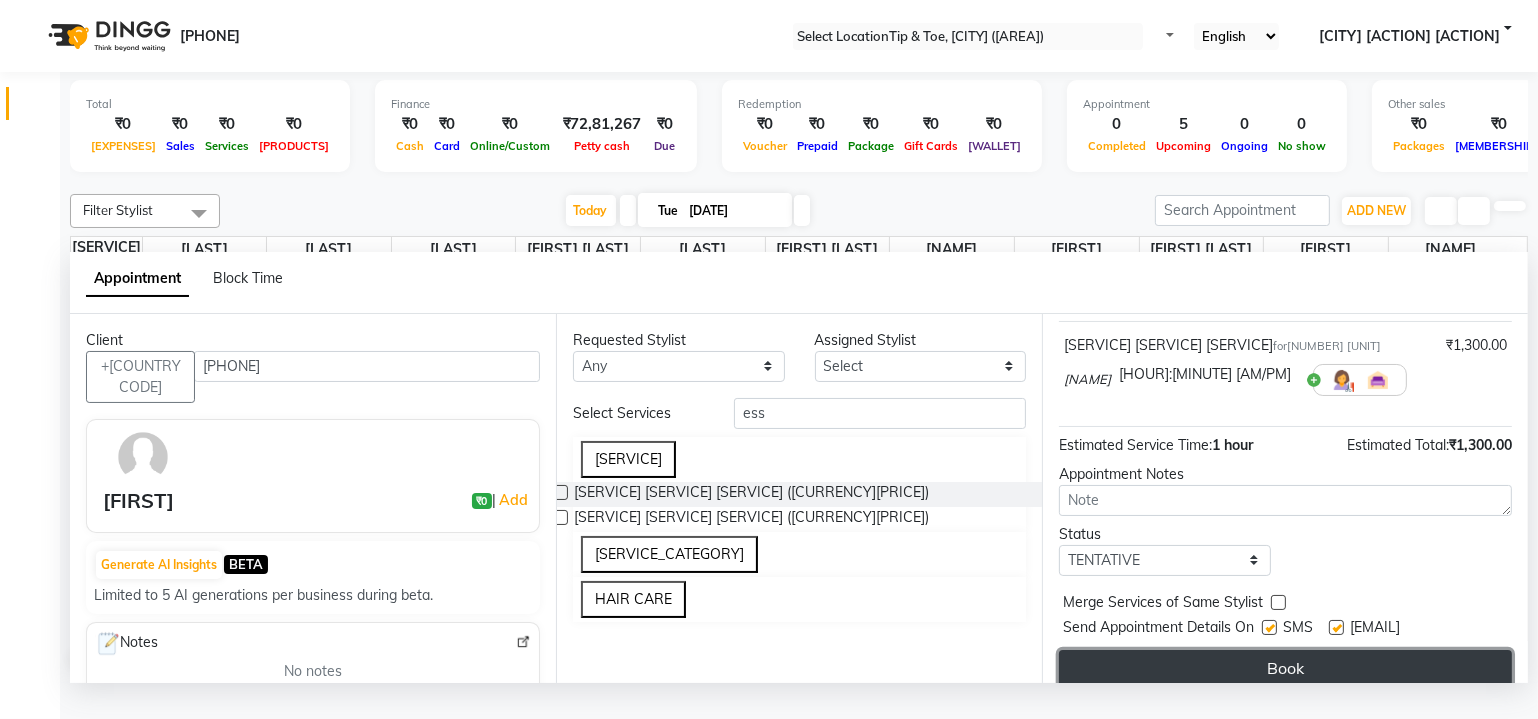 click on "Book" at bounding box center [1285, 668] 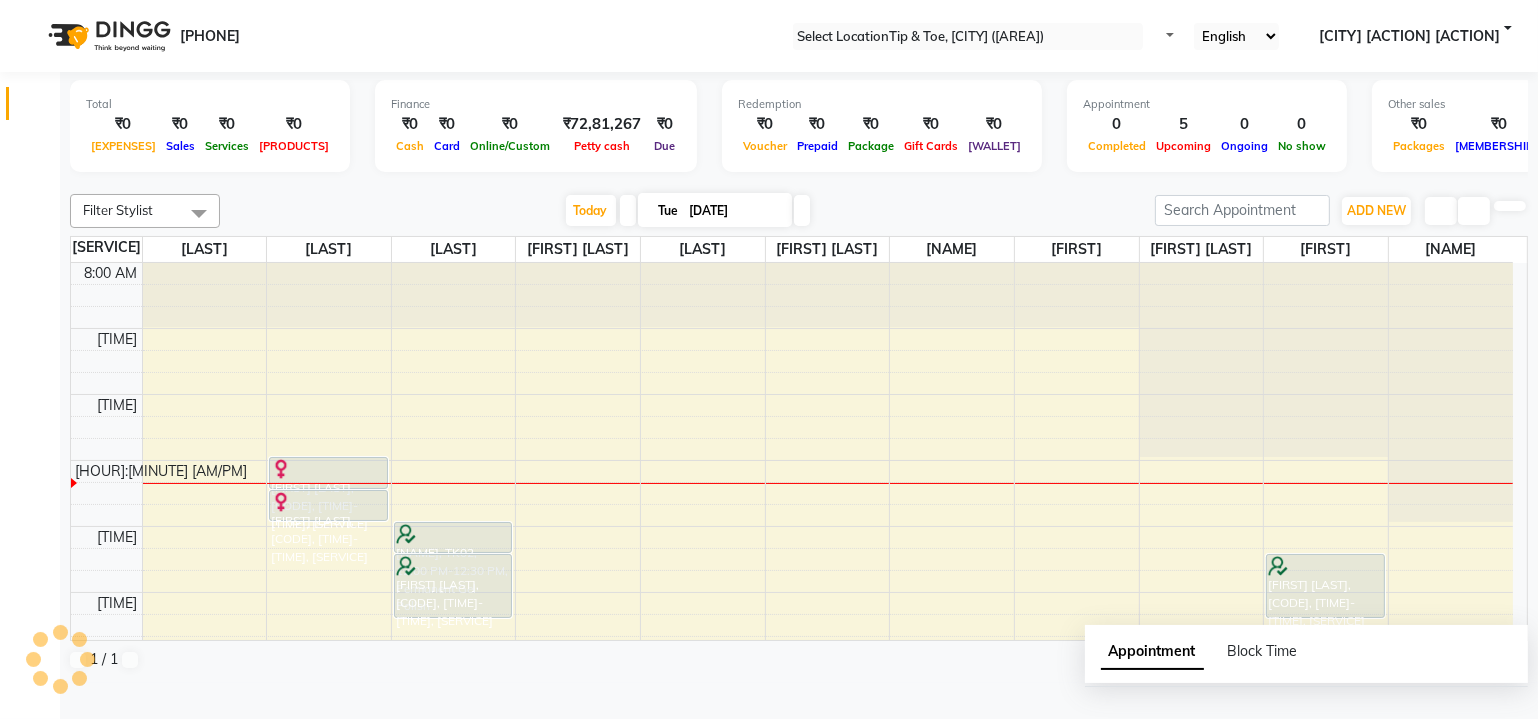 scroll, scrollTop: 0, scrollLeft: 0, axis: both 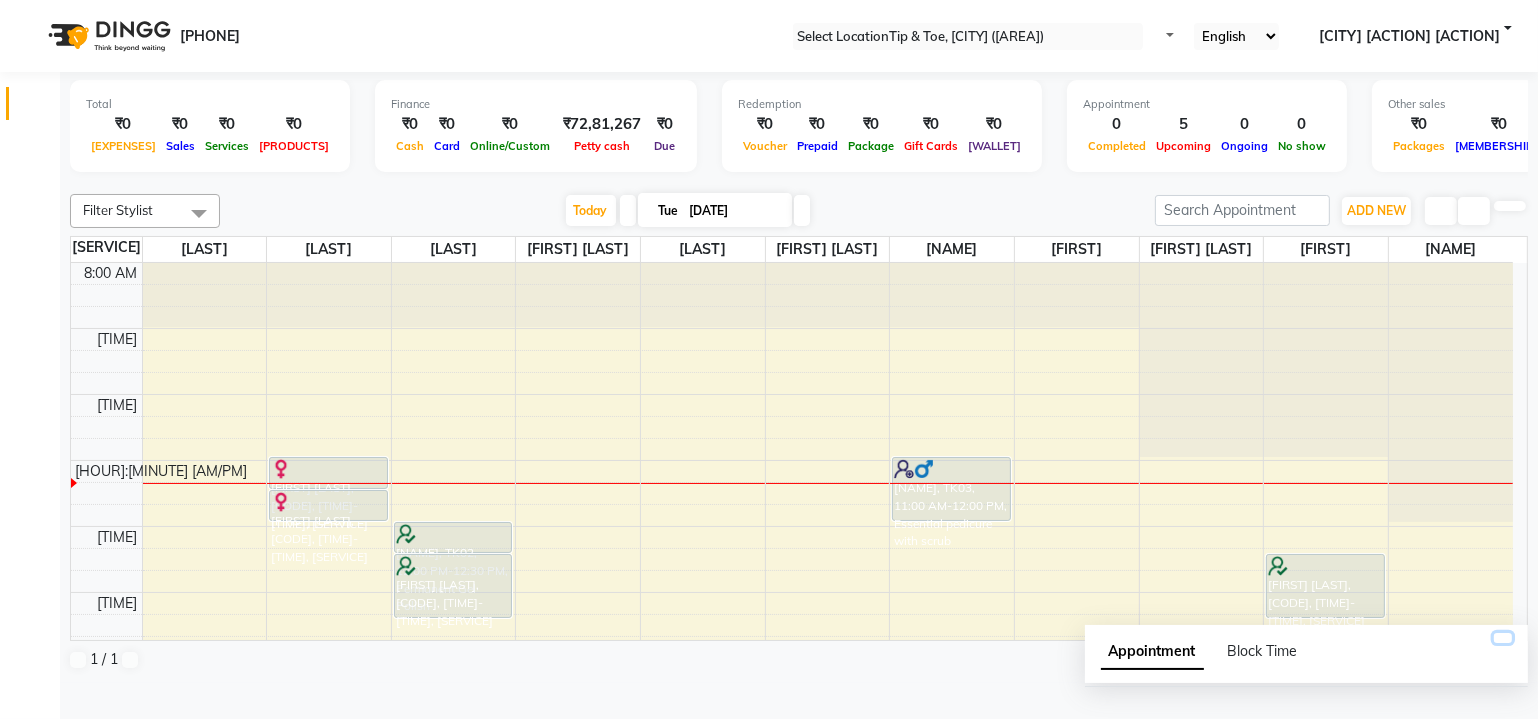 click at bounding box center (1503, 638) 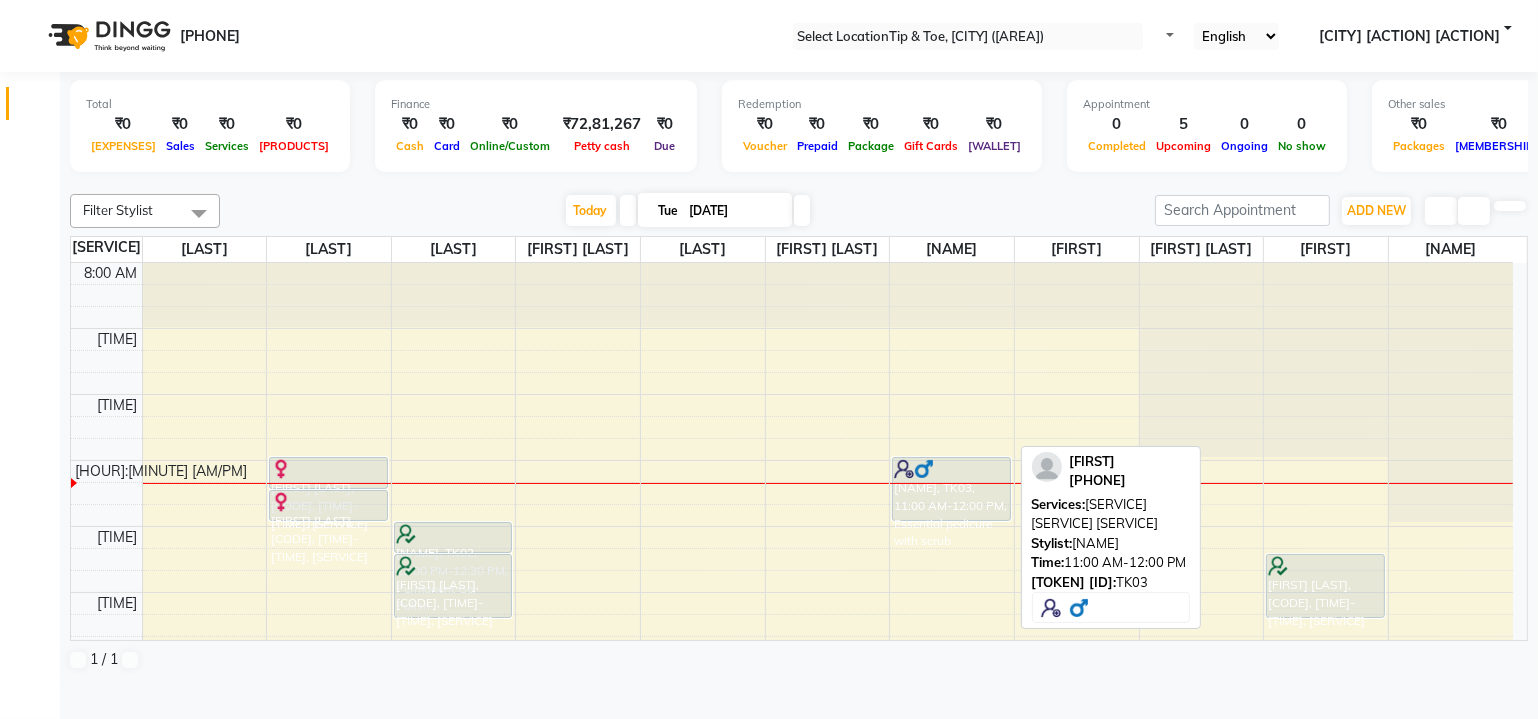 click on "[NAME], TK03, 11:00 AM-12:00 PM, Essential pedicure with scrub" at bounding box center [328, 473] 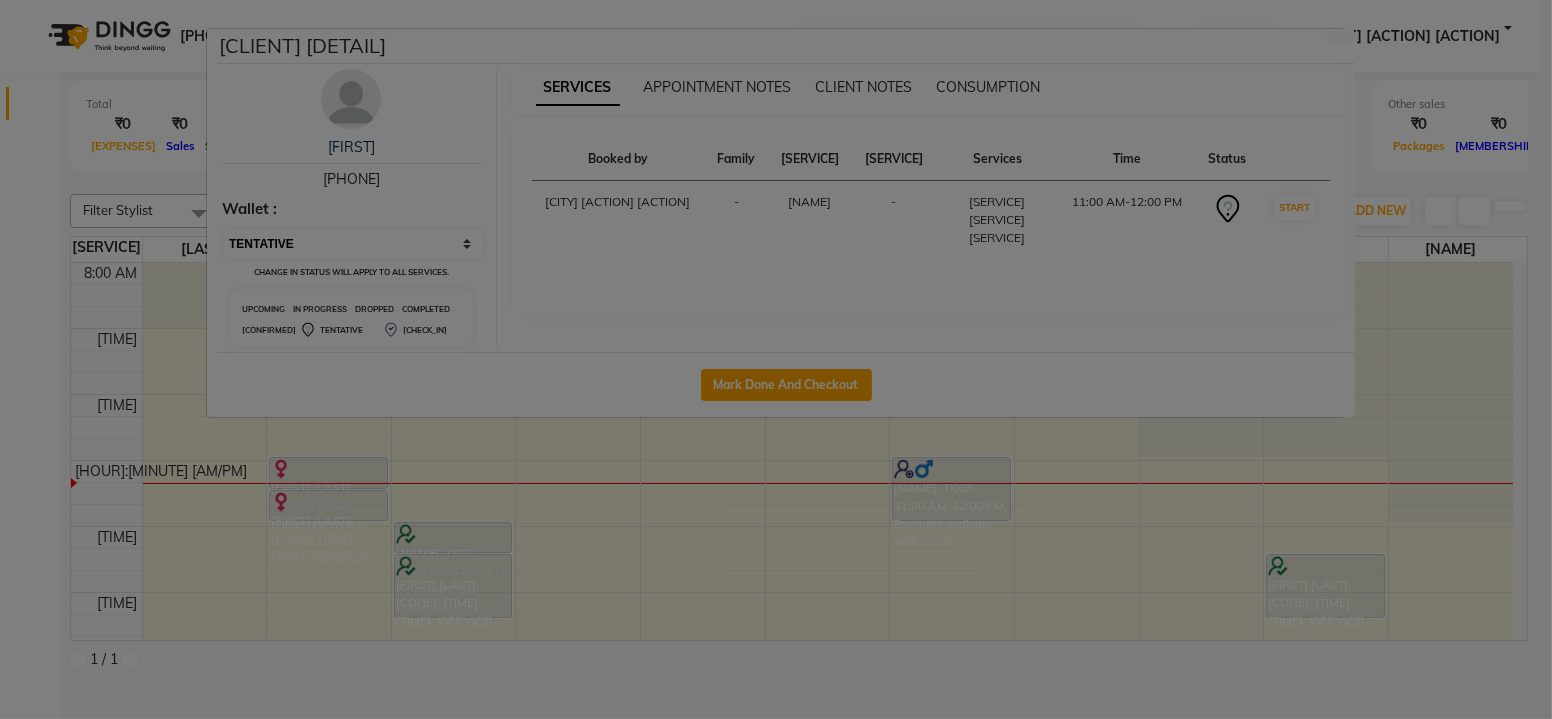 click on "Select IN SERVICE CONFIRMED TENTATIVE CHECK IN MARK DONE DROPPED UPCOMING" at bounding box center [353, 244] 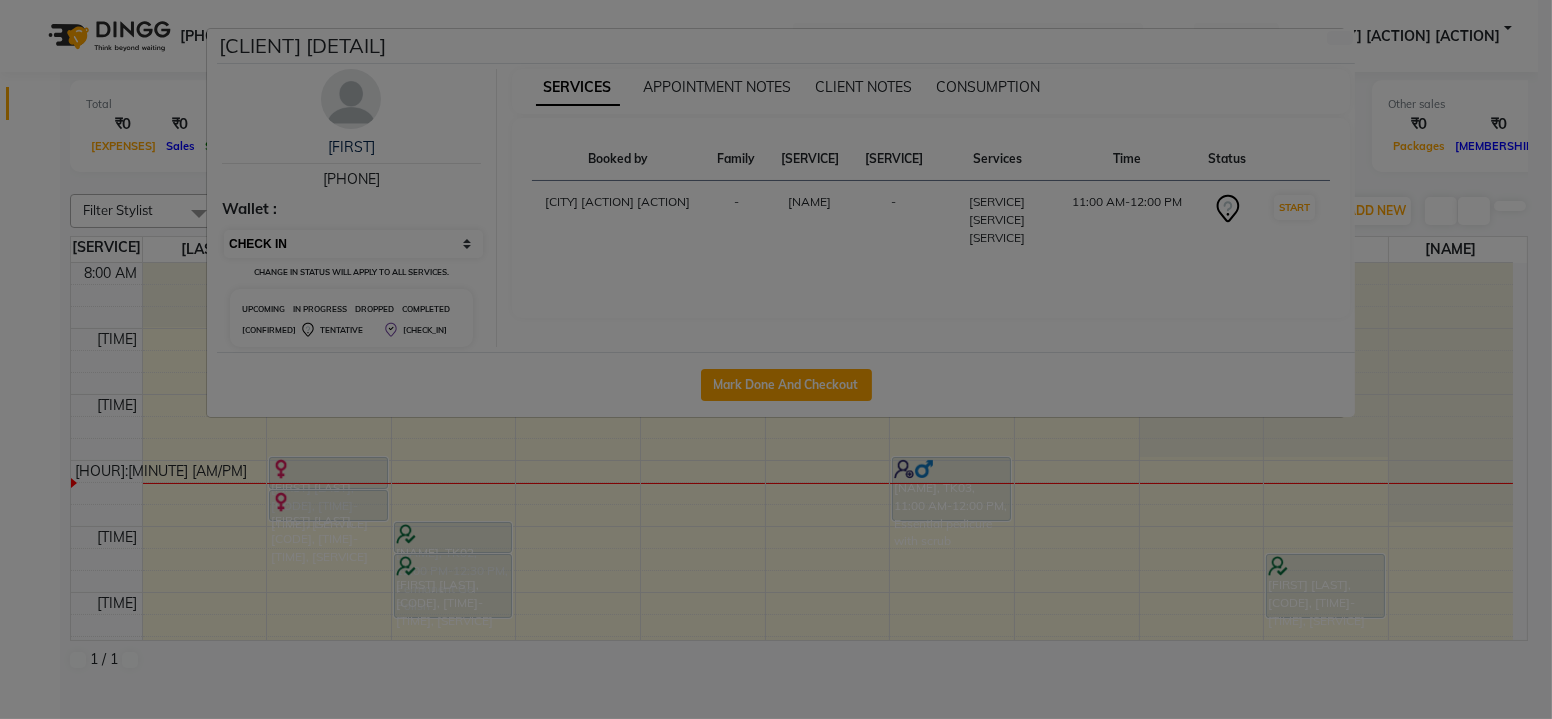 click on "Select IN SERVICE CONFIRMED TENTATIVE CHECK IN MARK DONE DROPPED UPCOMING" at bounding box center [353, 244] 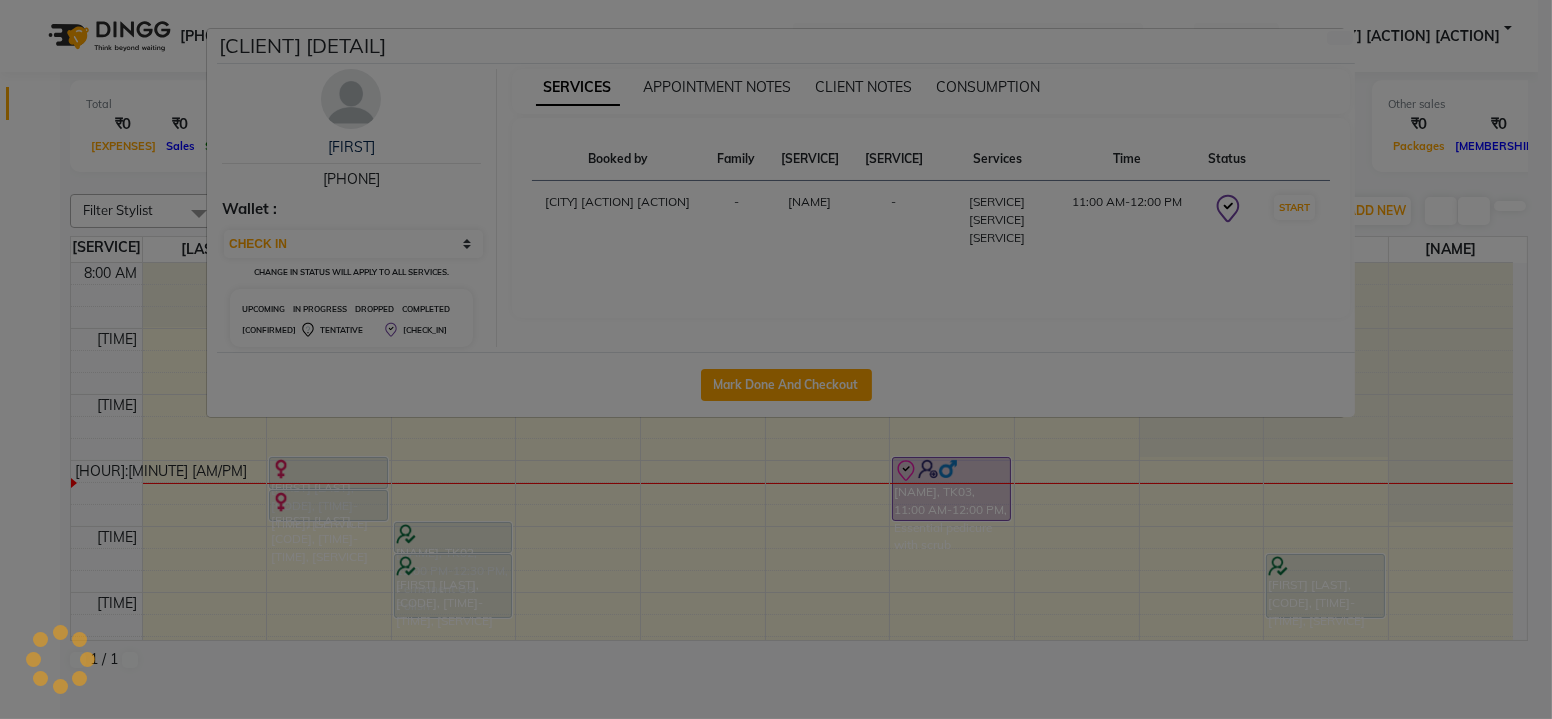 click on "Client Detail  [LAST]    [PHONE] Wallet : Select IN SERVICE CONFIRMED TENTATIVE CHECK IN MARK DONE DROPPED UPCOMING Change in status will apply to all services. UPCOMING IN PROGRESS DROPPED COMPLETED CONFIRMED TENTATIVE CHECK-IN SERVICES APPOINTMENT NOTES CLIENT NOTES CONSUMPTION Booked by Family Stylist Req. Stylist Services Time Status  malad login access  - [LAST] -  Essential pedicure with scrub   11:00 AM-12:00 PM   START   Mark Done And Checkout" at bounding box center [776, 359] 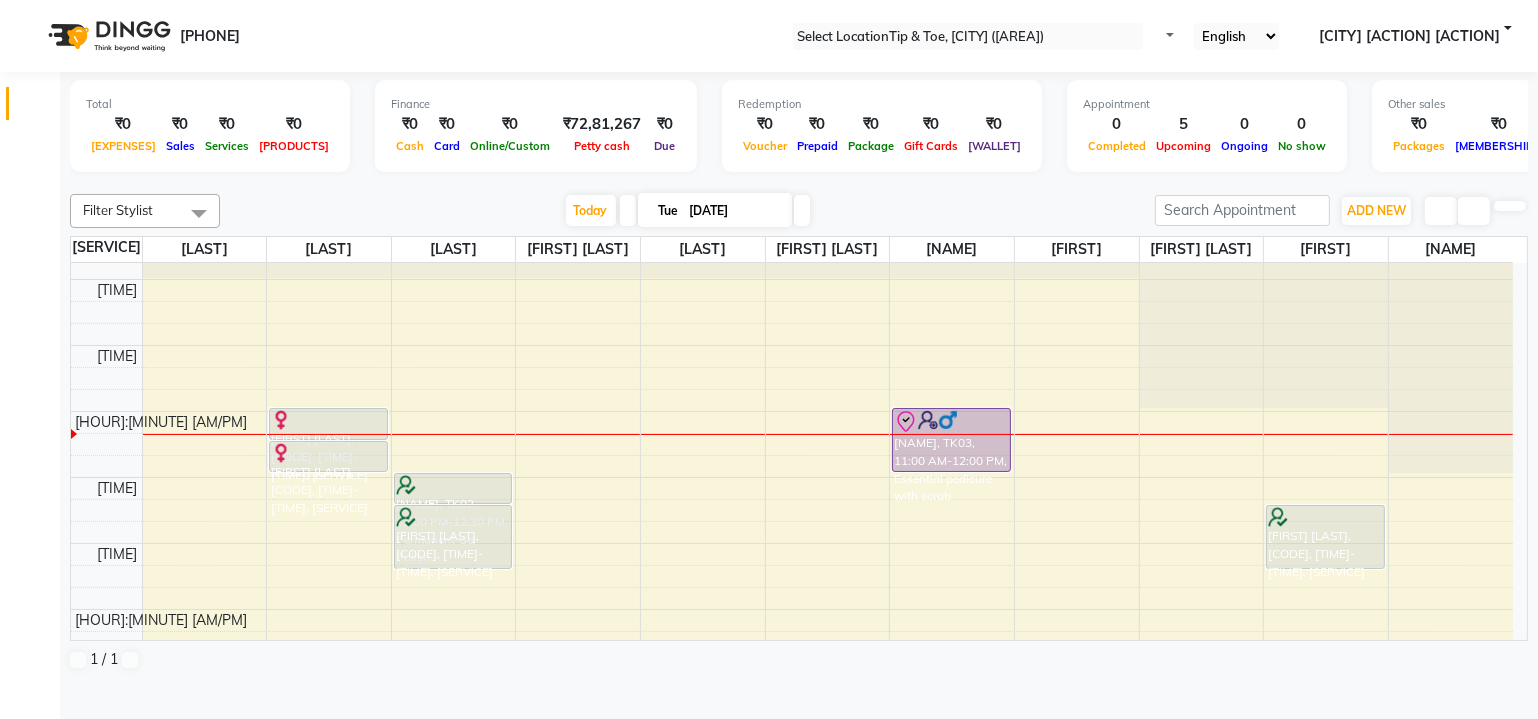 scroll, scrollTop: 90, scrollLeft: 0, axis: vertical 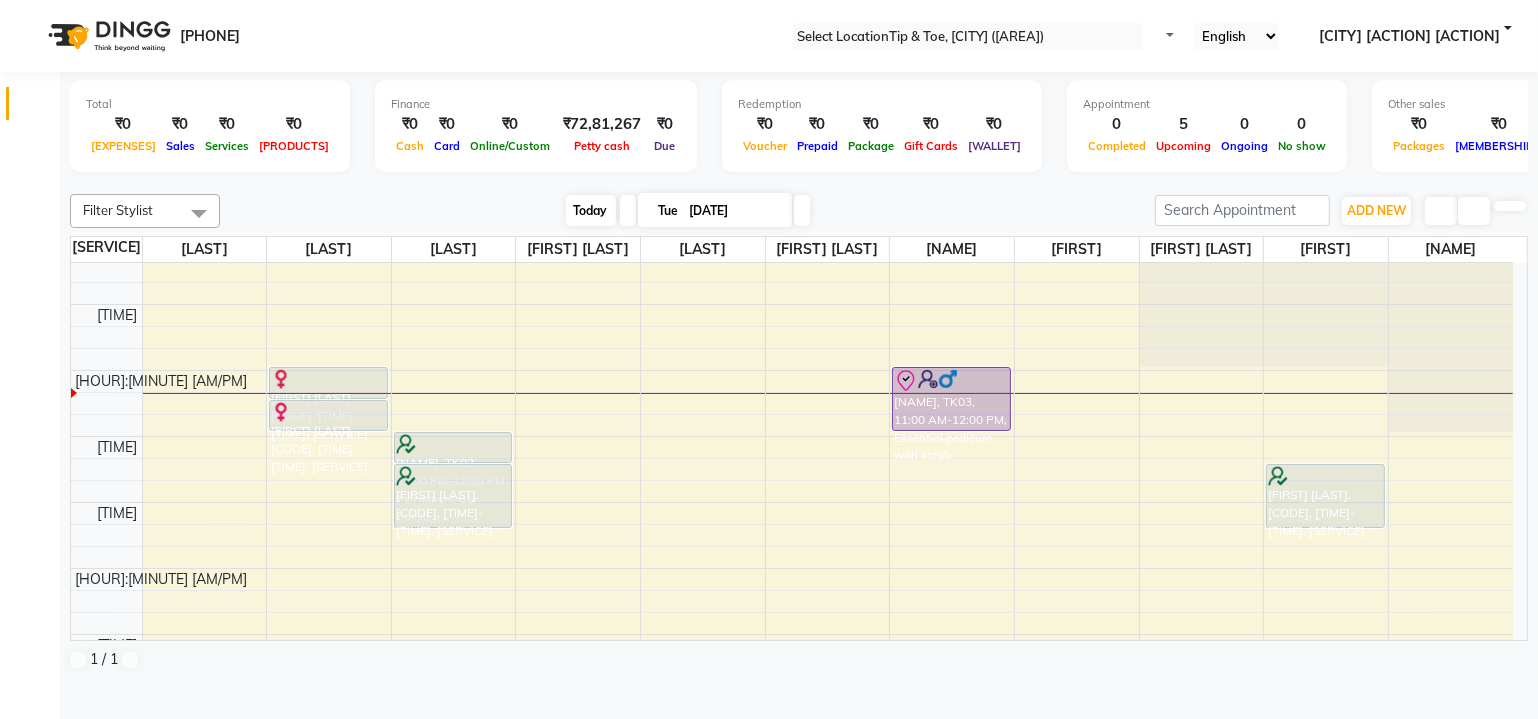 click on "Today" at bounding box center (591, 210) 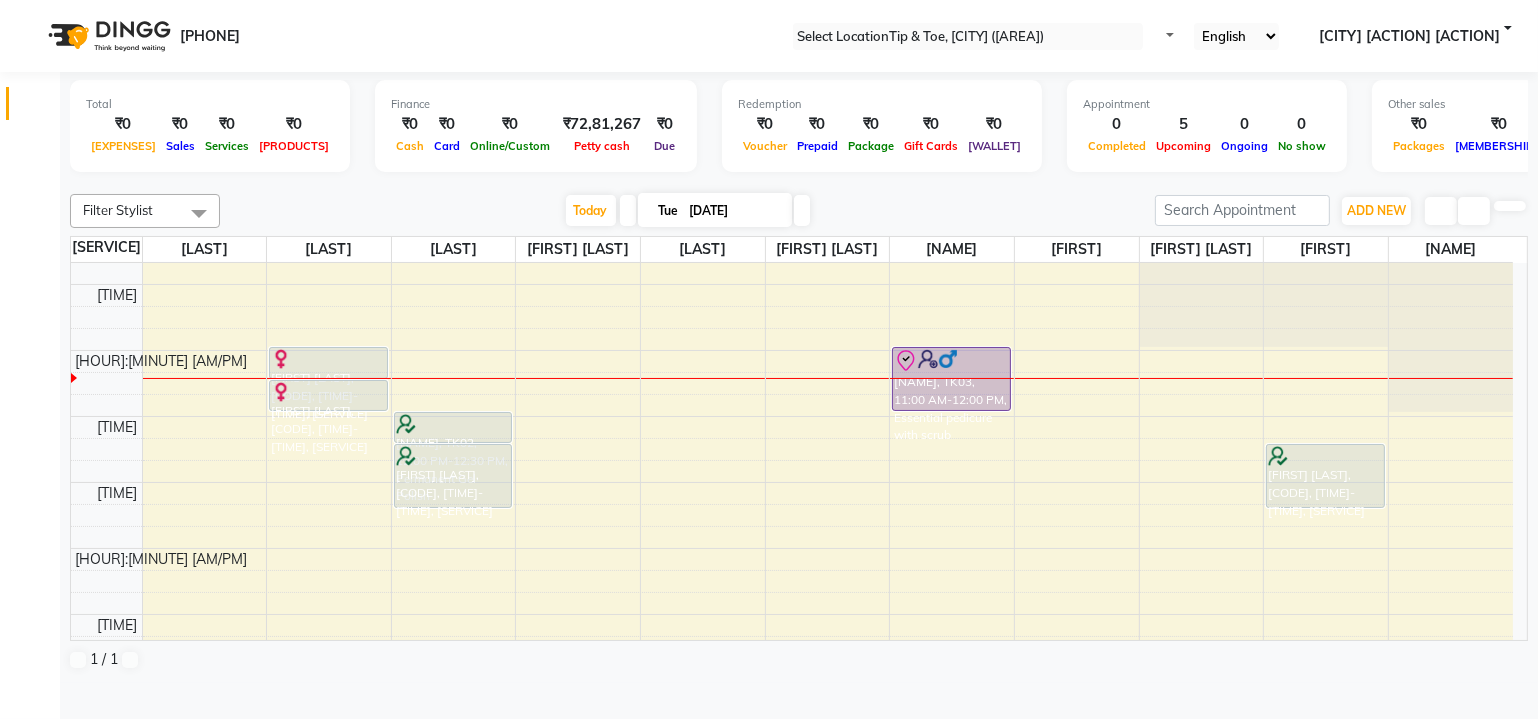 scroll, scrollTop: 13, scrollLeft: 0, axis: vertical 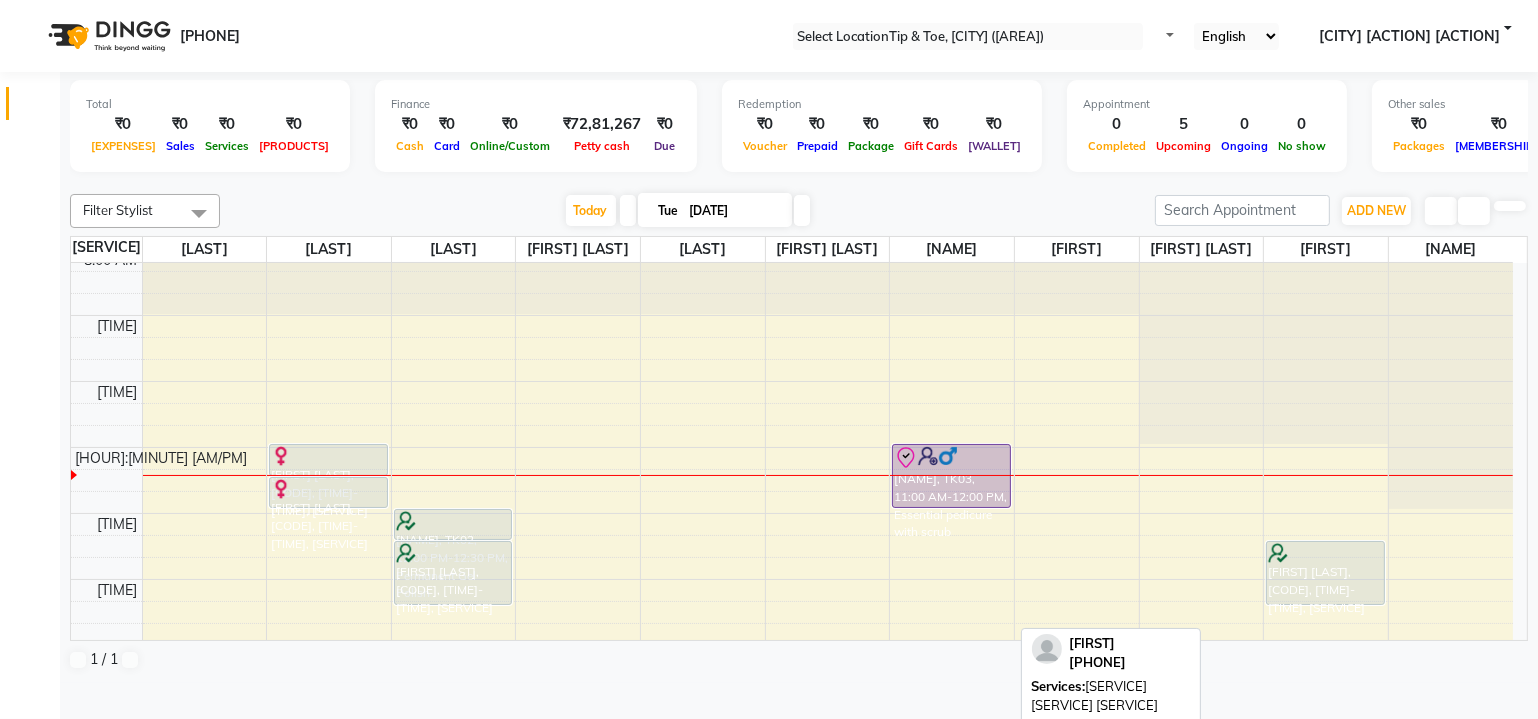 click on "[NAME], TK03, 11:00 AM-12:00 PM, Essential pedicure with scrub" at bounding box center (328, 460) 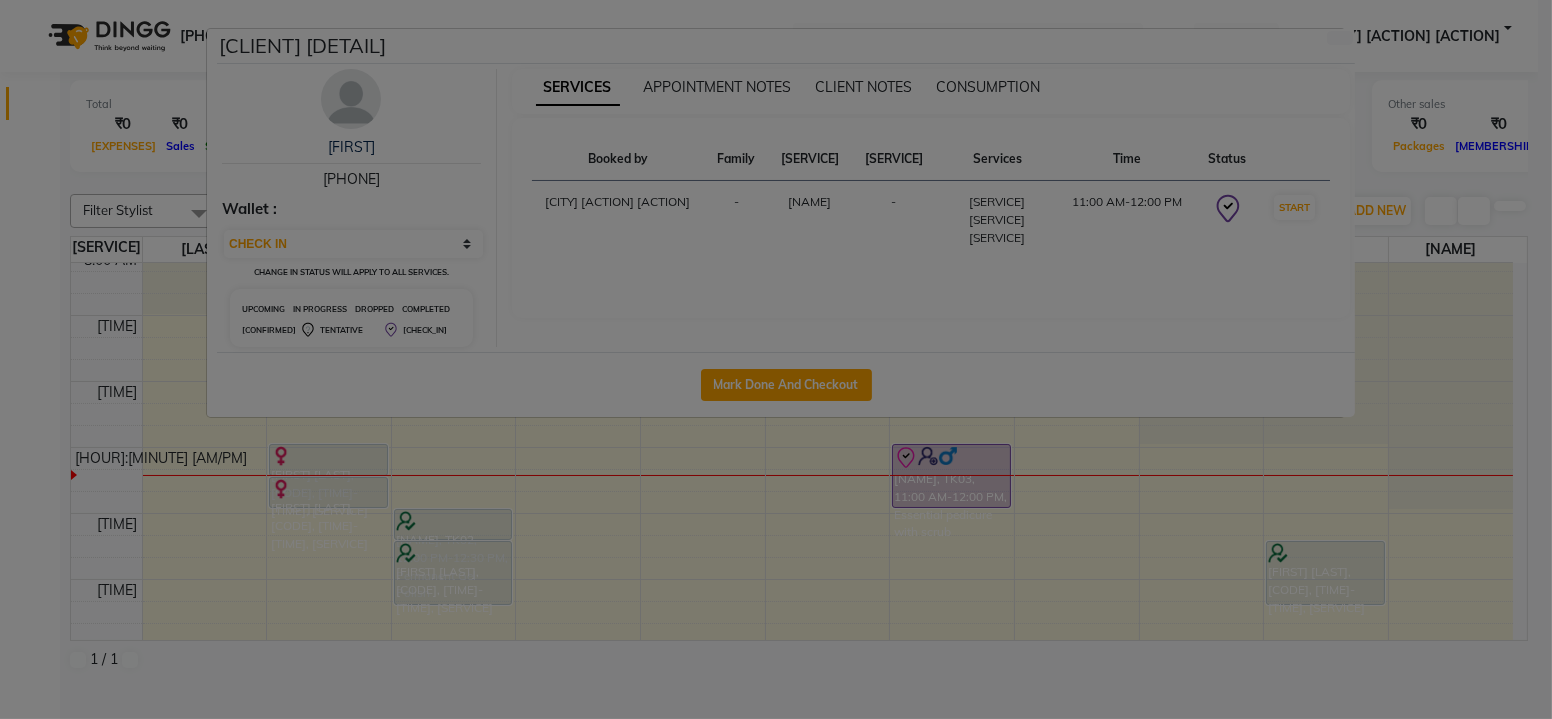click on "[FIRST] [PHONE]" at bounding box center (351, 163) 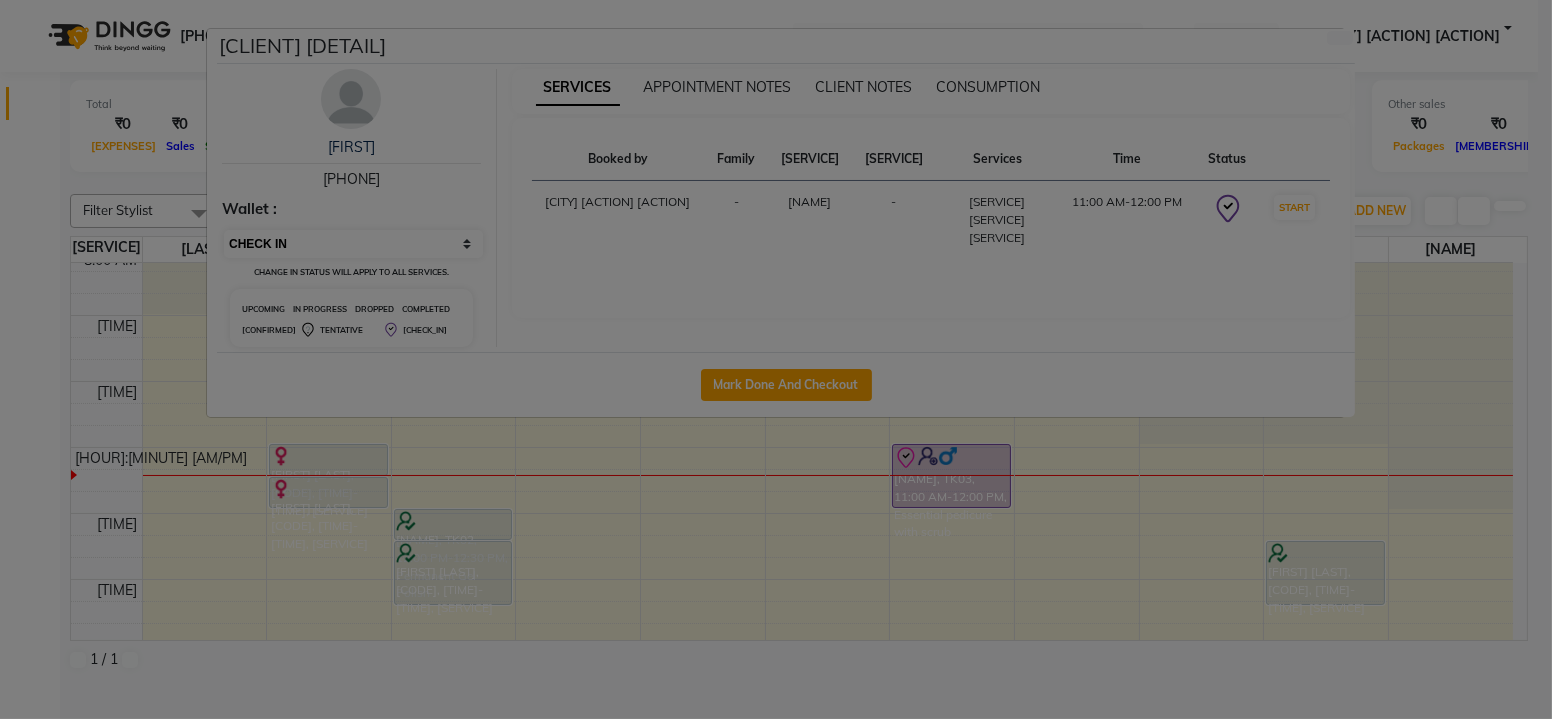 copy on "[FIRST] [PHONE]" 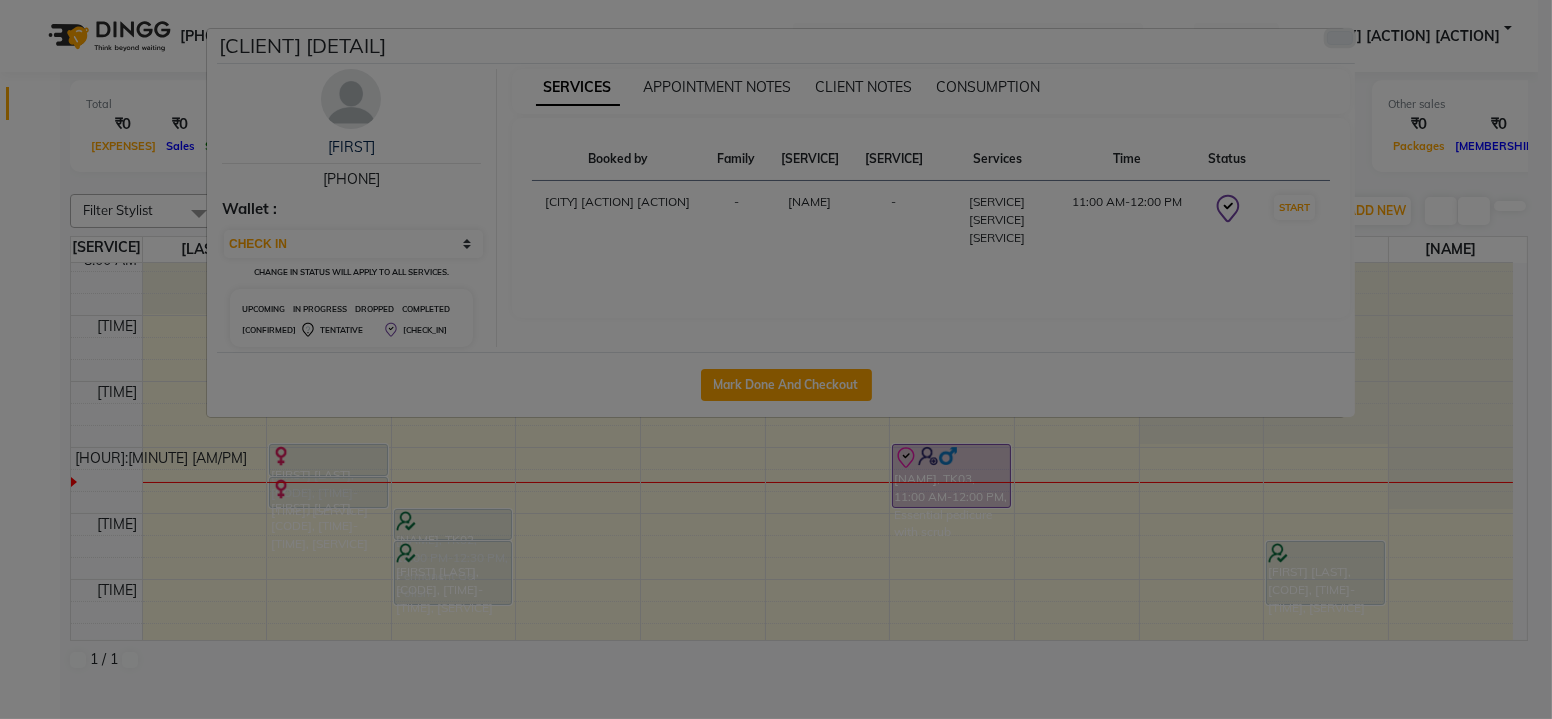 click at bounding box center (1340, 38) 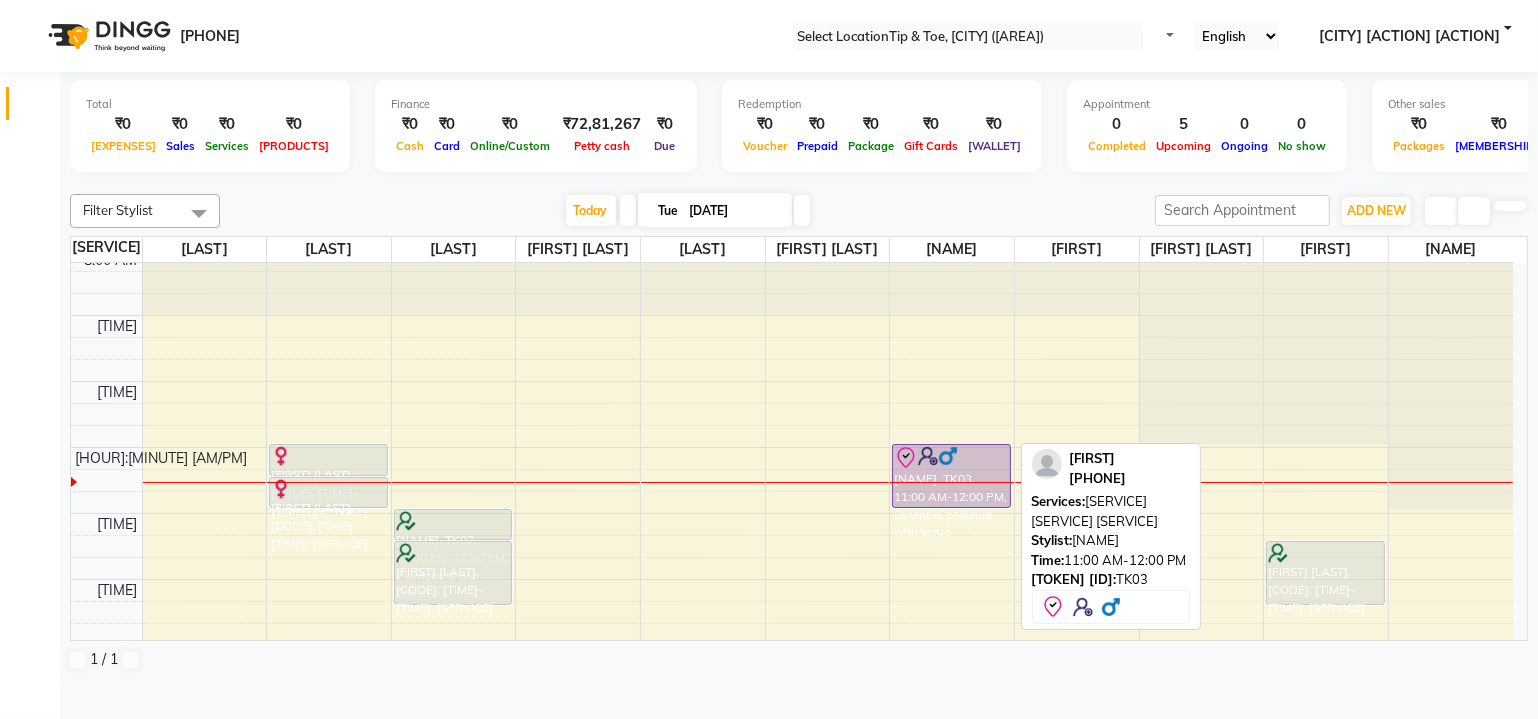 click on "[NAME], TK03, 11:00 AM-12:00 PM, Essential pedicure with scrub" at bounding box center [328, 460] 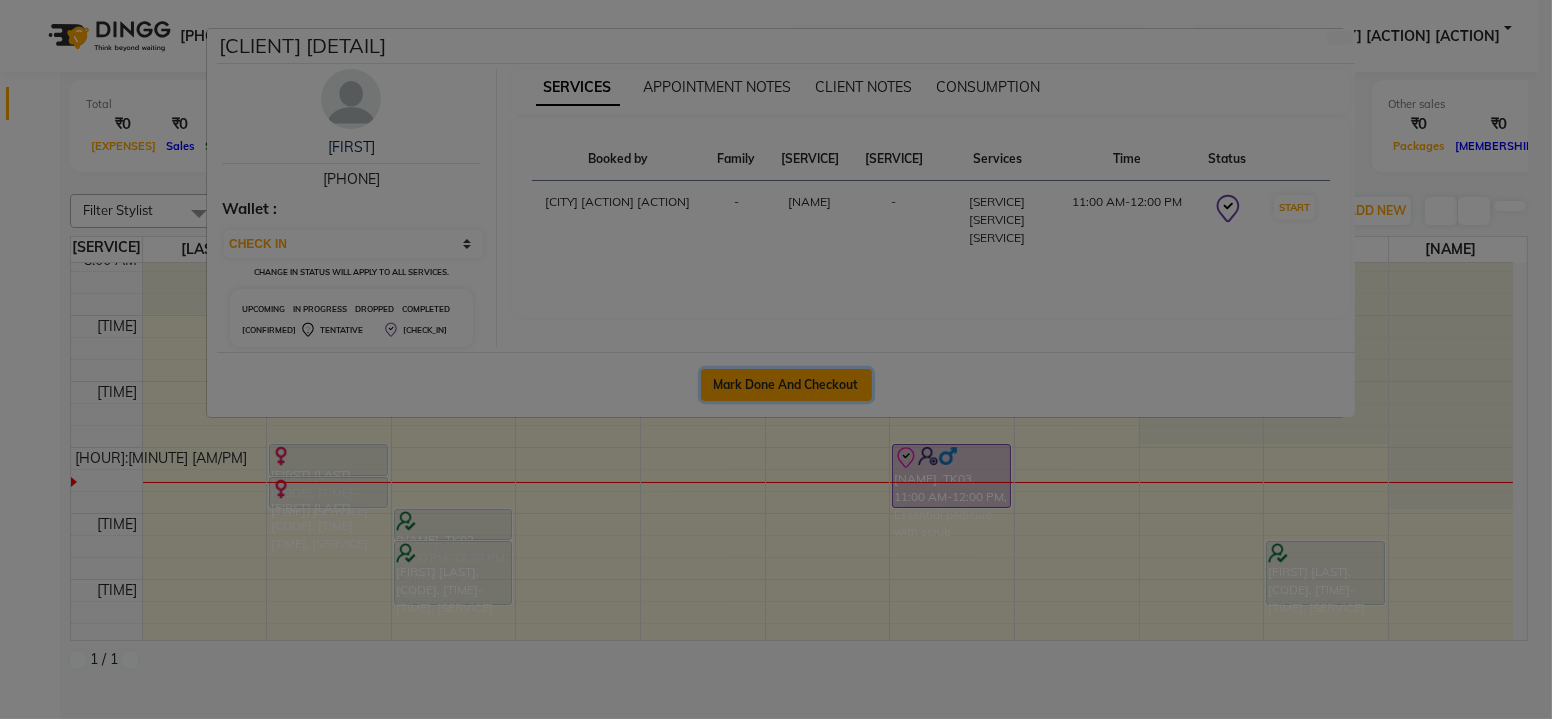 click on "Mark Done And Checkout" at bounding box center [786, 385] 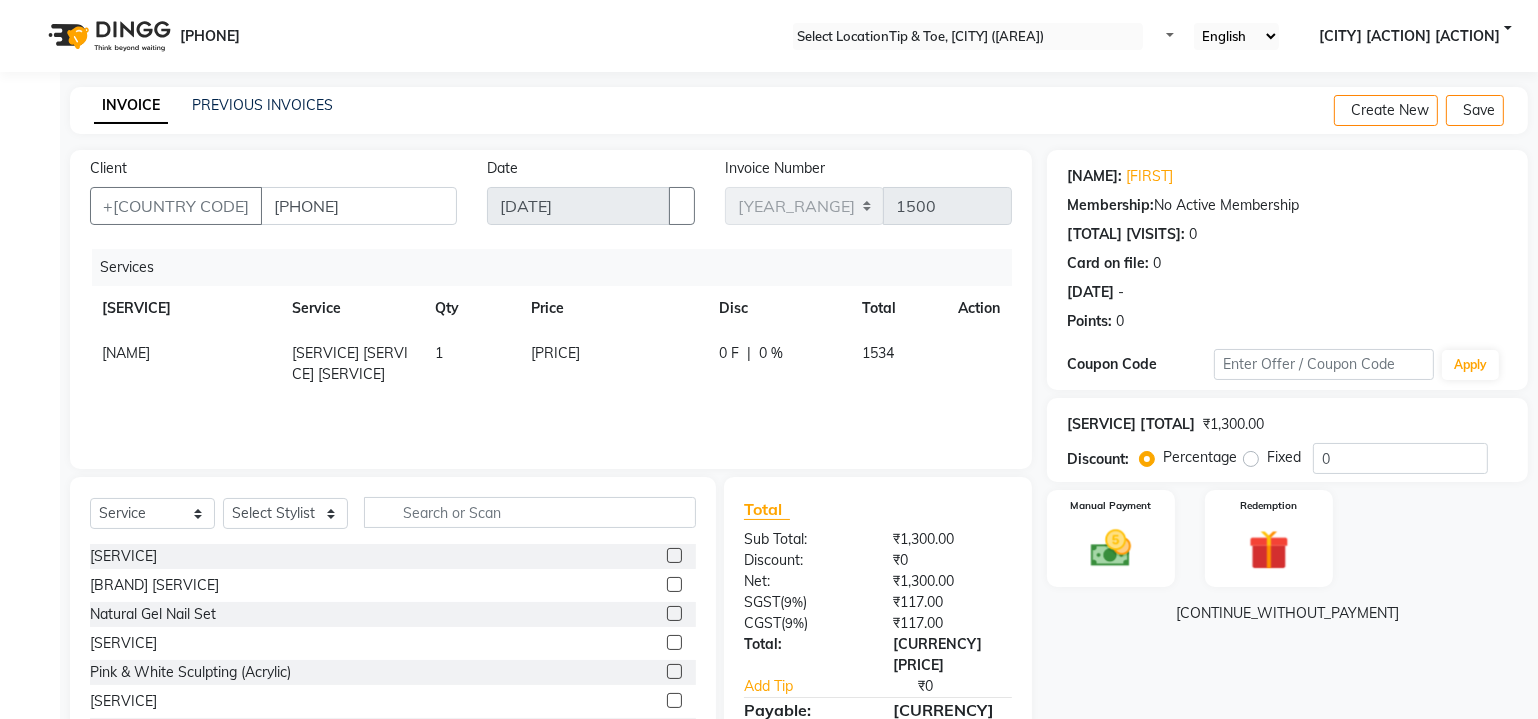 scroll, scrollTop: 80, scrollLeft: 0, axis: vertical 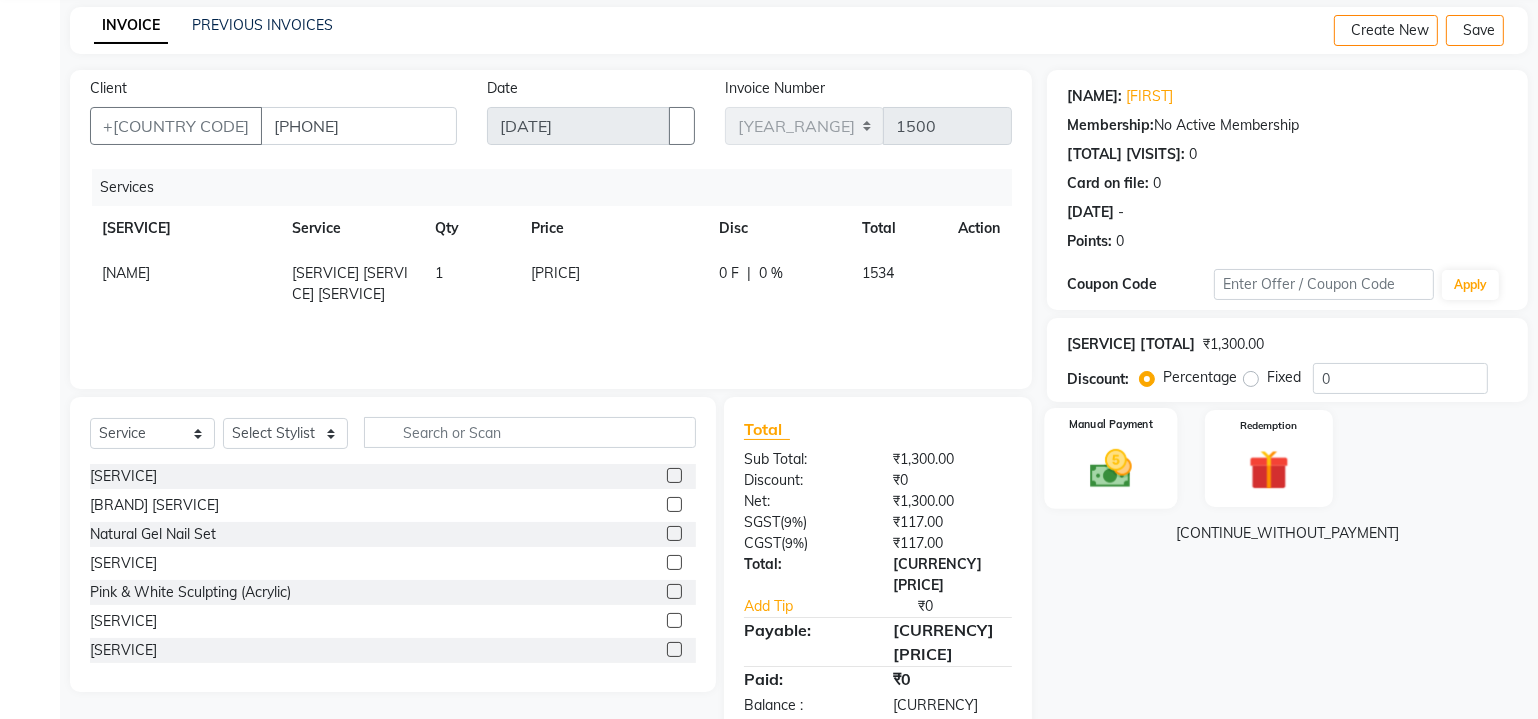 click at bounding box center (1111, 468) 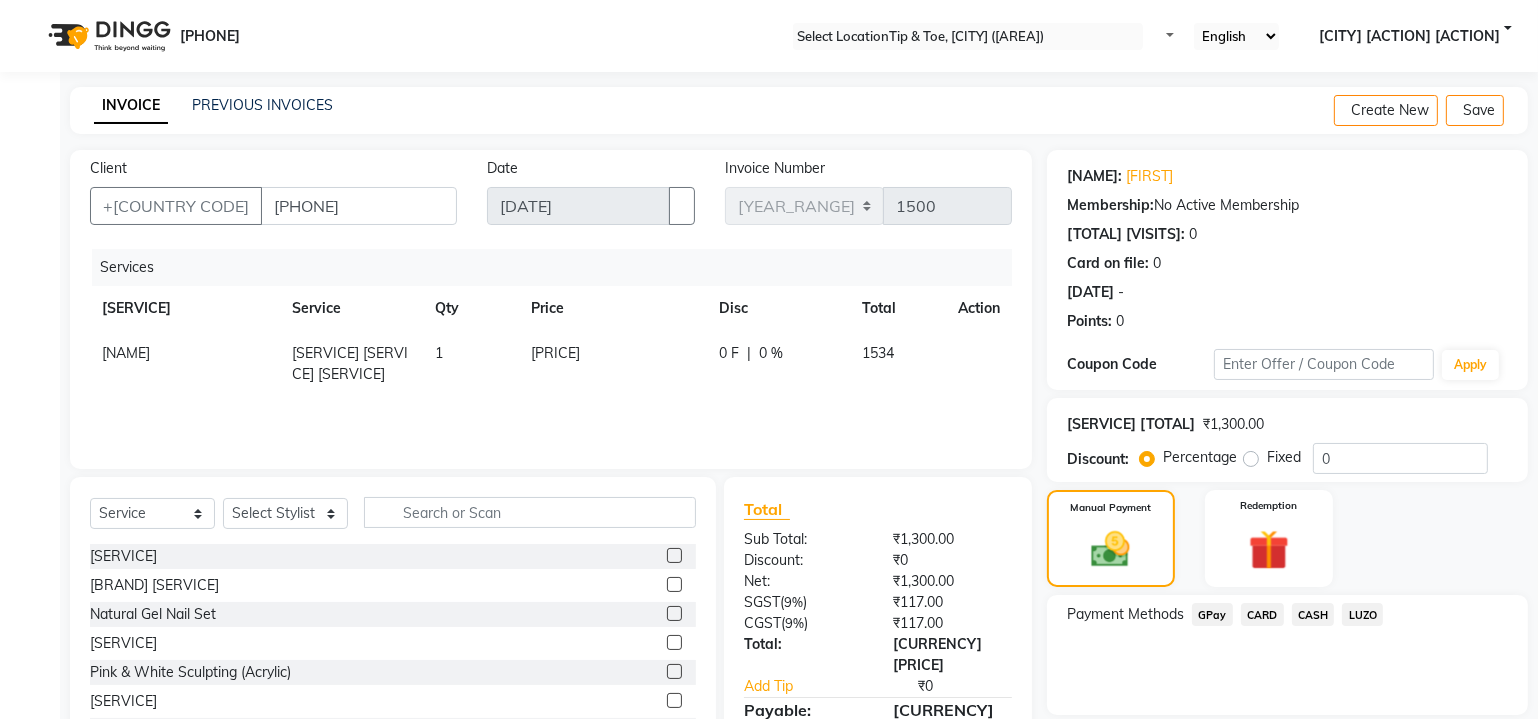 scroll, scrollTop: 80, scrollLeft: 0, axis: vertical 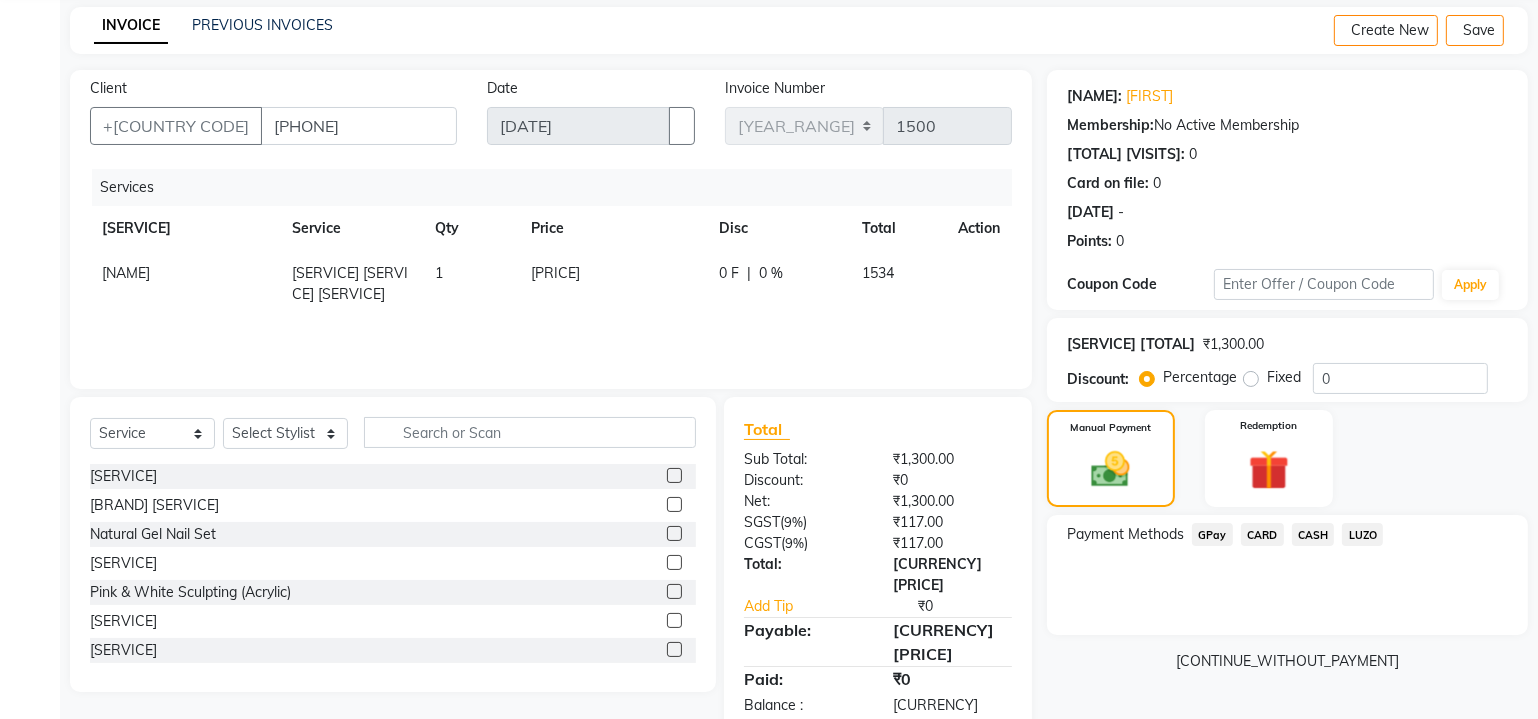 click on "CASH" at bounding box center (1212, 534) 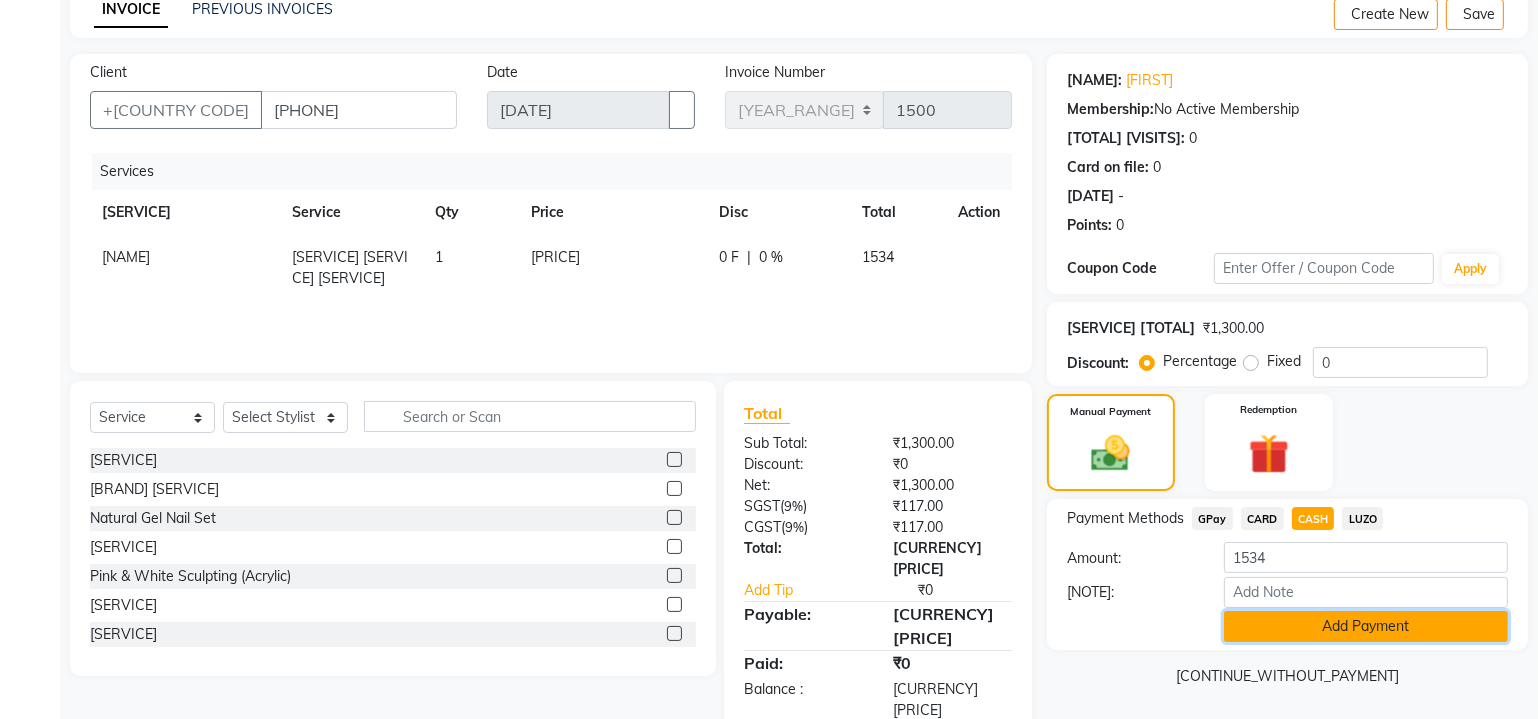 click on "Add Payment" at bounding box center (1366, 626) 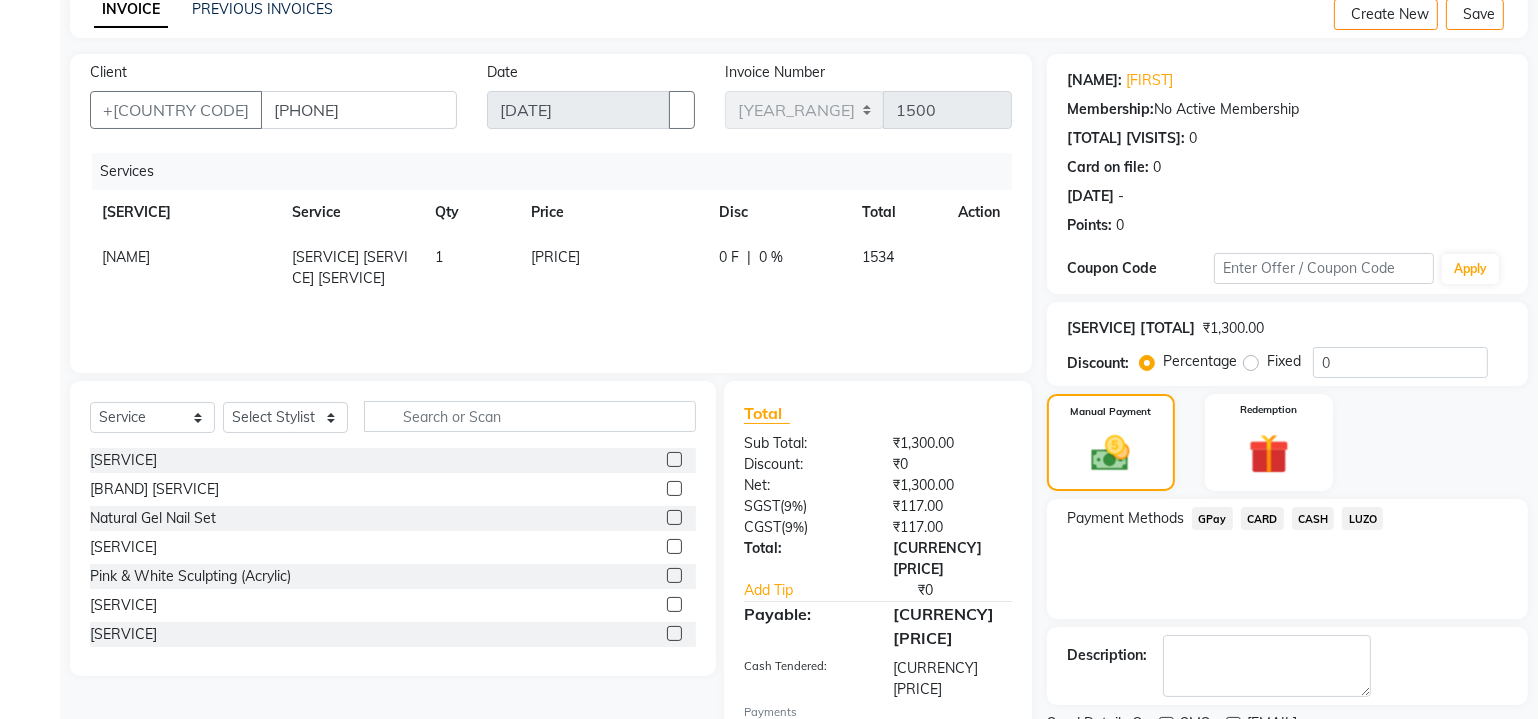 scroll, scrollTop: 179, scrollLeft: 0, axis: vertical 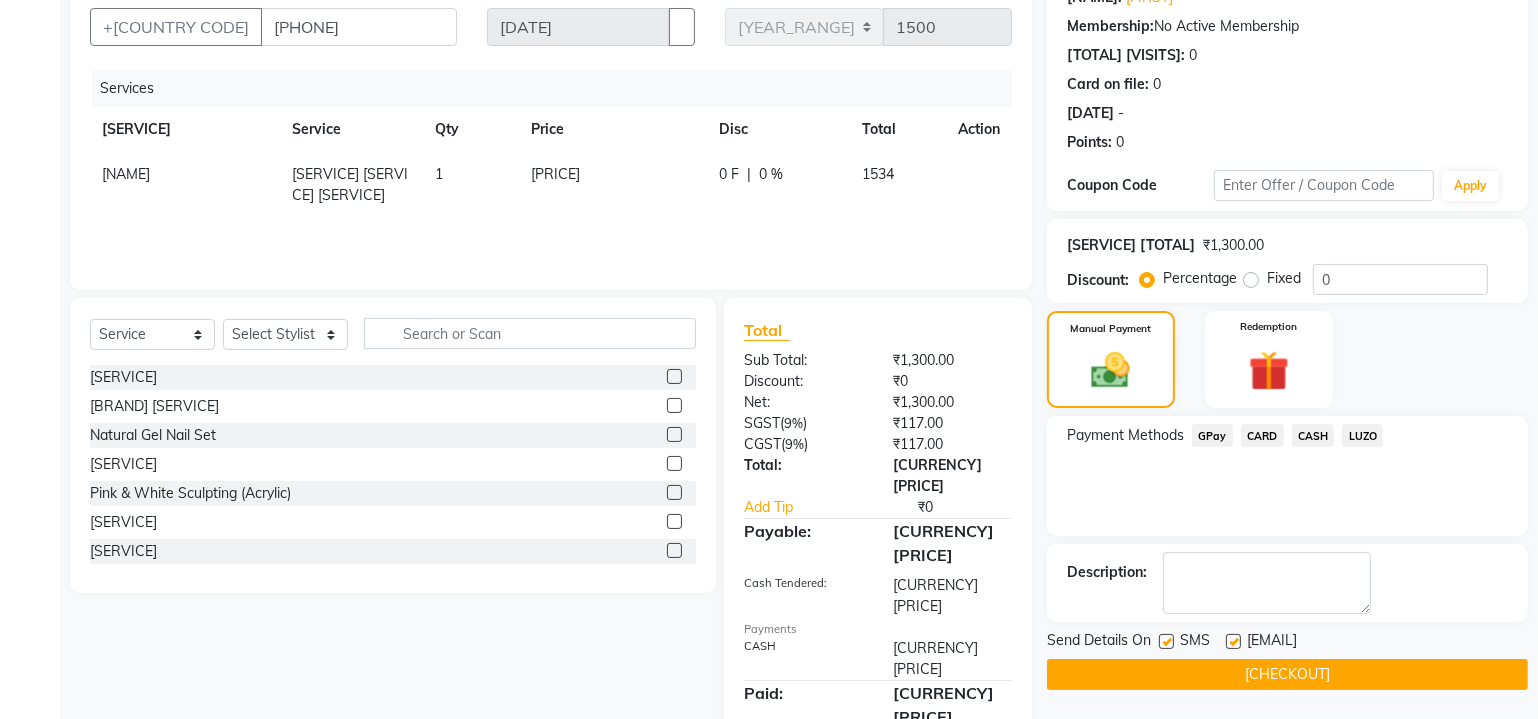 click at bounding box center [1233, 641] 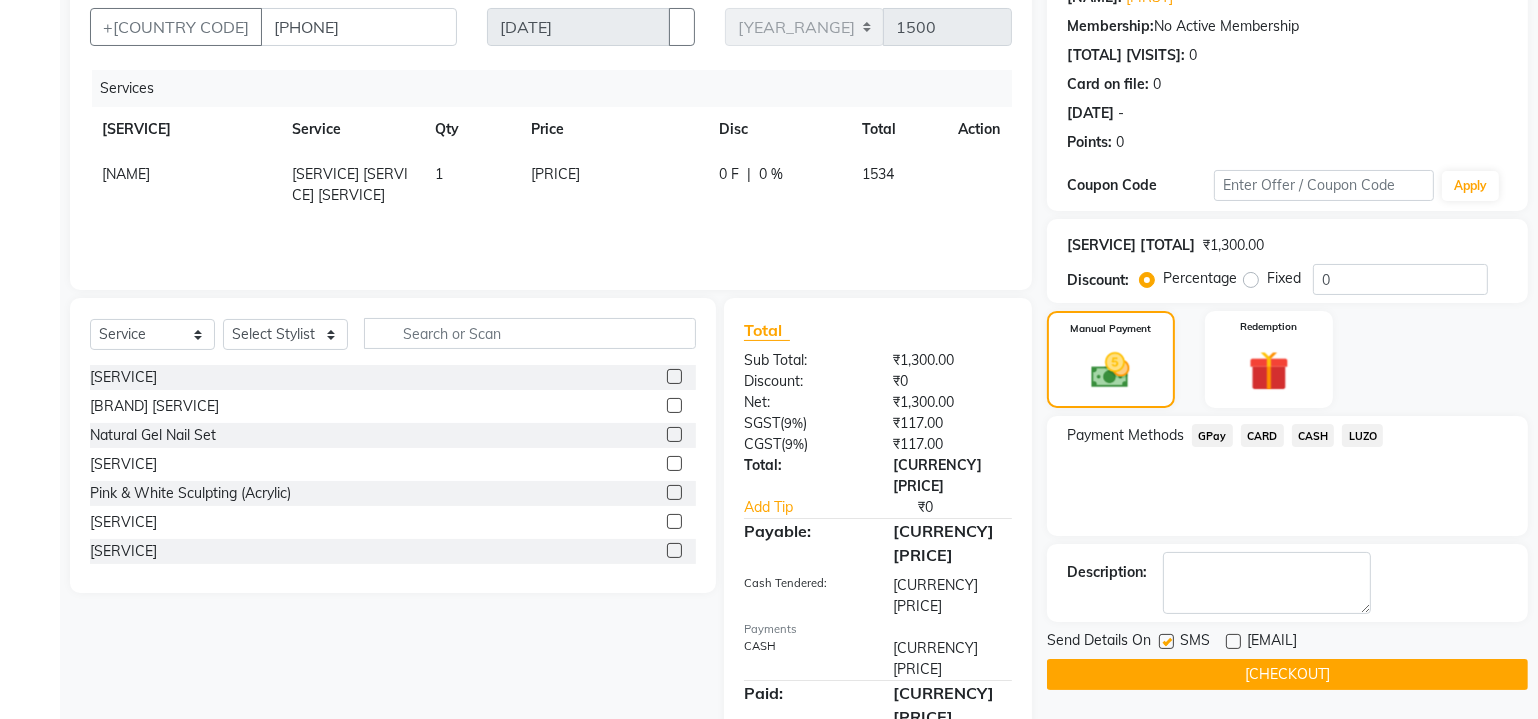 click at bounding box center [1166, 641] 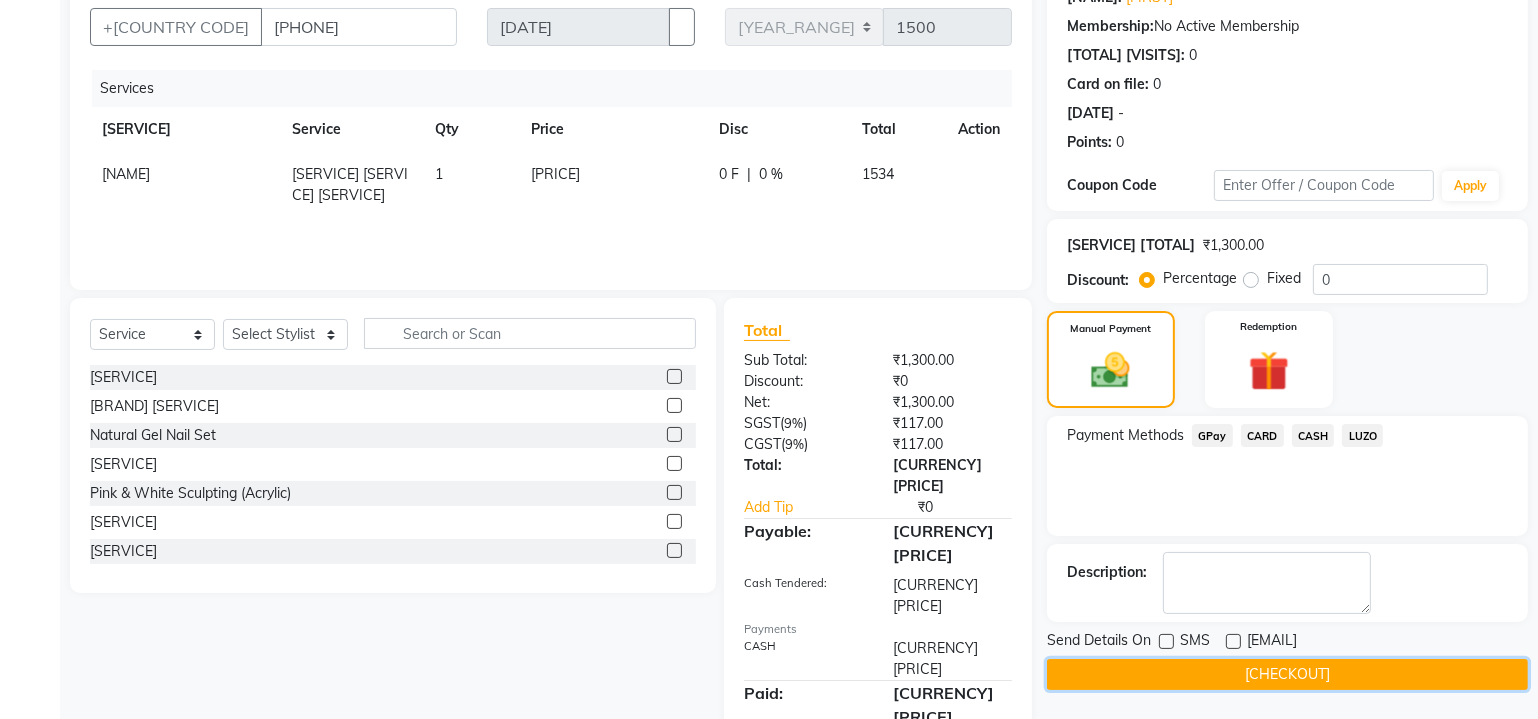 click on "[CHECKOUT]" at bounding box center [1287, 674] 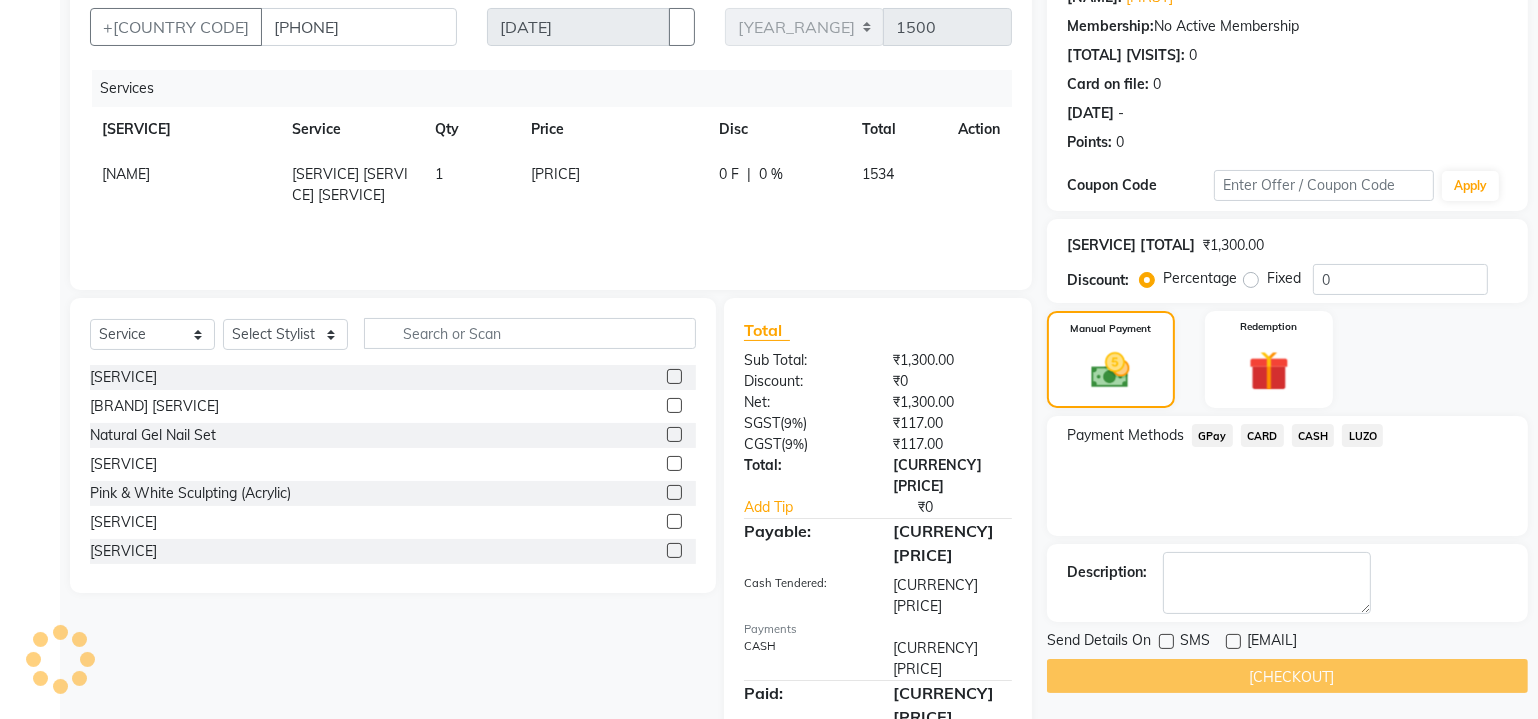 scroll, scrollTop: 0, scrollLeft: 0, axis: both 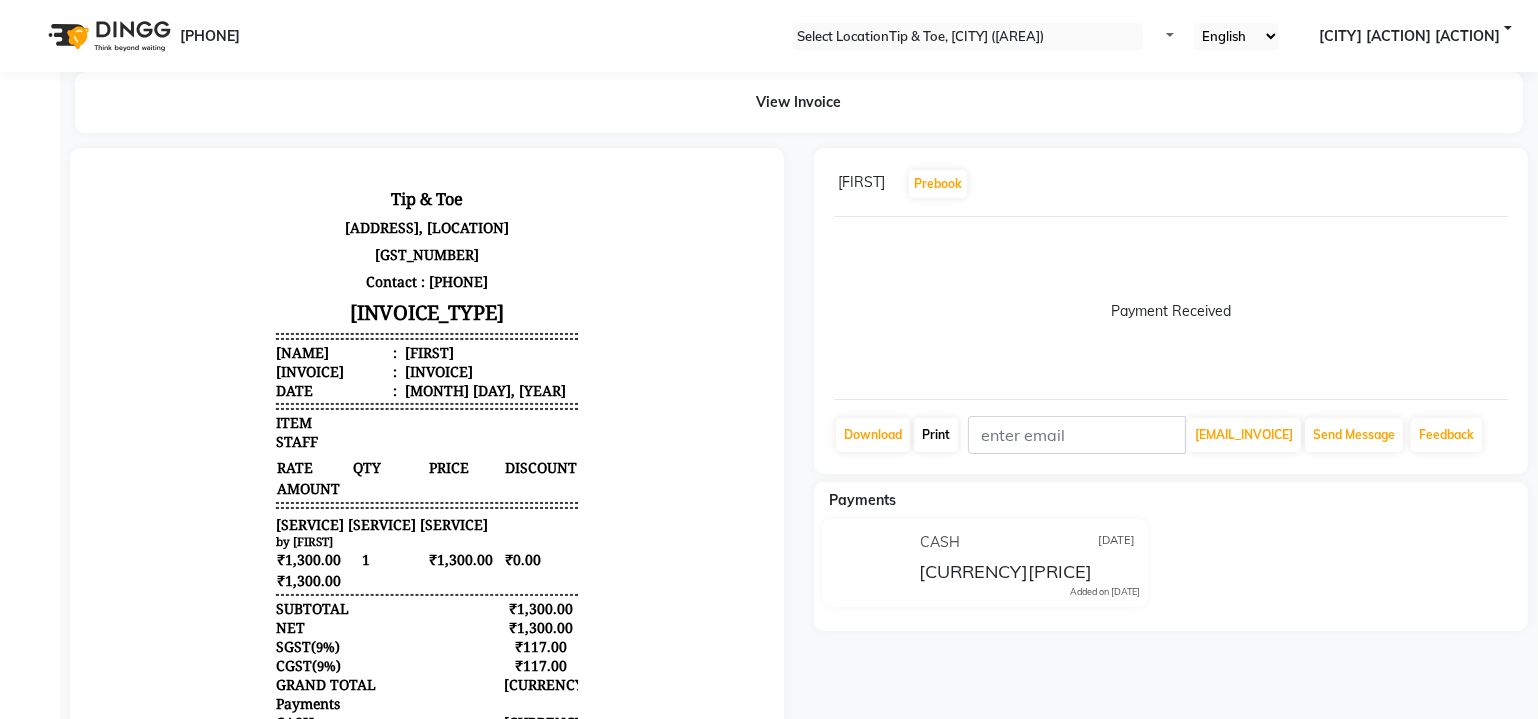 click on "Print" at bounding box center [873, 435] 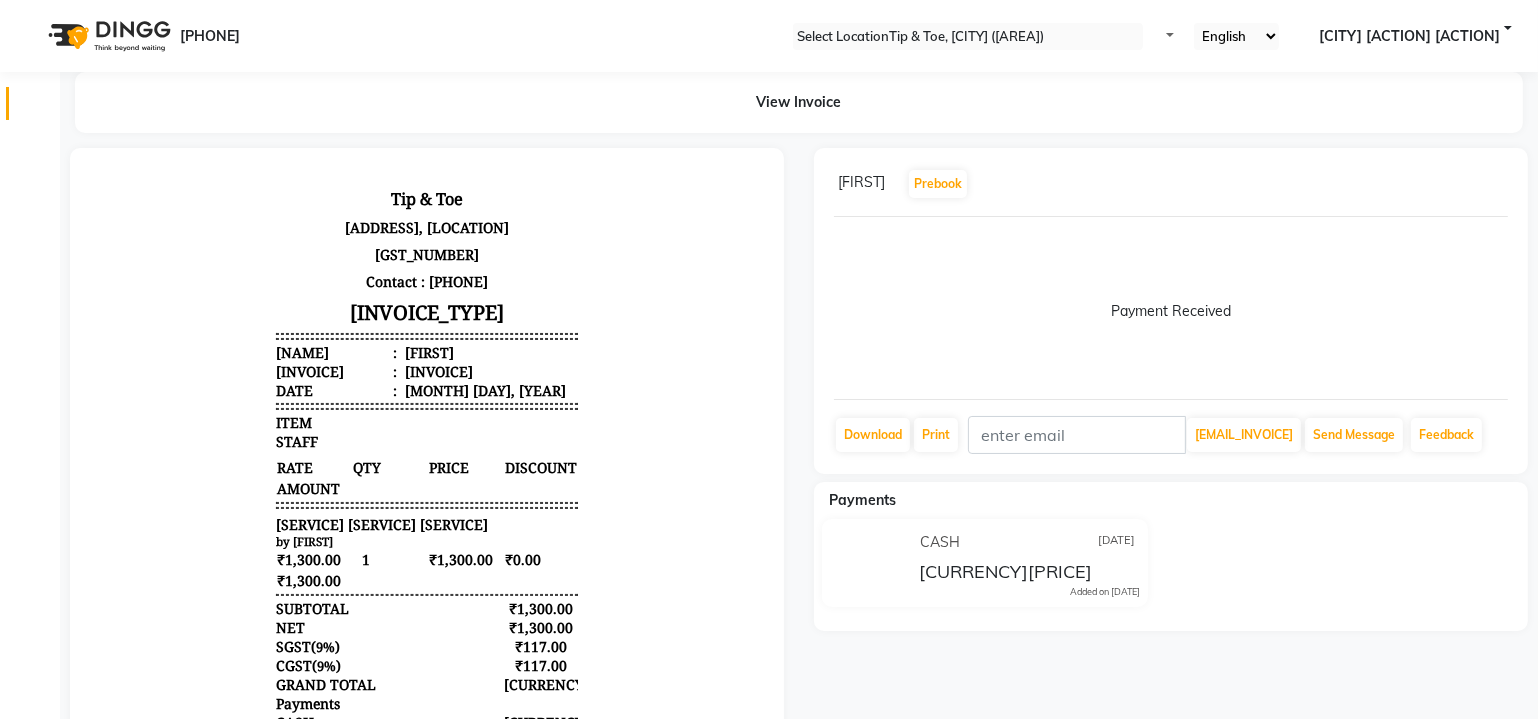 click on "Calendar" at bounding box center [30, 103] 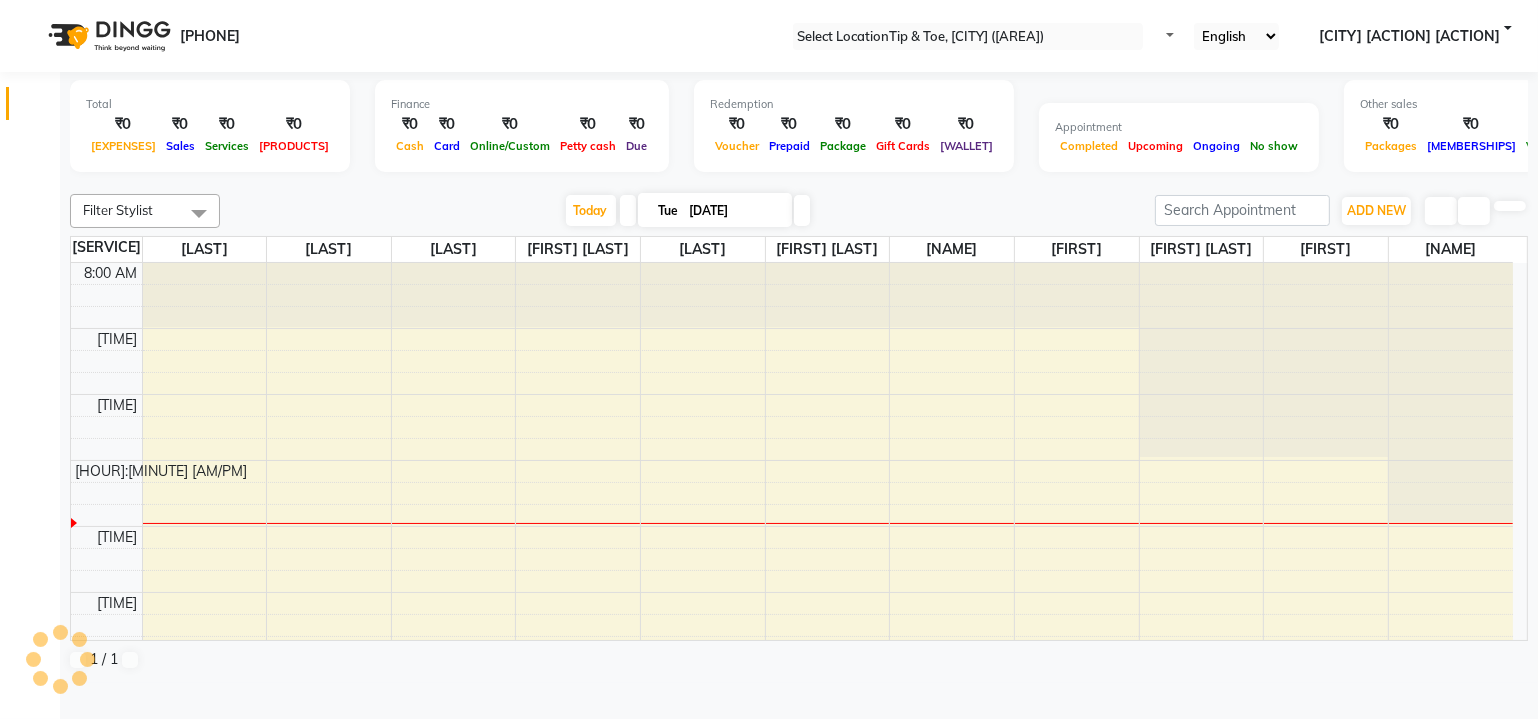 scroll, scrollTop: 0, scrollLeft: 0, axis: both 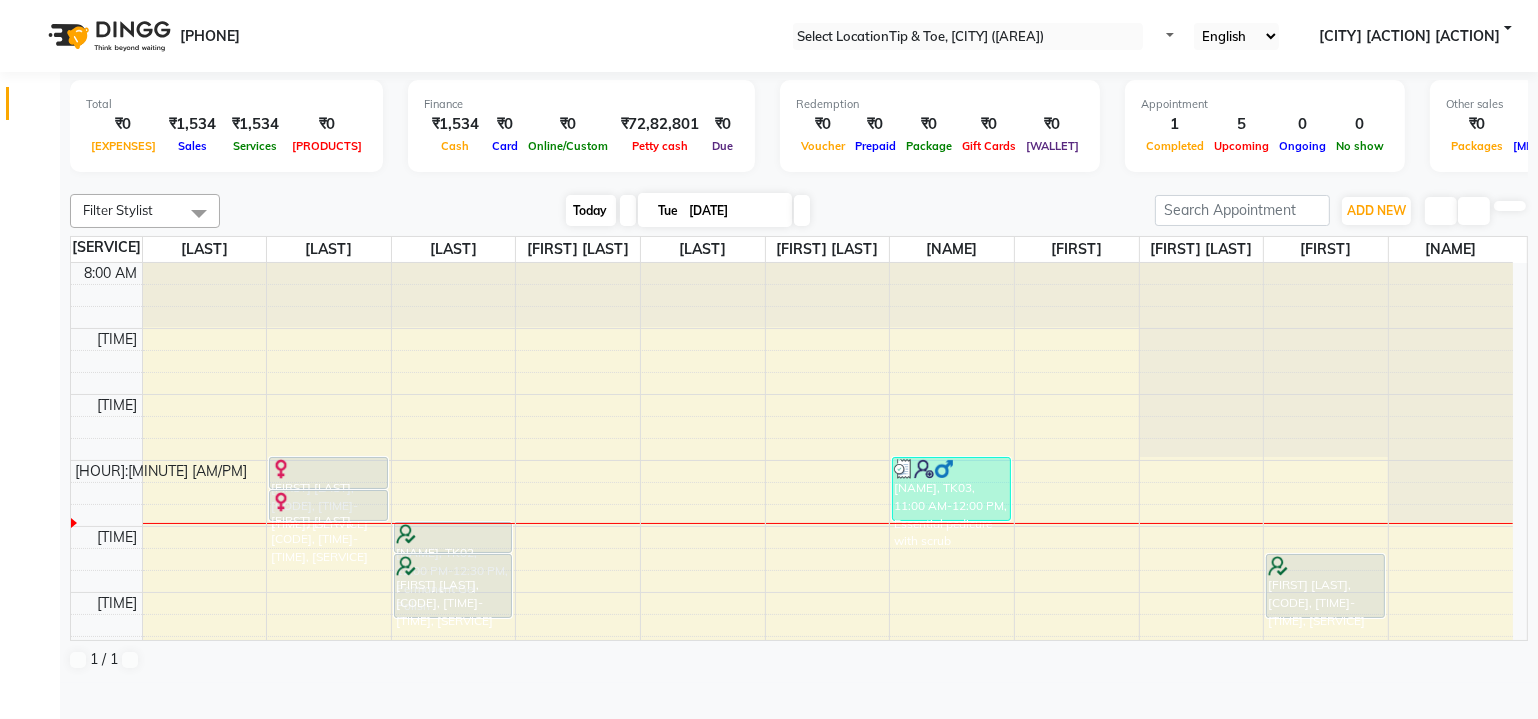 click on "Today" at bounding box center (591, 210) 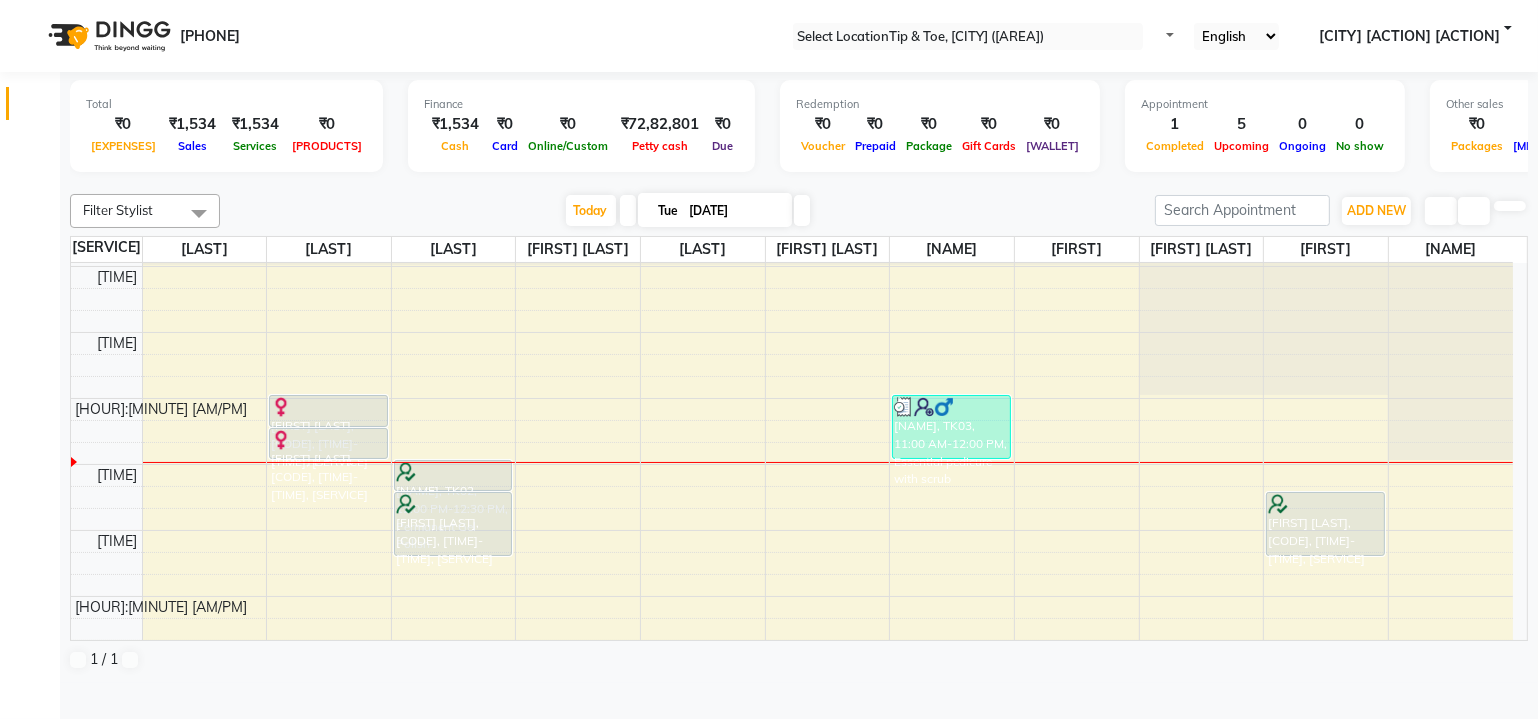 scroll, scrollTop: 90, scrollLeft: 0, axis: vertical 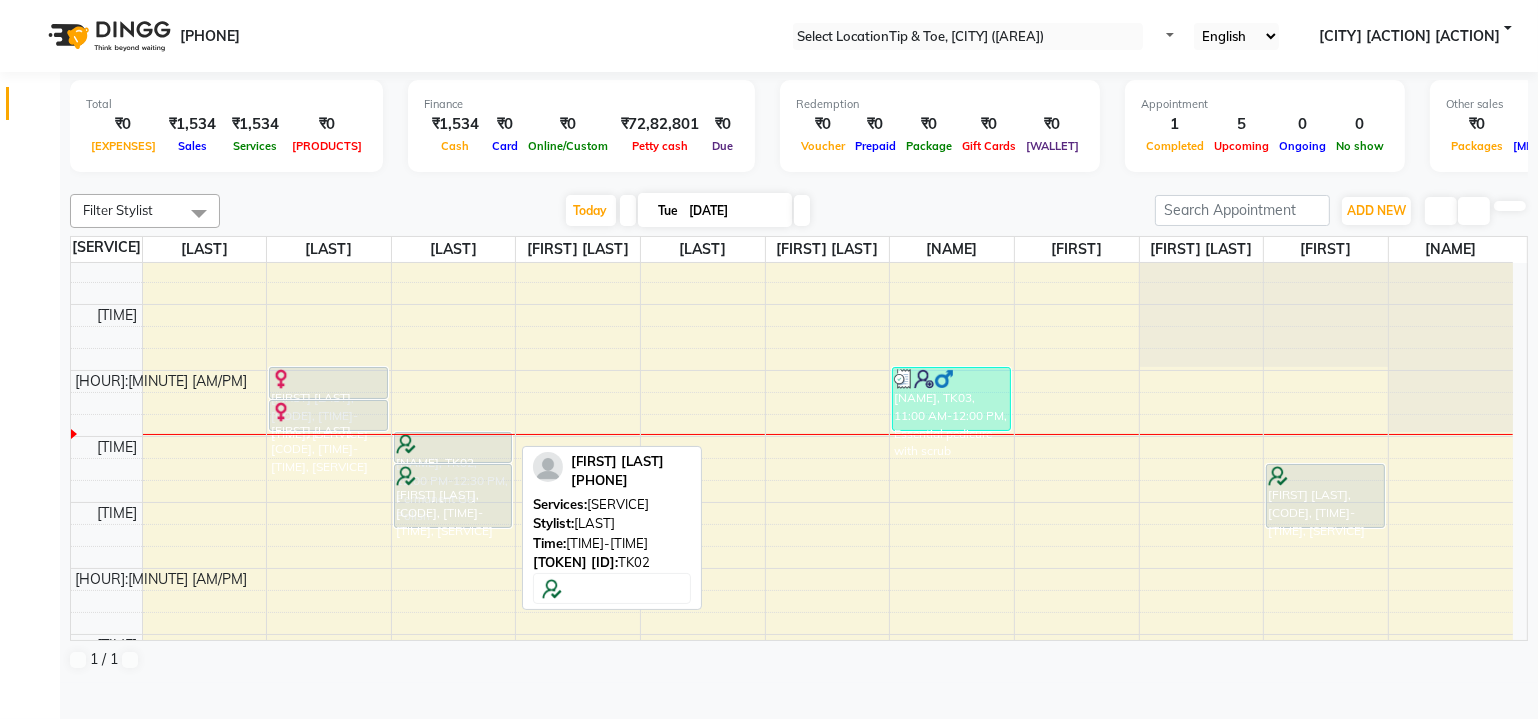 click at bounding box center [0, 0] 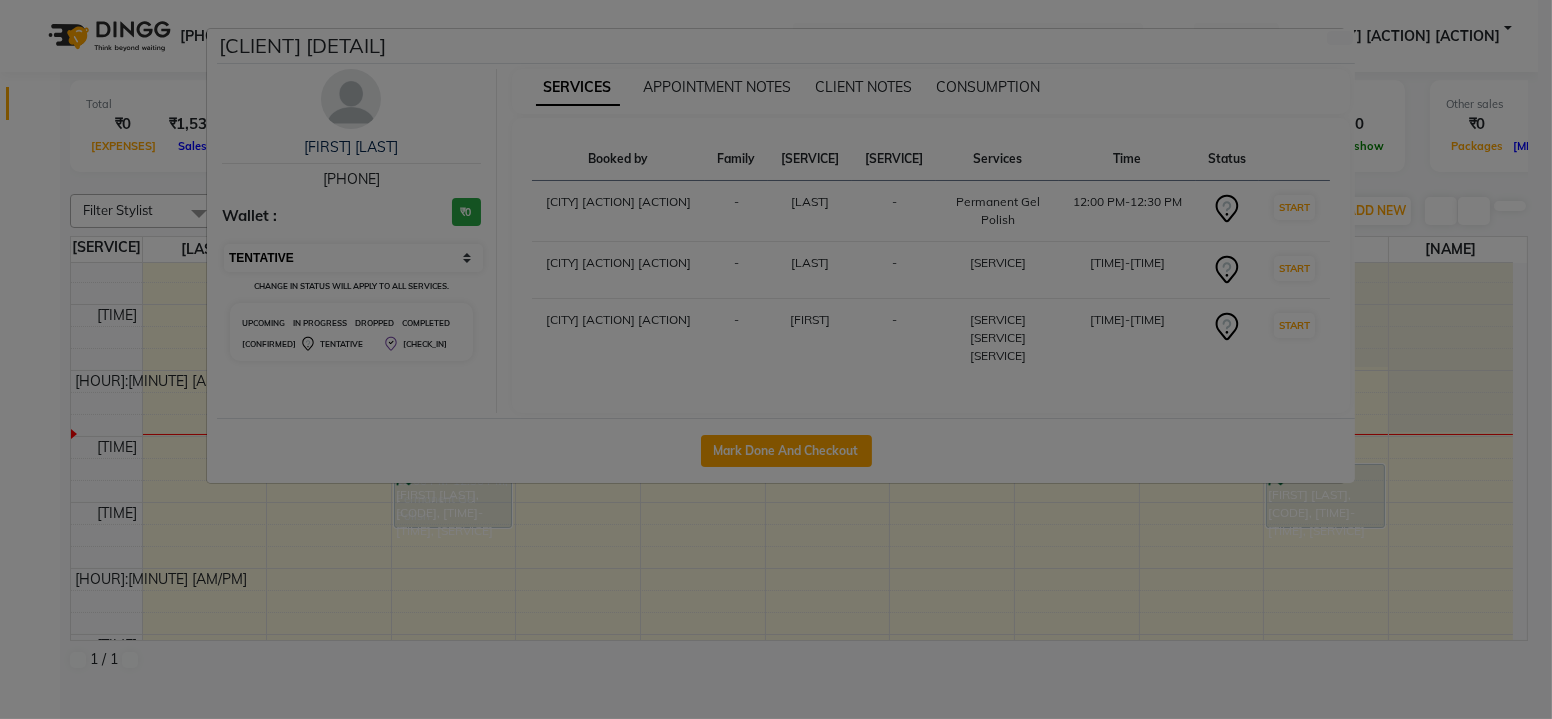 click on "Select IN SERVICE CONFIRMED TENTATIVE CHECK IN MARK DONE DROPPED UPCOMING" at bounding box center (353, 258) 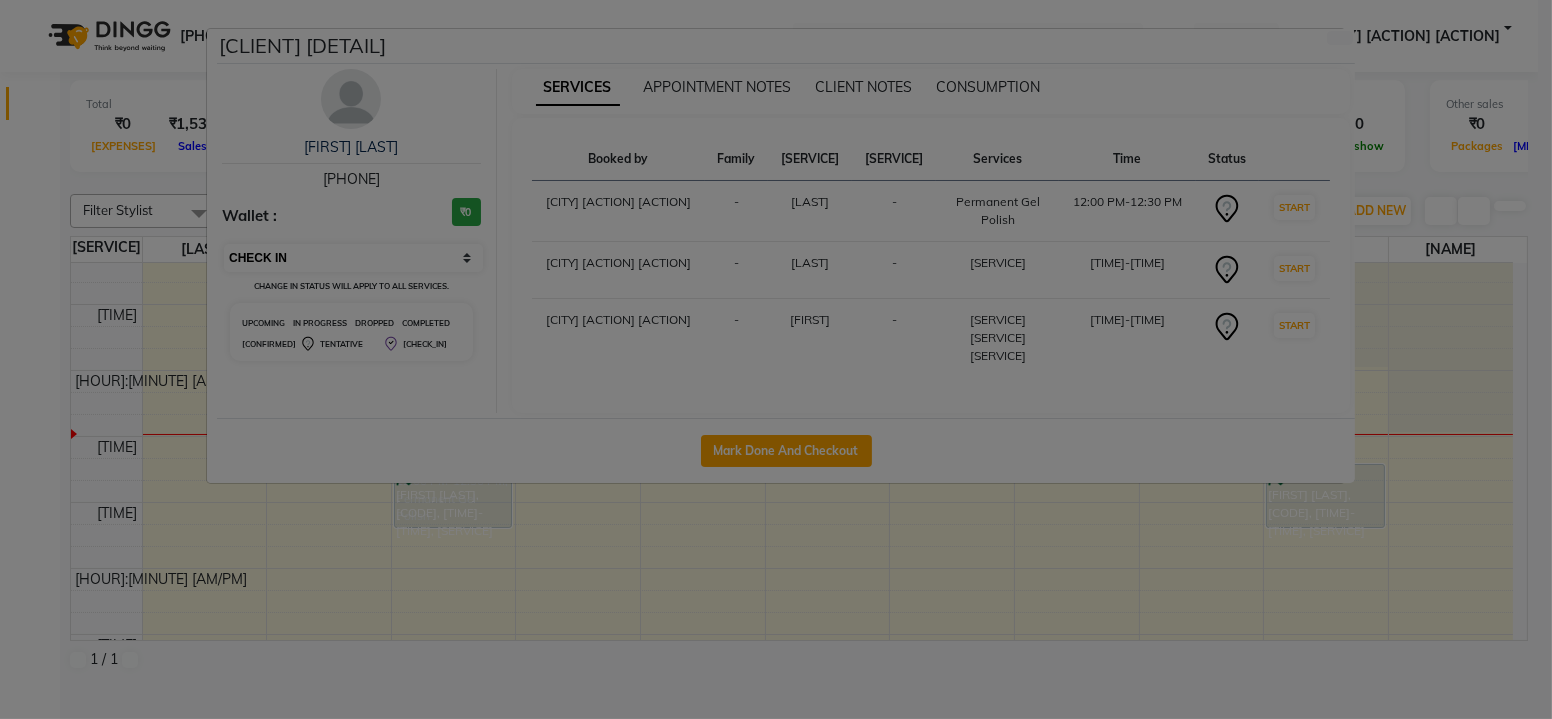 click on "Select IN SERVICE CONFIRMED TENTATIVE CHECK IN MARK DONE DROPPED UPCOMING" at bounding box center (353, 258) 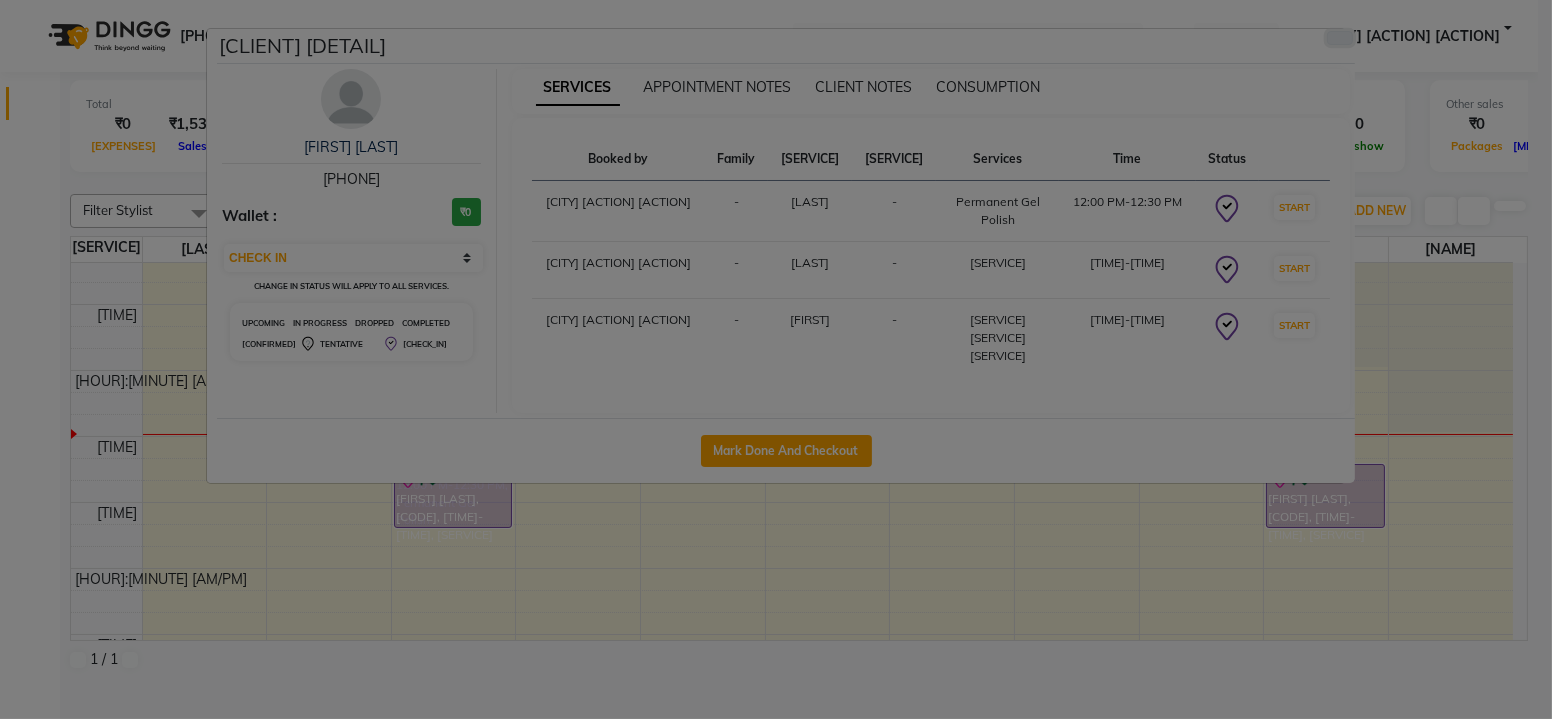 click at bounding box center (1340, 38) 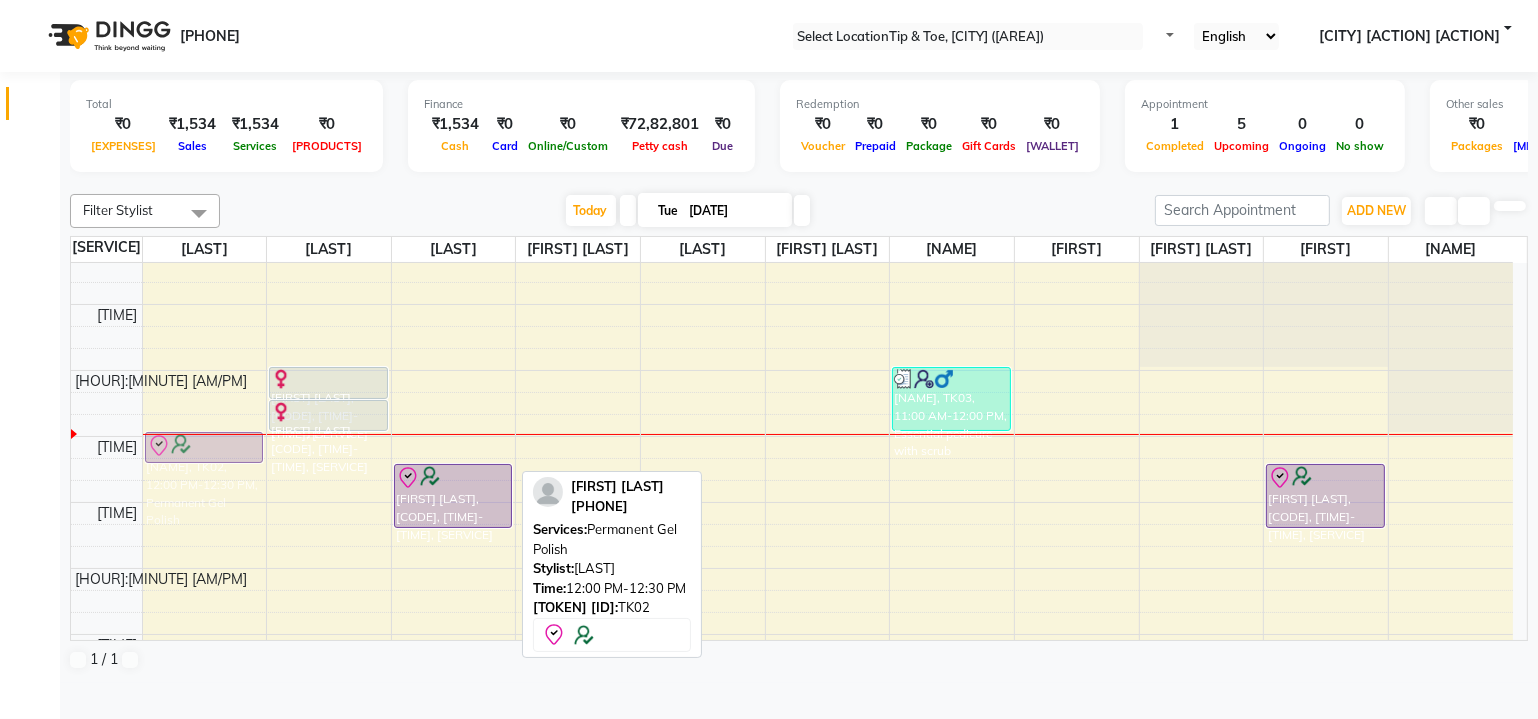 drag, startPoint x: 465, startPoint y: 463, endPoint x: 239, endPoint y: 462, distance: 226.00221 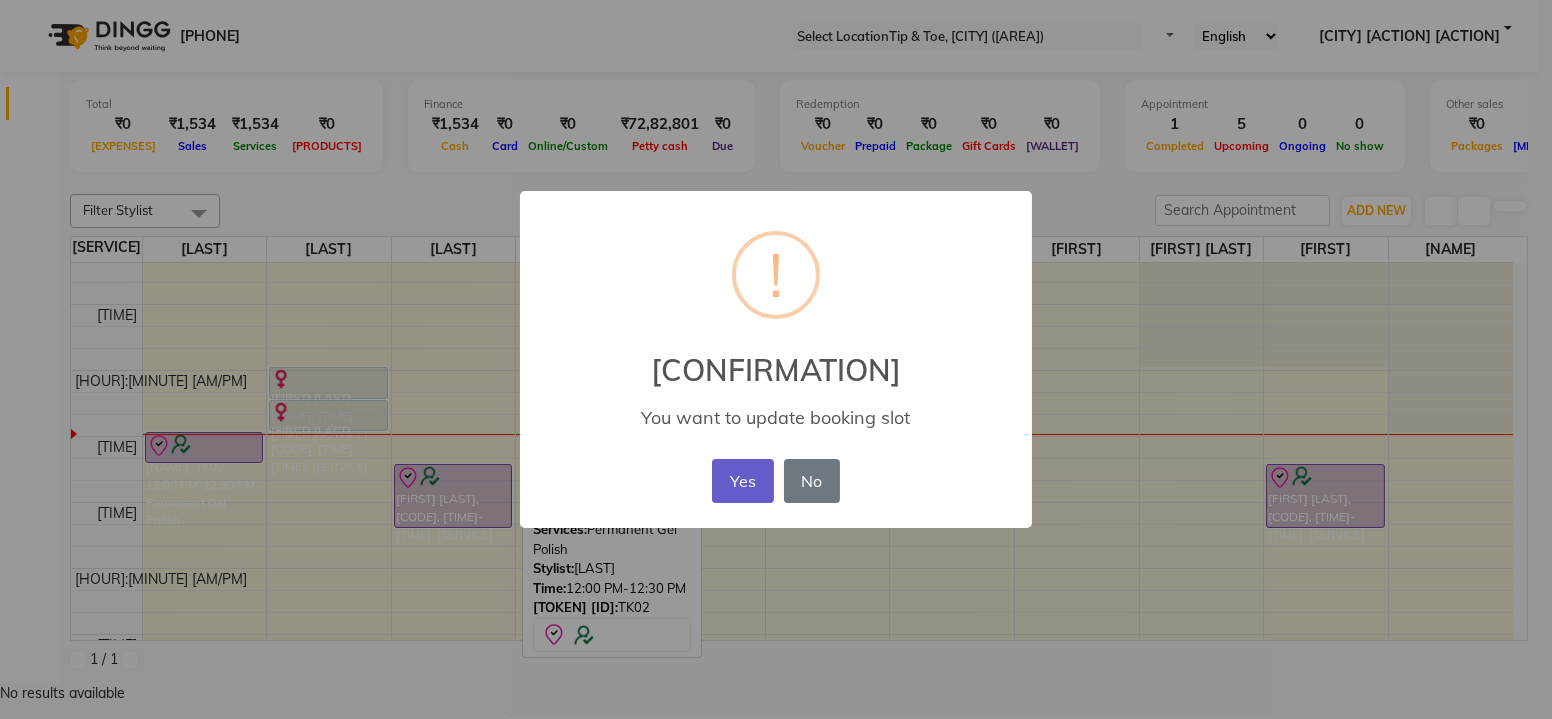 click on "Yes" at bounding box center (742, 481) 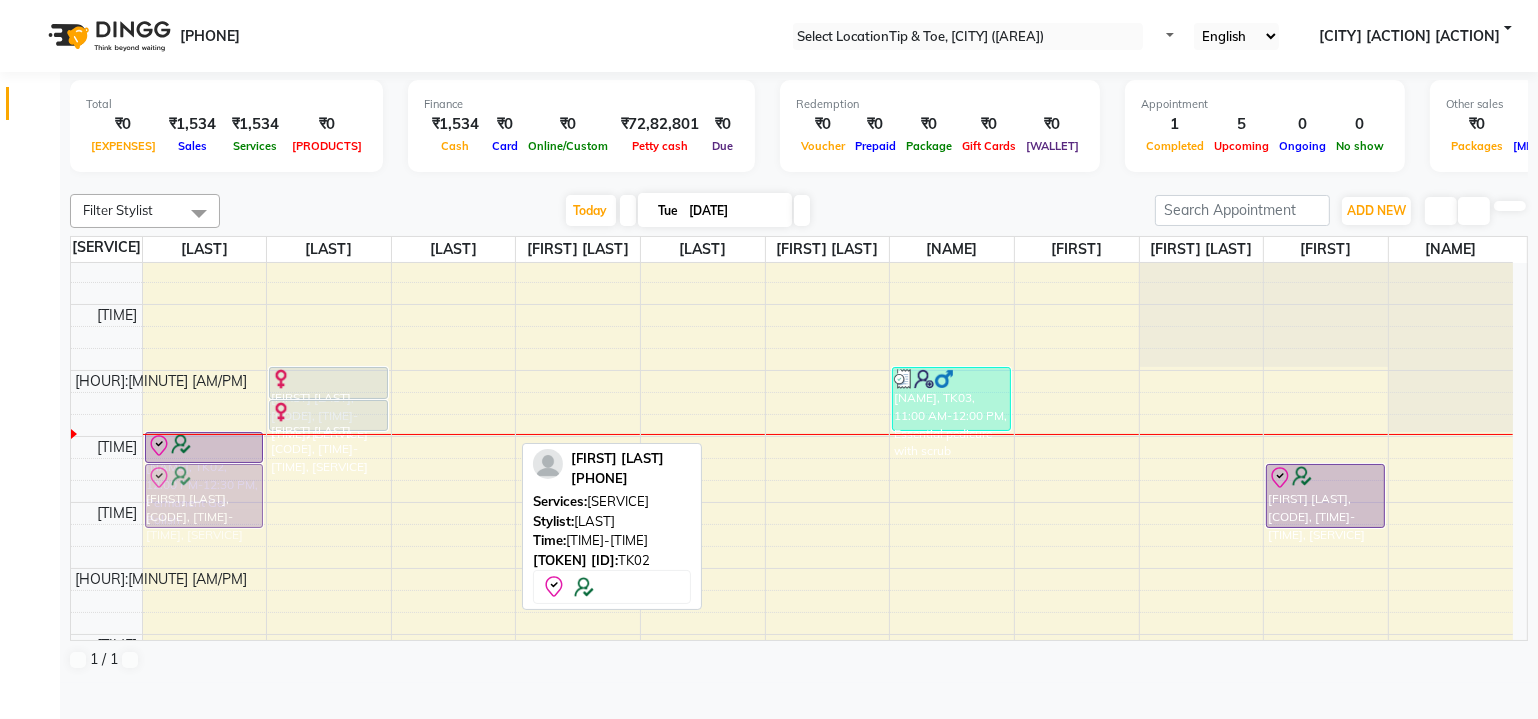 drag, startPoint x: 424, startPoint y: 517, endPoint x: 236, endPoint y: 511, distance: 188.09572 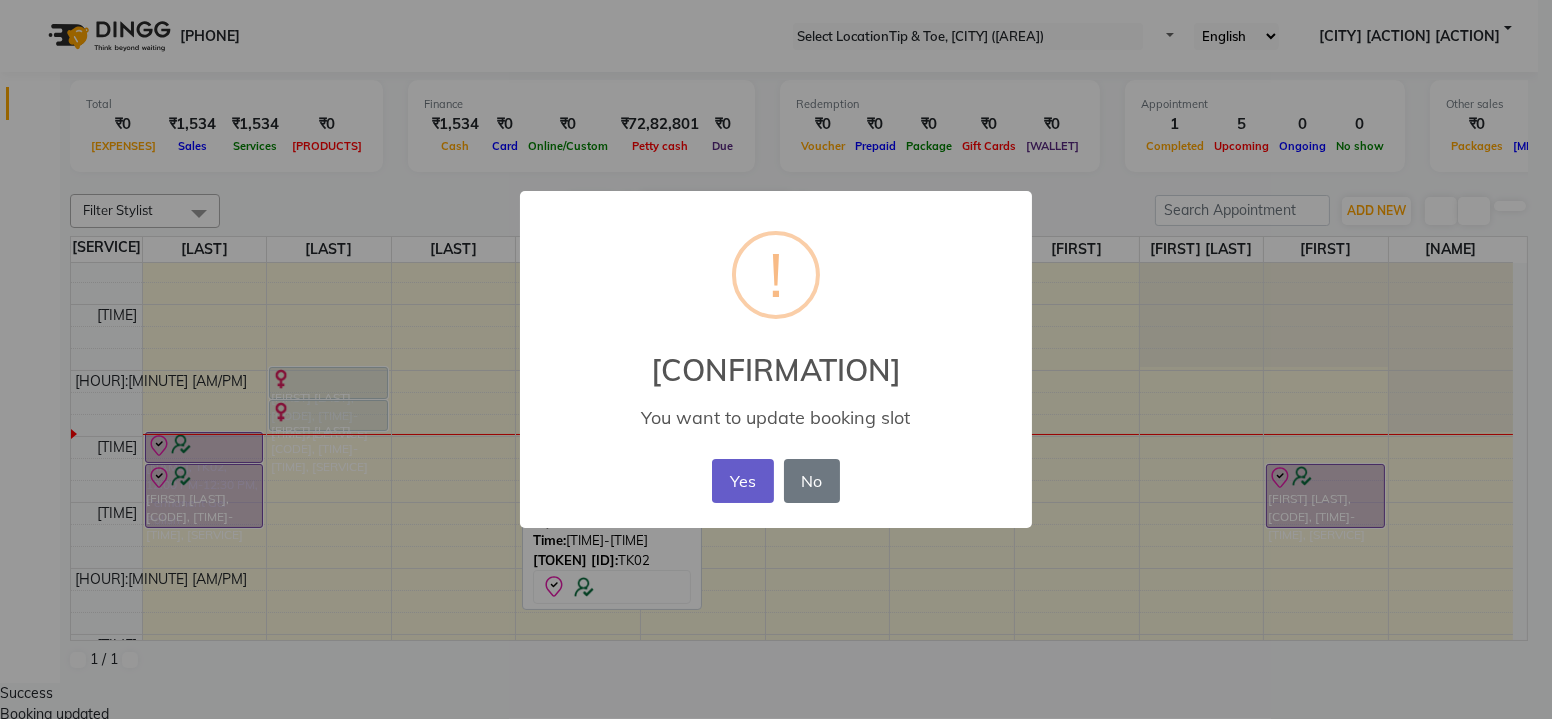 click on "Yes" at bounding box center (742, 481) 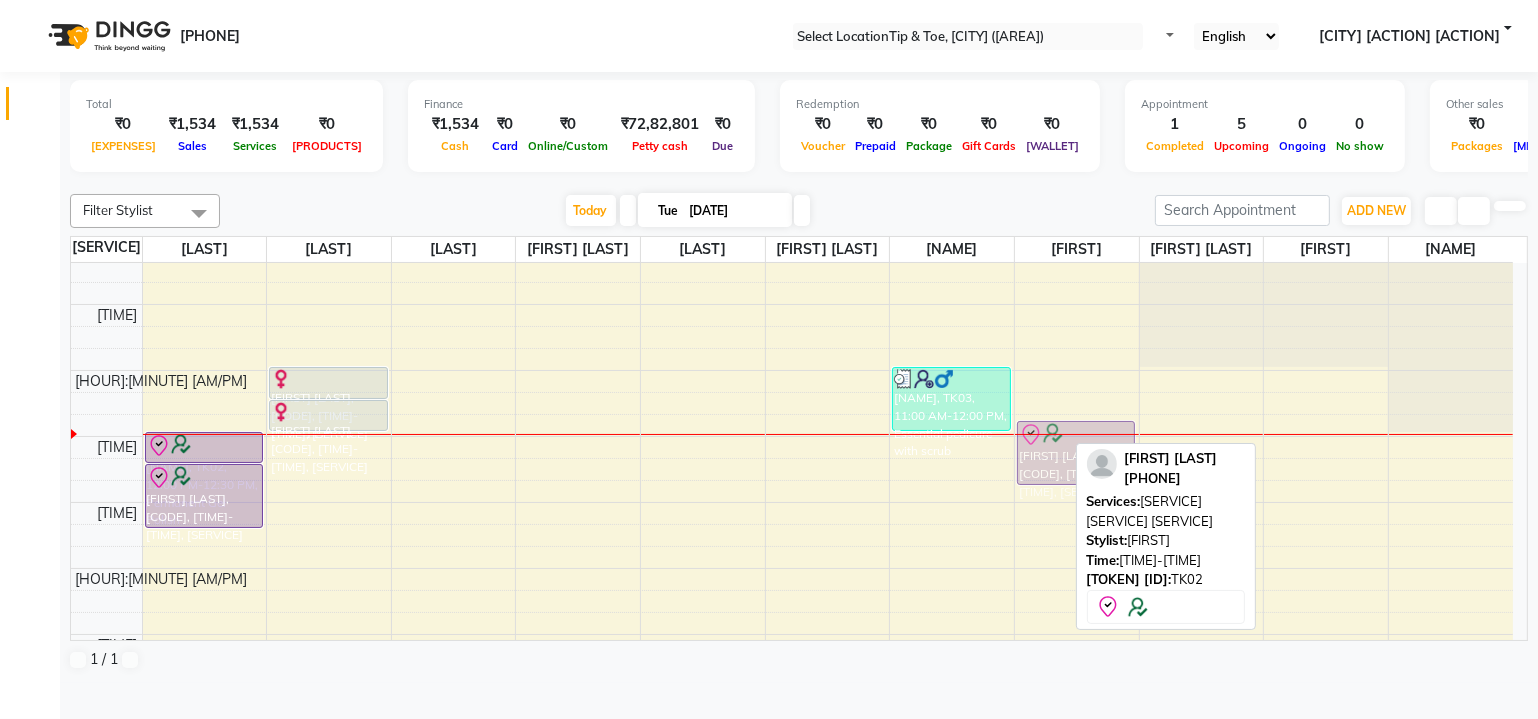drag, startPoint x: 1284, startPoint y: 501, endPoint x: 1032, endPoint y: 463, distance: 254.84897 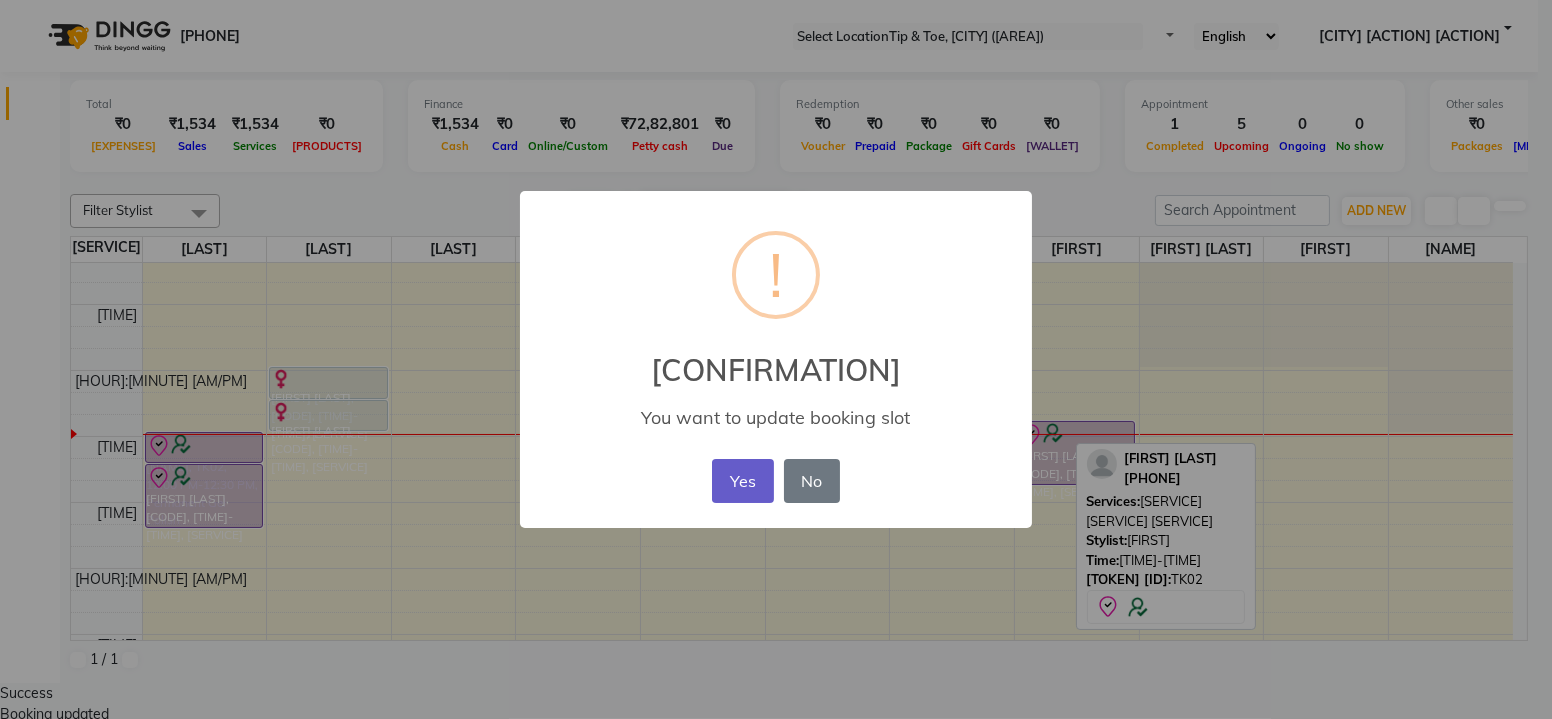click on "Yes" at bounding box center (742, 481) 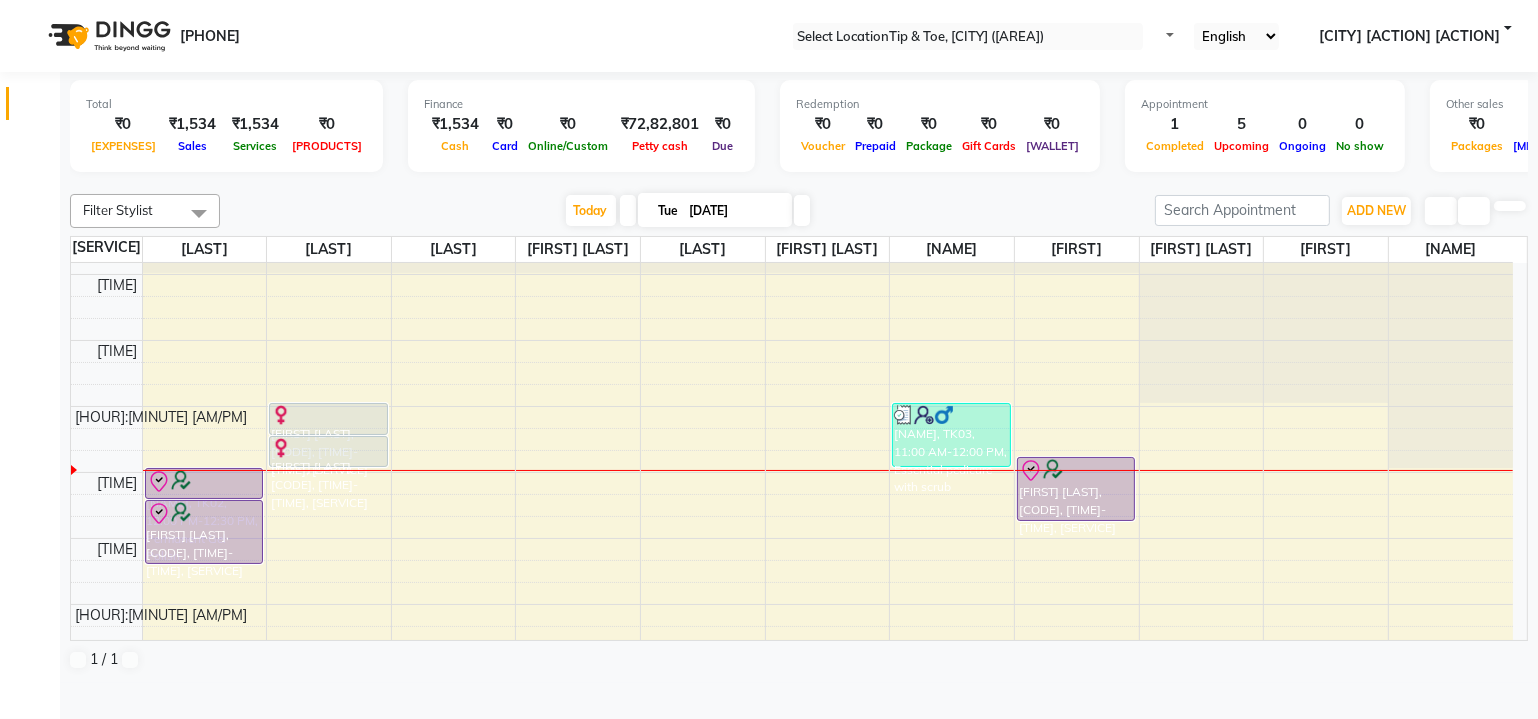 scroll, scrollTop: 90, scrollLeft: 0, axis: vertical 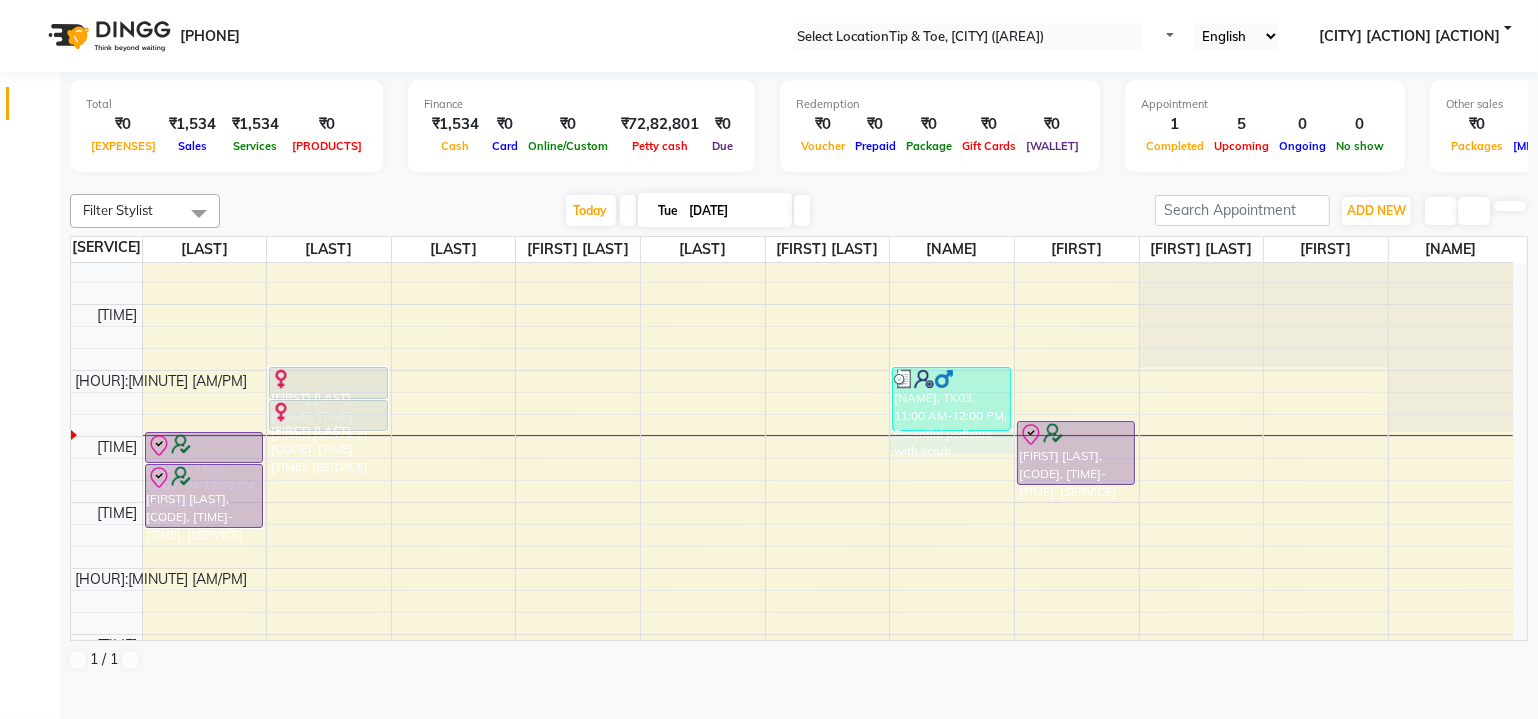 click on "Stylist Swity Leela Shimre Manisha Singh Keshien Urmila Pal Nitesh Dibakar SANAY MAMA Akash  Alfaz  8:00 AM 9:00 AM 10:00 AM 11:00 AM 12:00 PM 1:00 PM 2:00 PM 3:00 PM 4:00 PM 5:00 PM 6:00 PM 7:00 PM 8:00 PM
[NAME], TK02, 12:00 PM-12:30 PM, Permanent Gel Polish
[NAME], TK02, 12:30 PM-01:30 PM, Essential manicure with scrub     [NAME], TK01, 11:00 AM-11:30 AM, Full Legs Waxing     [NAME], TK01, 11:30 AM-12:00 PM, Half Legs Waxing     [NAME], TK03, 11:00 AM-12:00 PM, Essential pedicure with scrub
[NAME], TK02, 11:50 AM-12:50 PM, Essential pedicure with scrub" at bounding box center (792, 601) 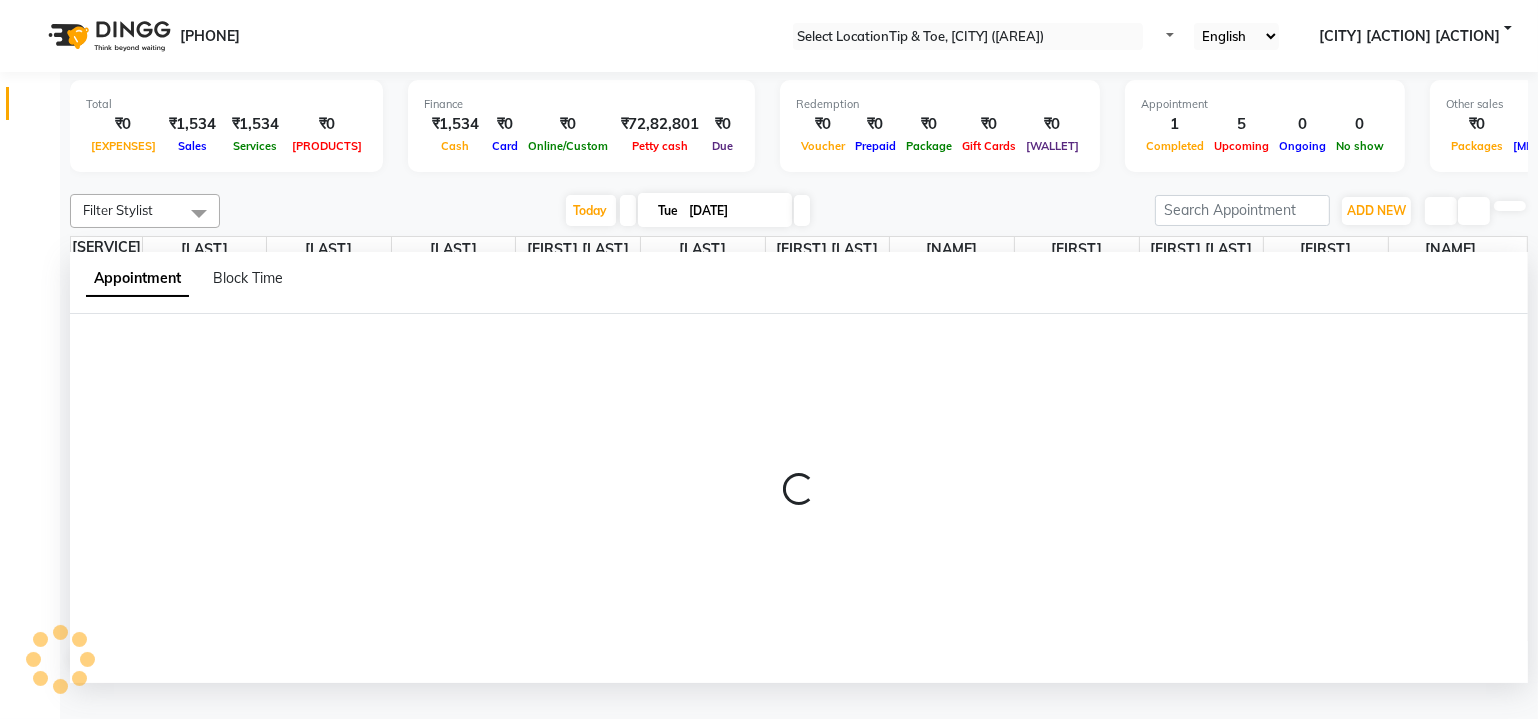 scroll, scrollTop: 0, scrollLeft: 0, axis: both 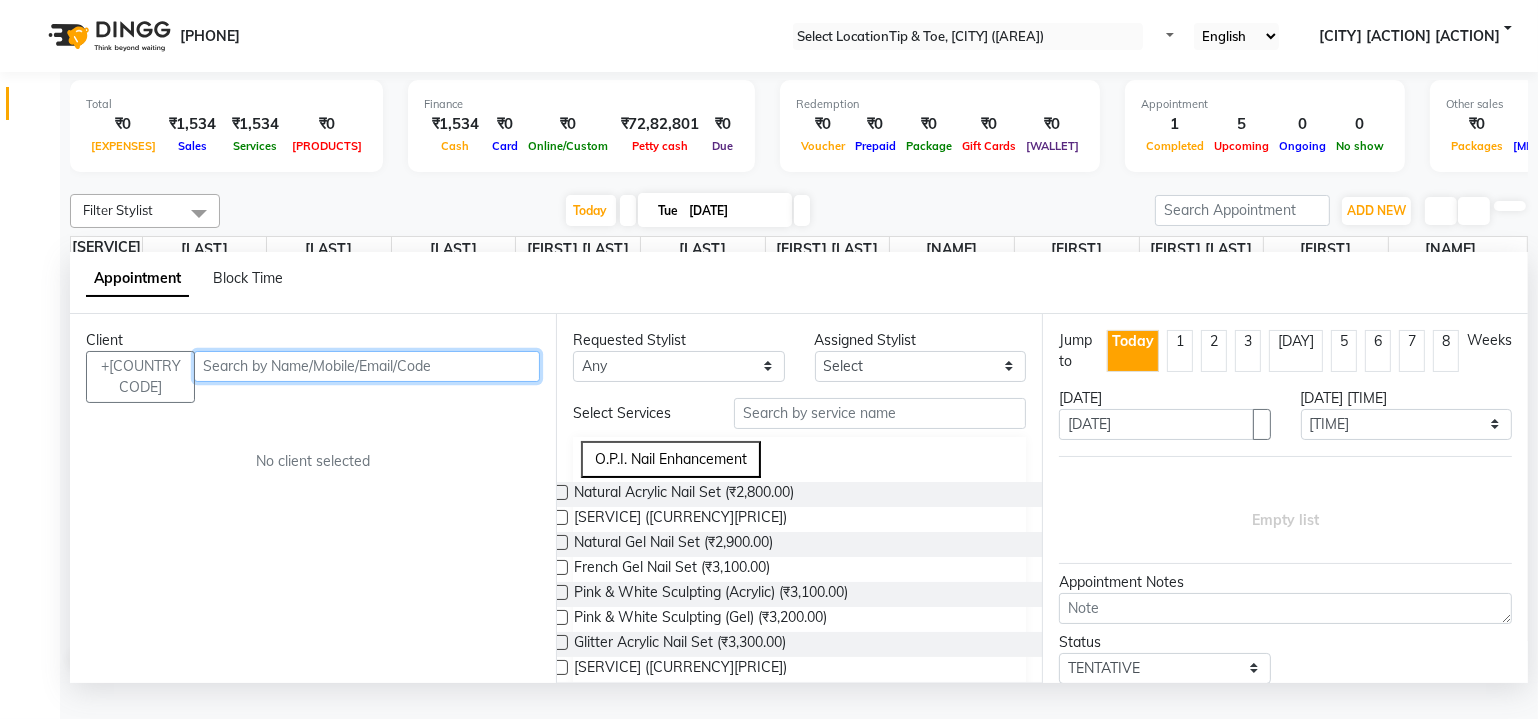 click at bounding box center (367, 366) 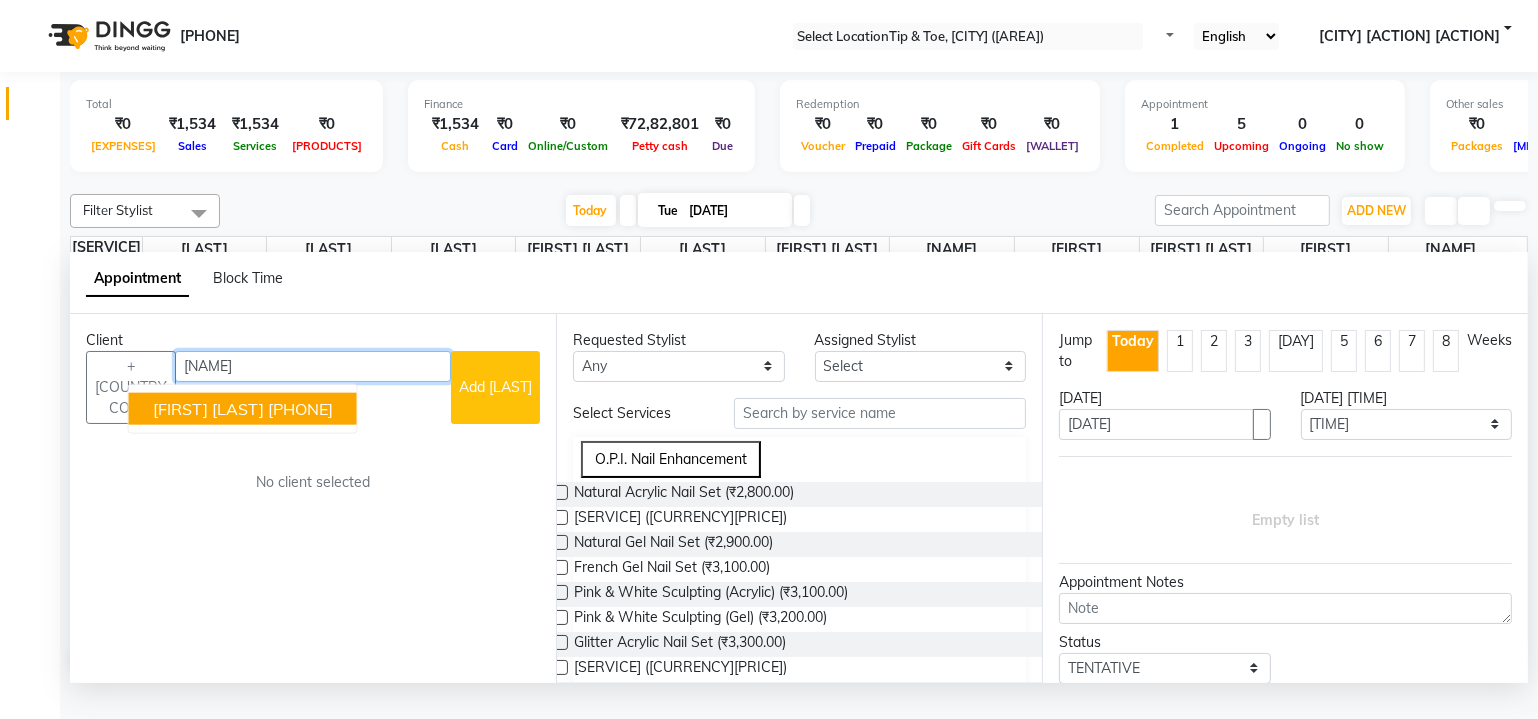 click on "[FIRST] [LAST]" at bounding box center [208, 408] 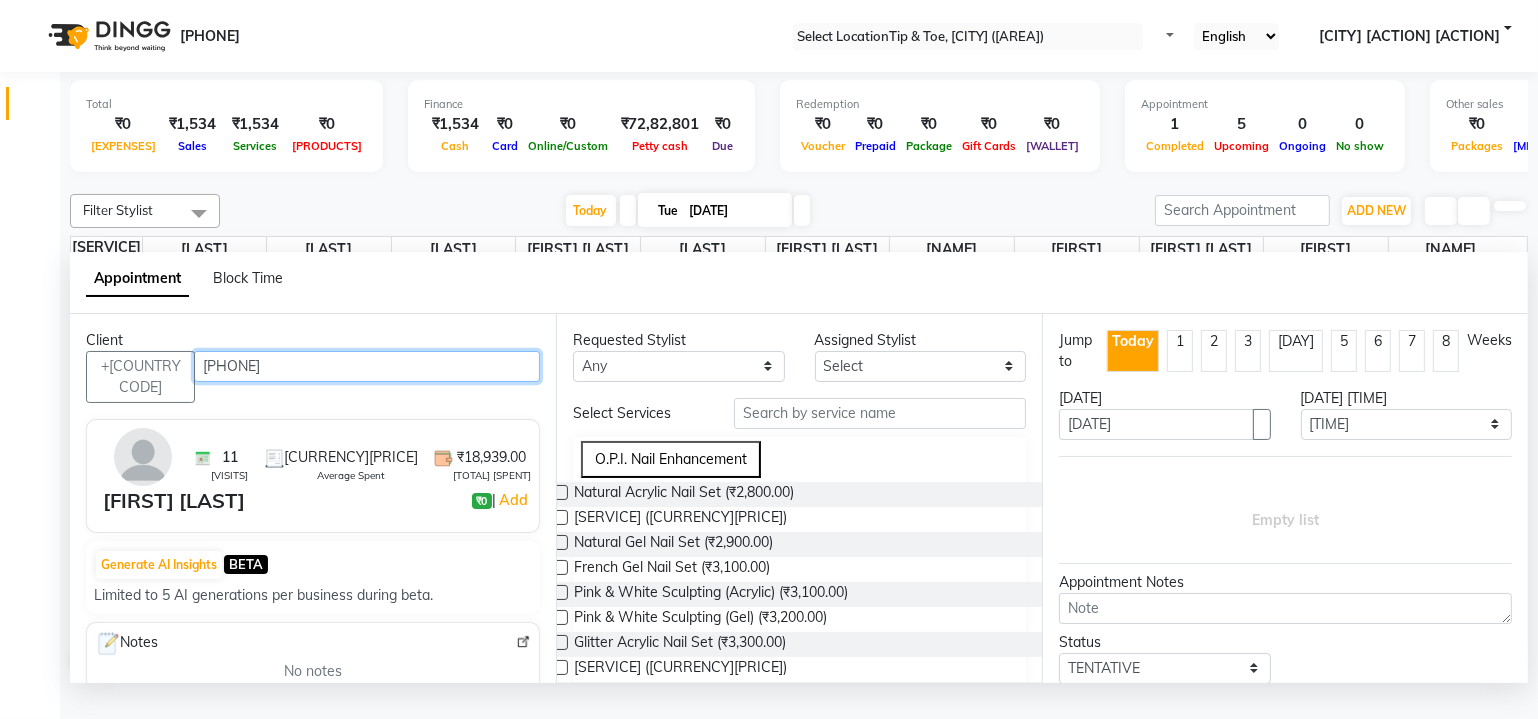 type on "[PHONE]" 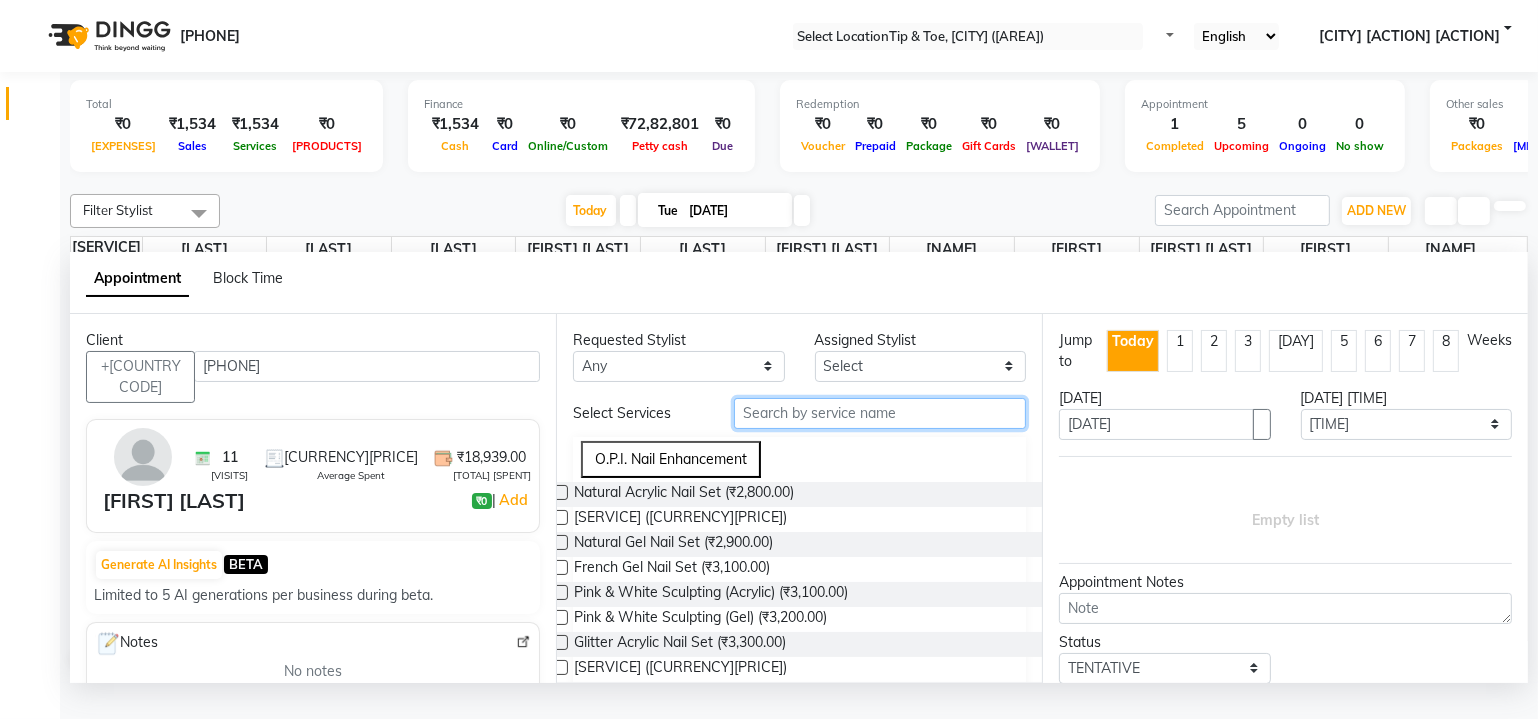 click at bounding box center [880, 413] 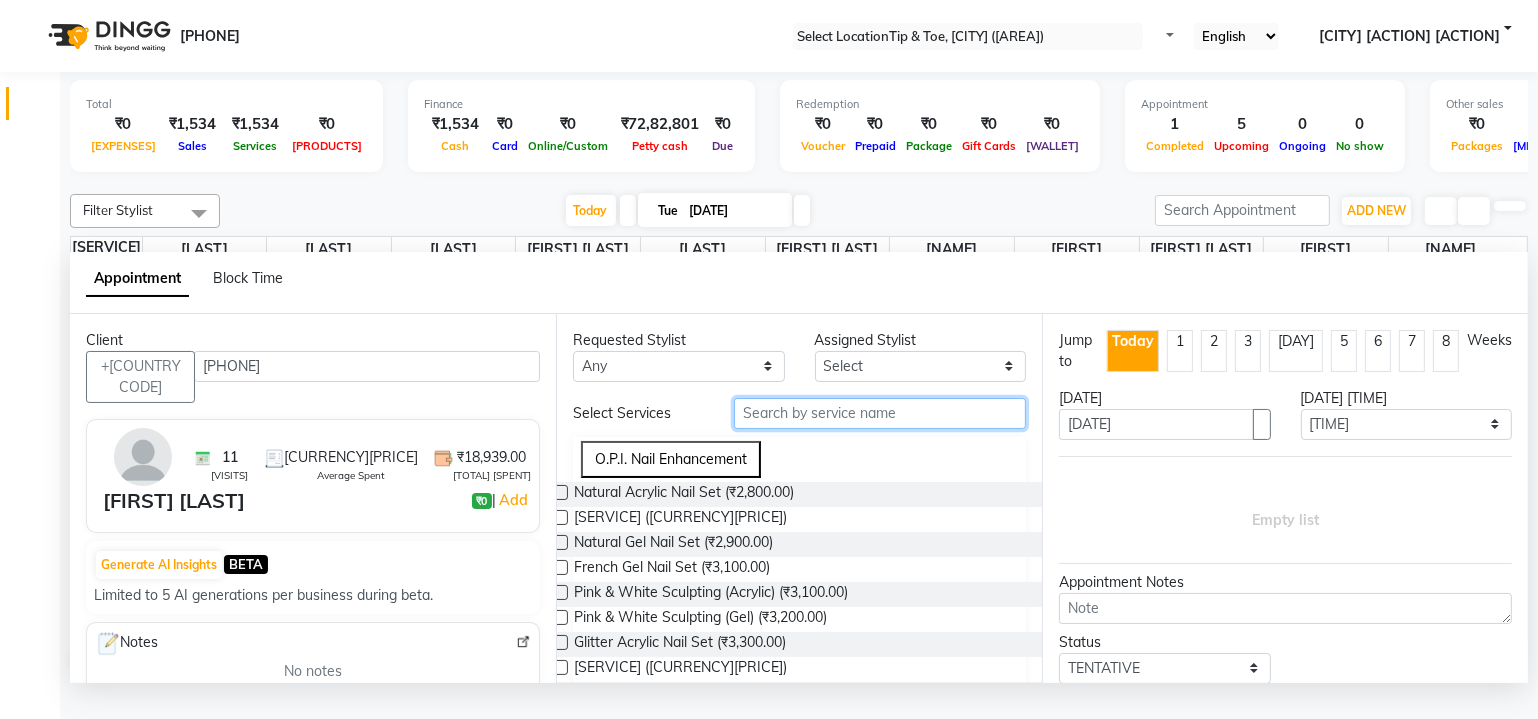 click at bounding box center (880, 413) 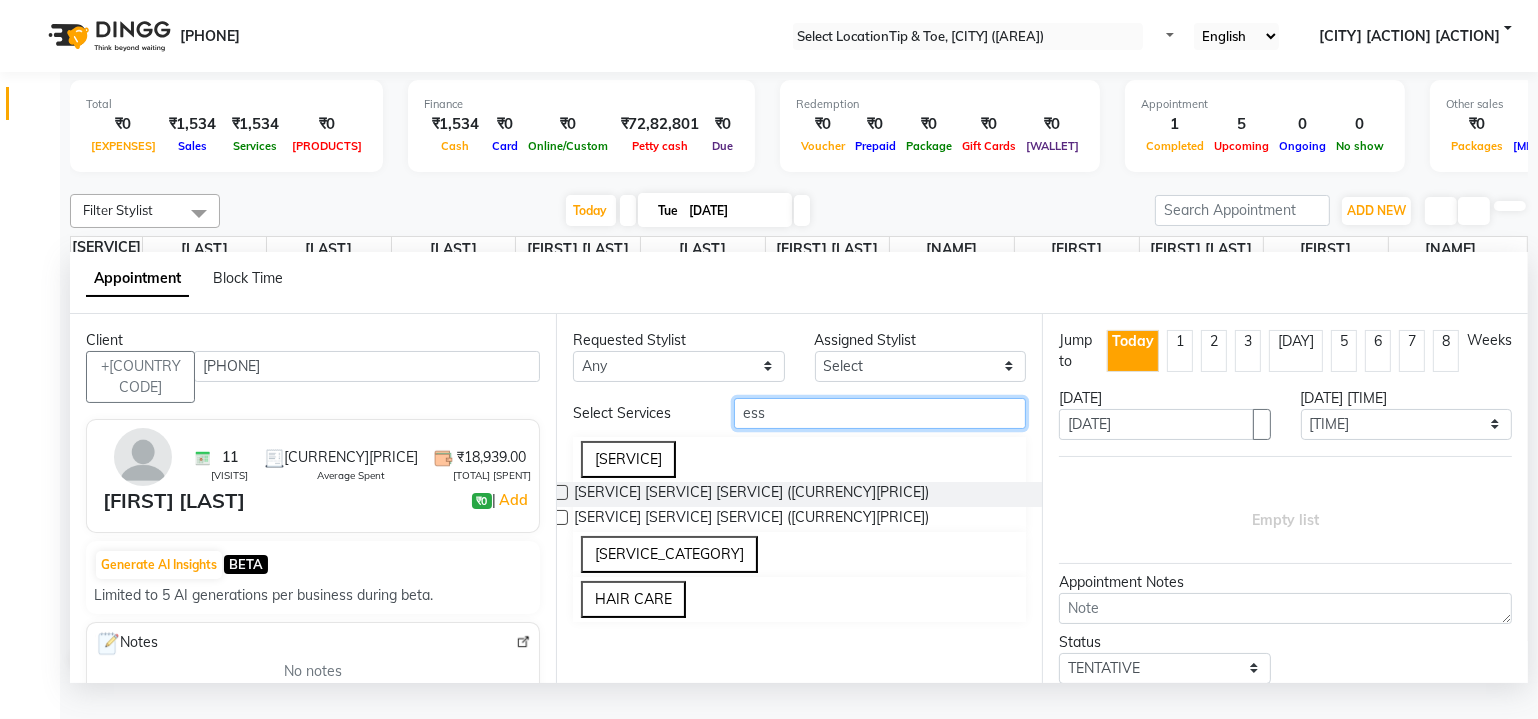 type on "ess" 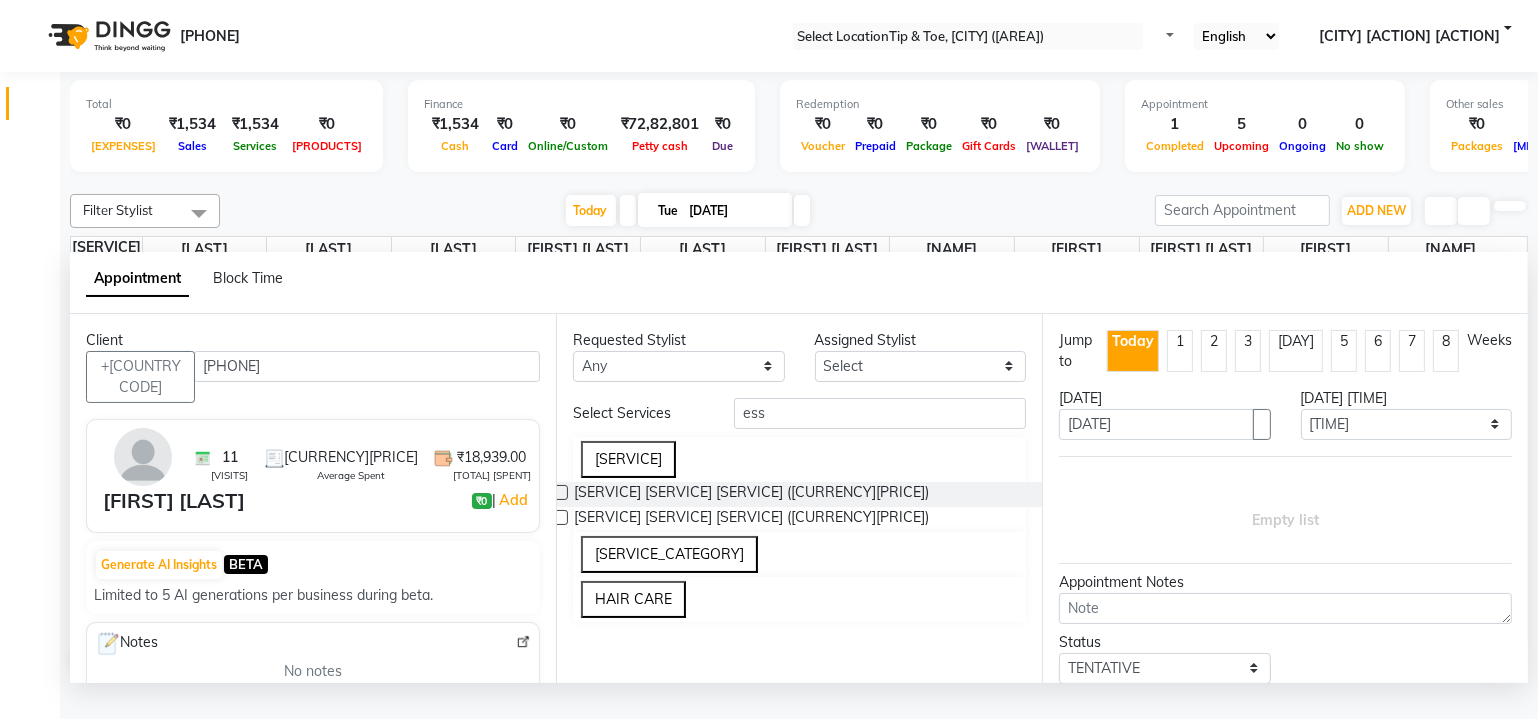 click at bounding box center [560, 492] 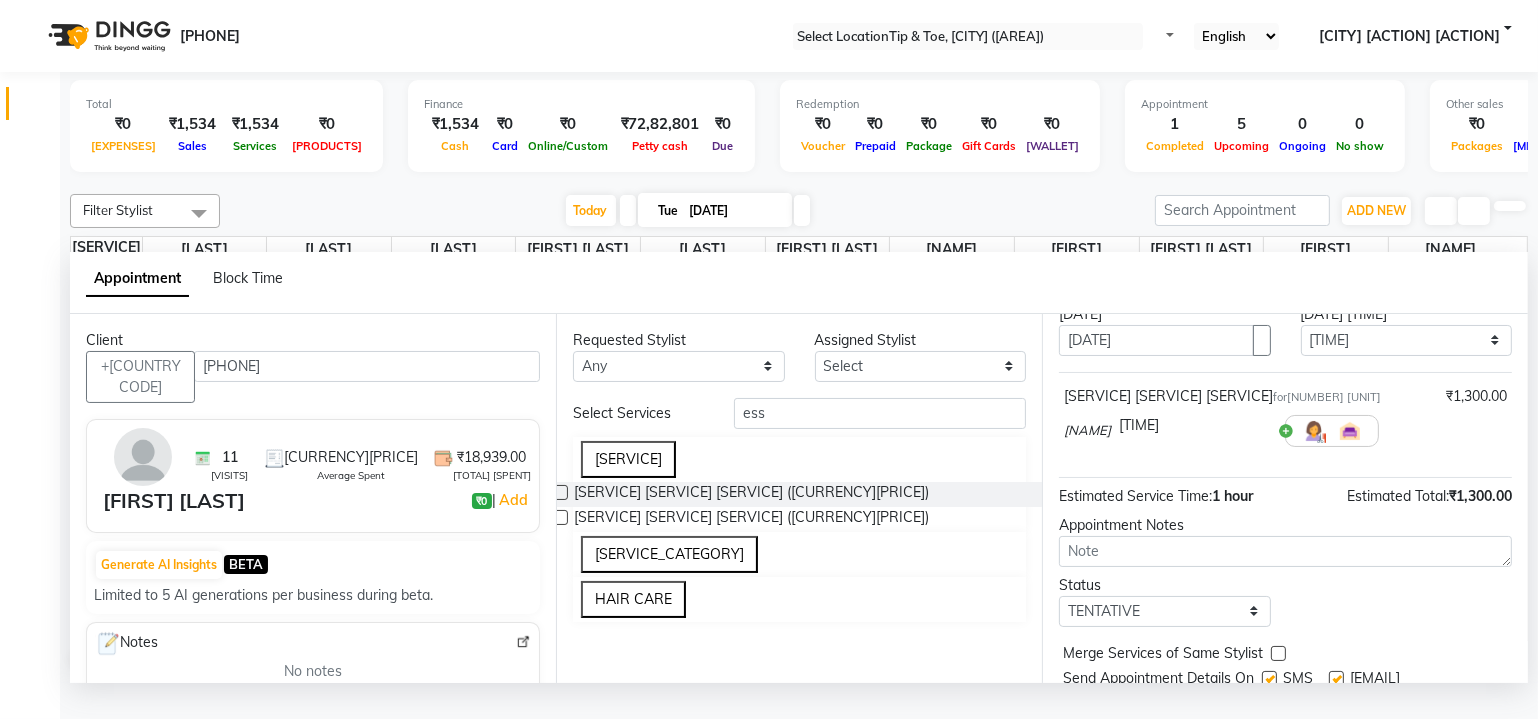 scroll, scrollTop: 135, scrollLeft: 0, axis: vertical 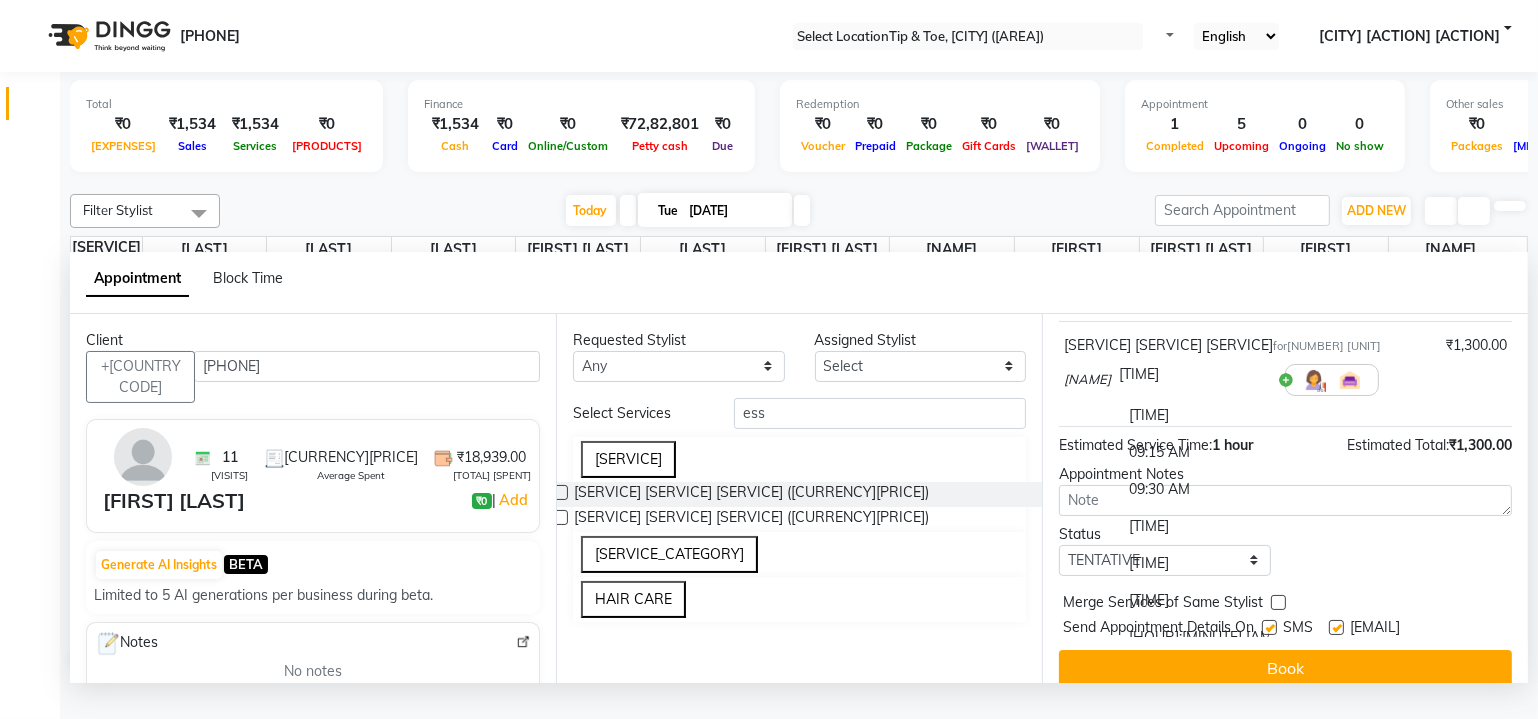 click at bounding box center (1194, 374) 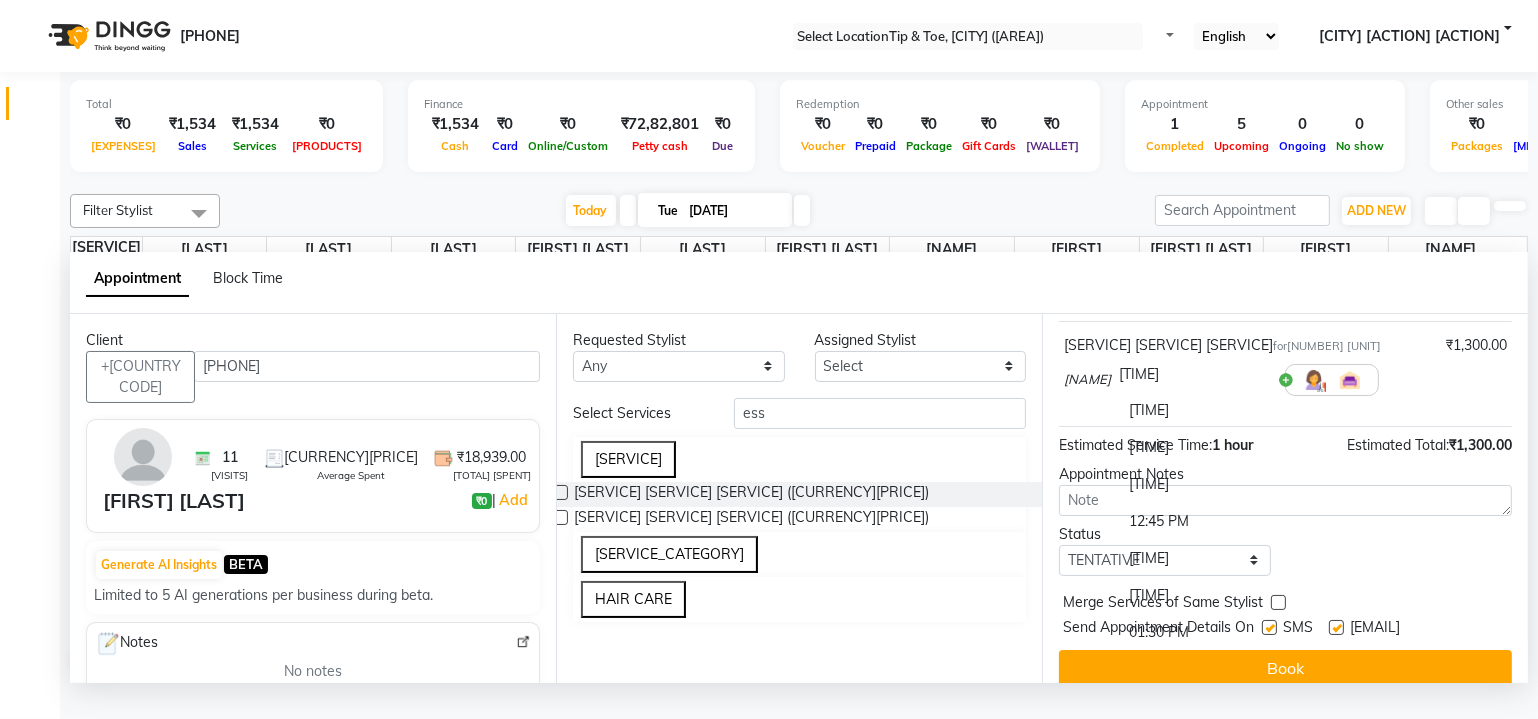 click on "[TIME]" at bounding box center [1194, 484] 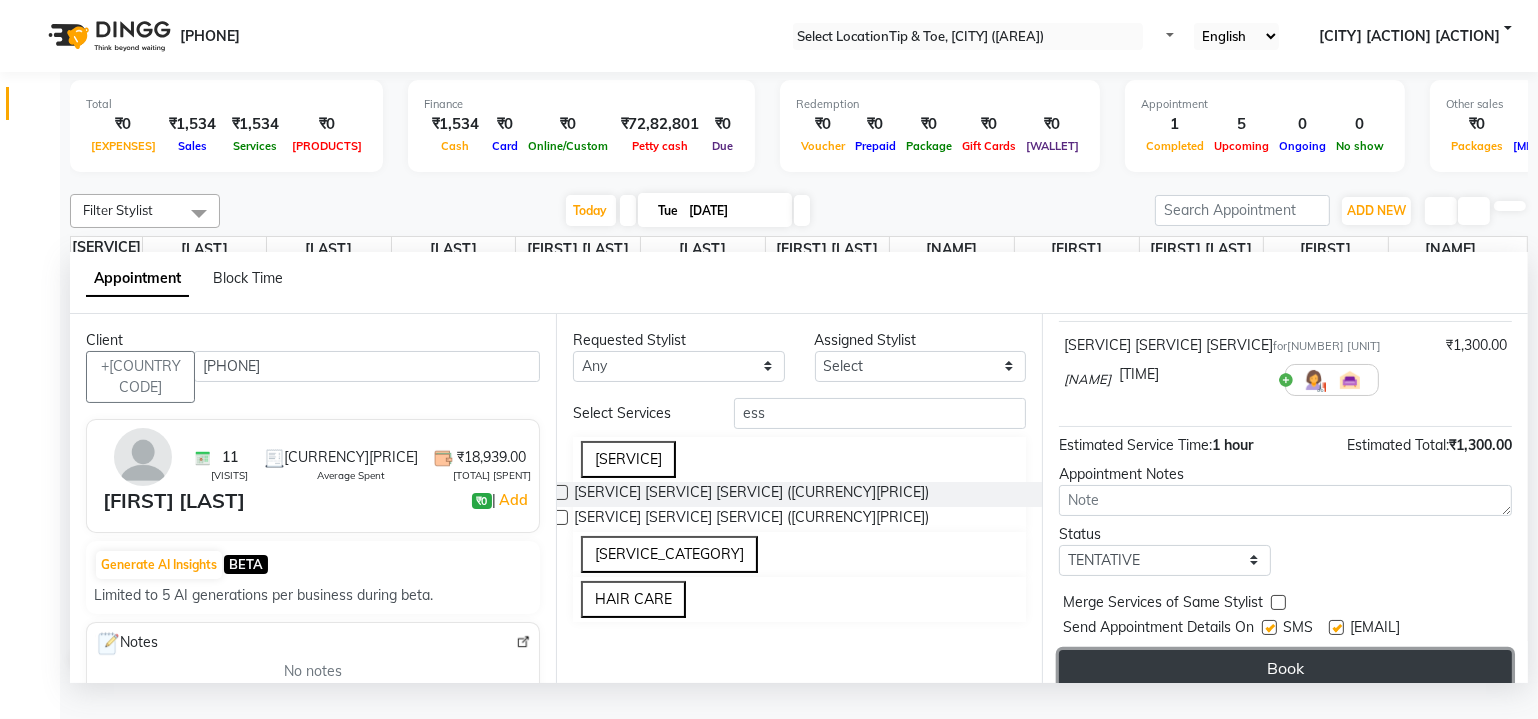 drag, startPoint x: 1292, startPoint y: 674, endPoint x: 1440, endPoint y: 674, distance: 148 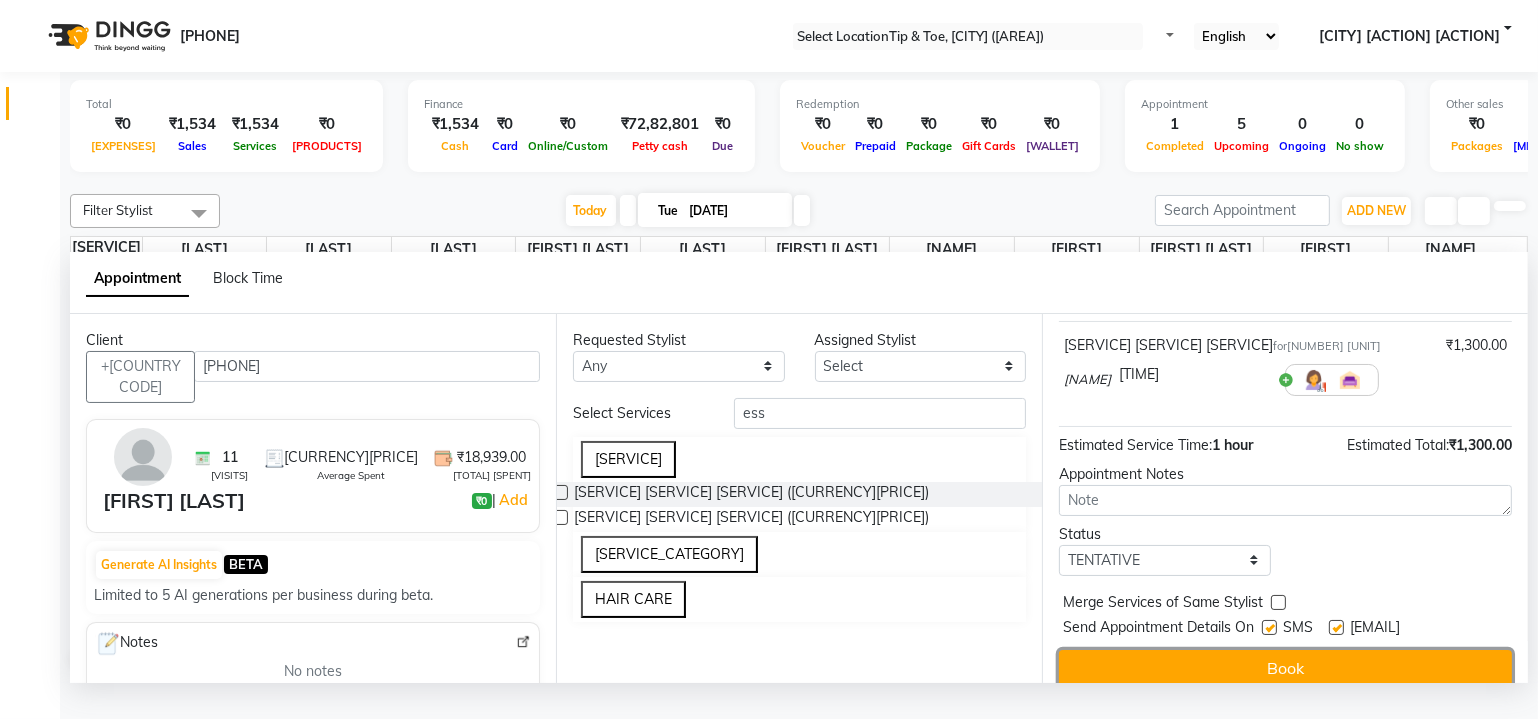 click on "Book" at bounding box center [1285, 668] 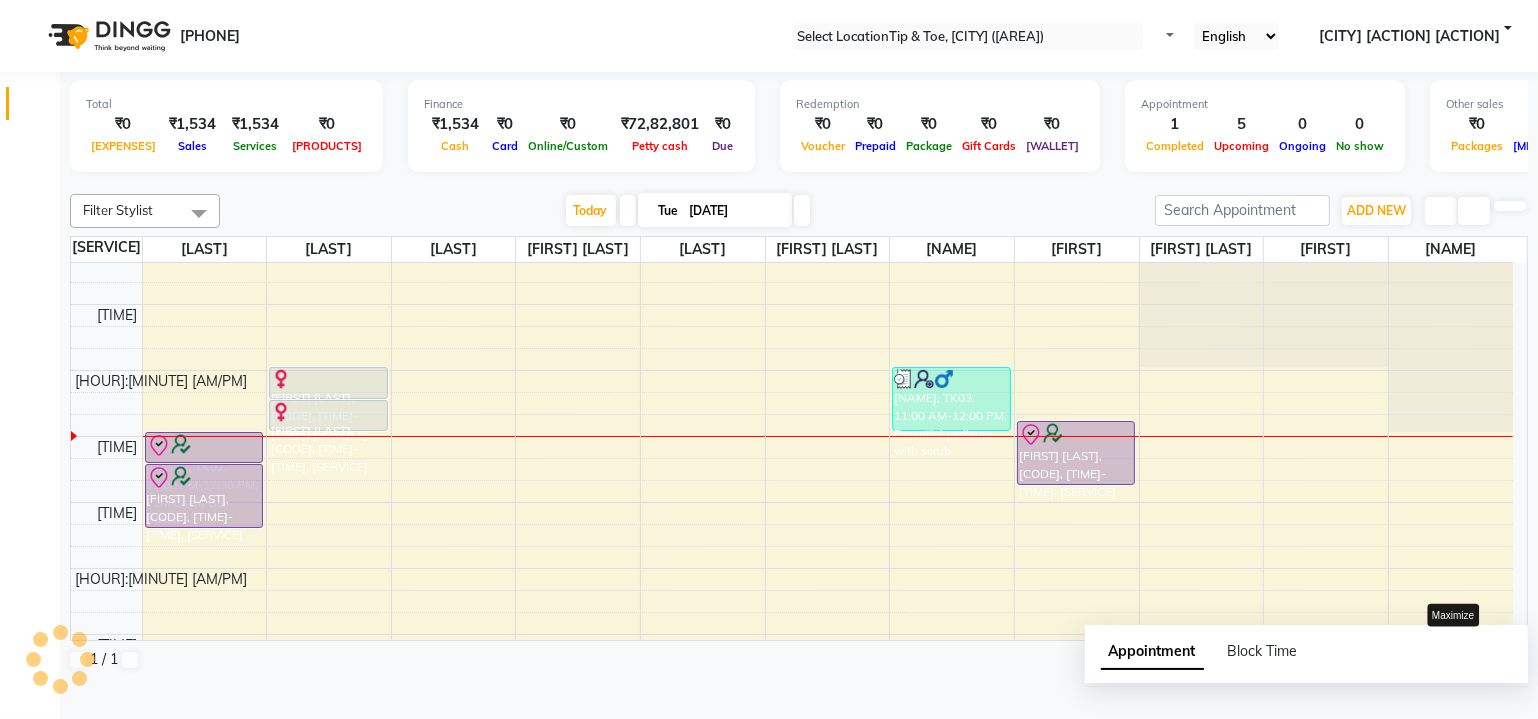 scroll, scrollTop: 0, scrollLeft: 0, axis: both 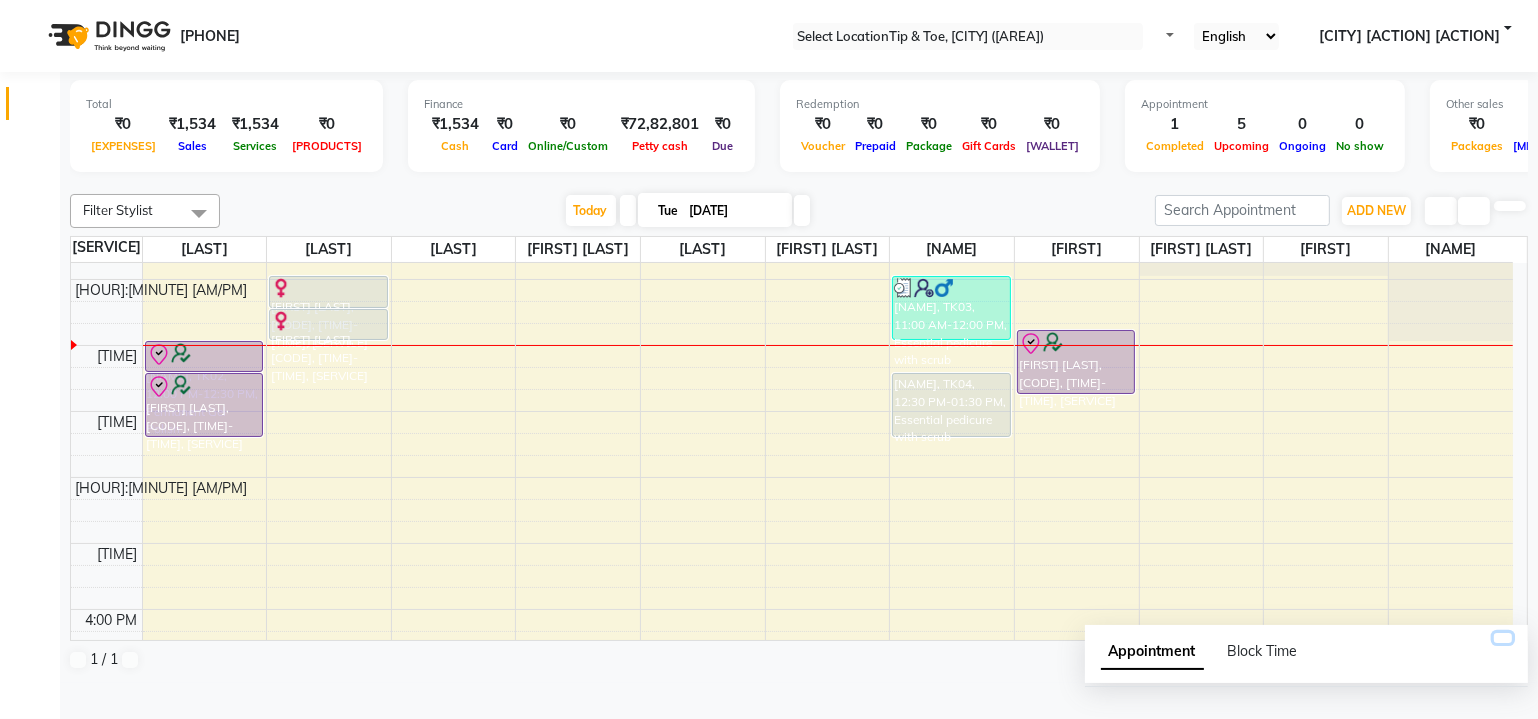 click at bounding box center (1503, 638) 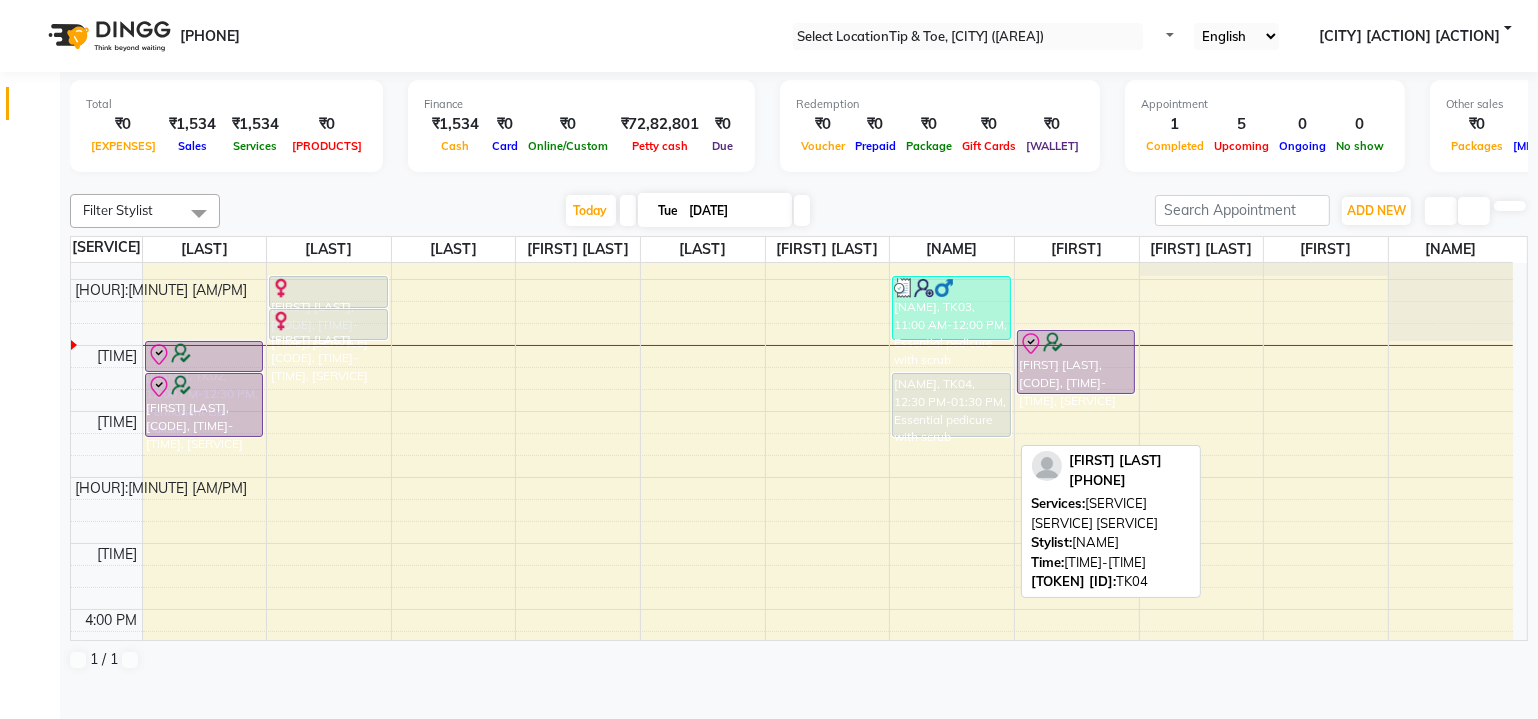 click on "[NAME], TK04, 12:30 PM-01:30 PM, Essential pedicure with scrub" at bounding box center (204, 405) 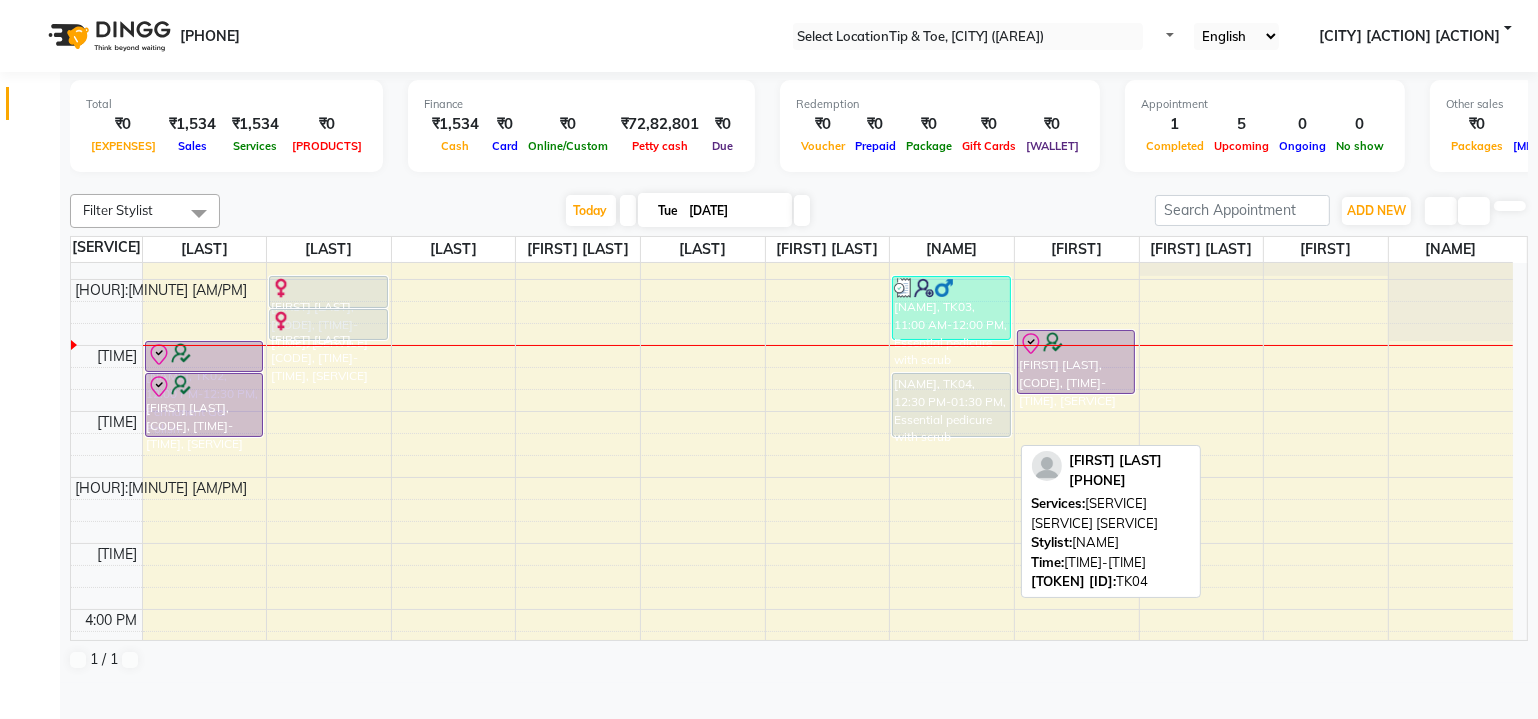 click on "[NAME], TK04, 12:30 PM-01:30 PM, Essential pedicure with scrub" at bounding box center [204, 405] 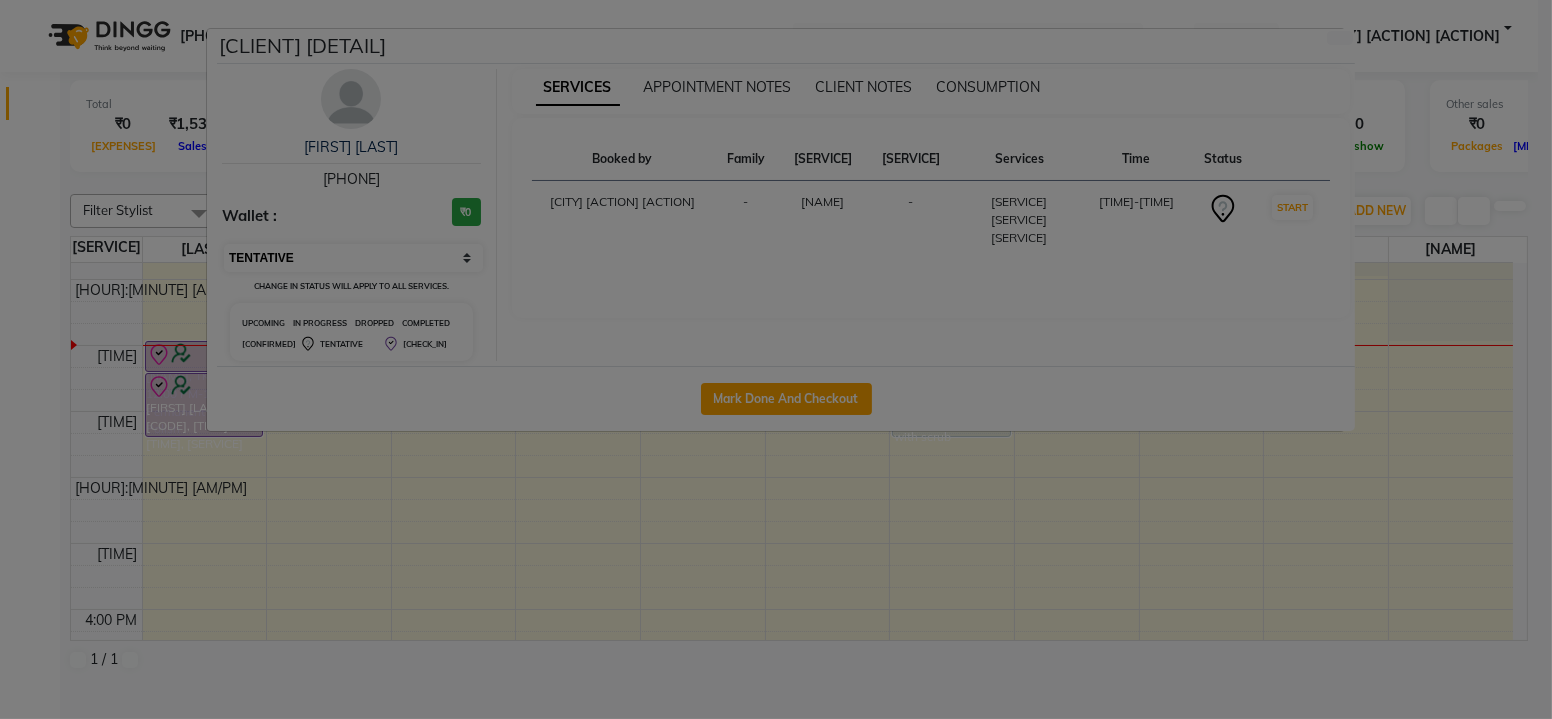 click on "Select IN SERVICE CONFIRMED TENTATIVE CHECK IN MARK DONE DROPPED UPCOMING" at bounding box center (353, 258) 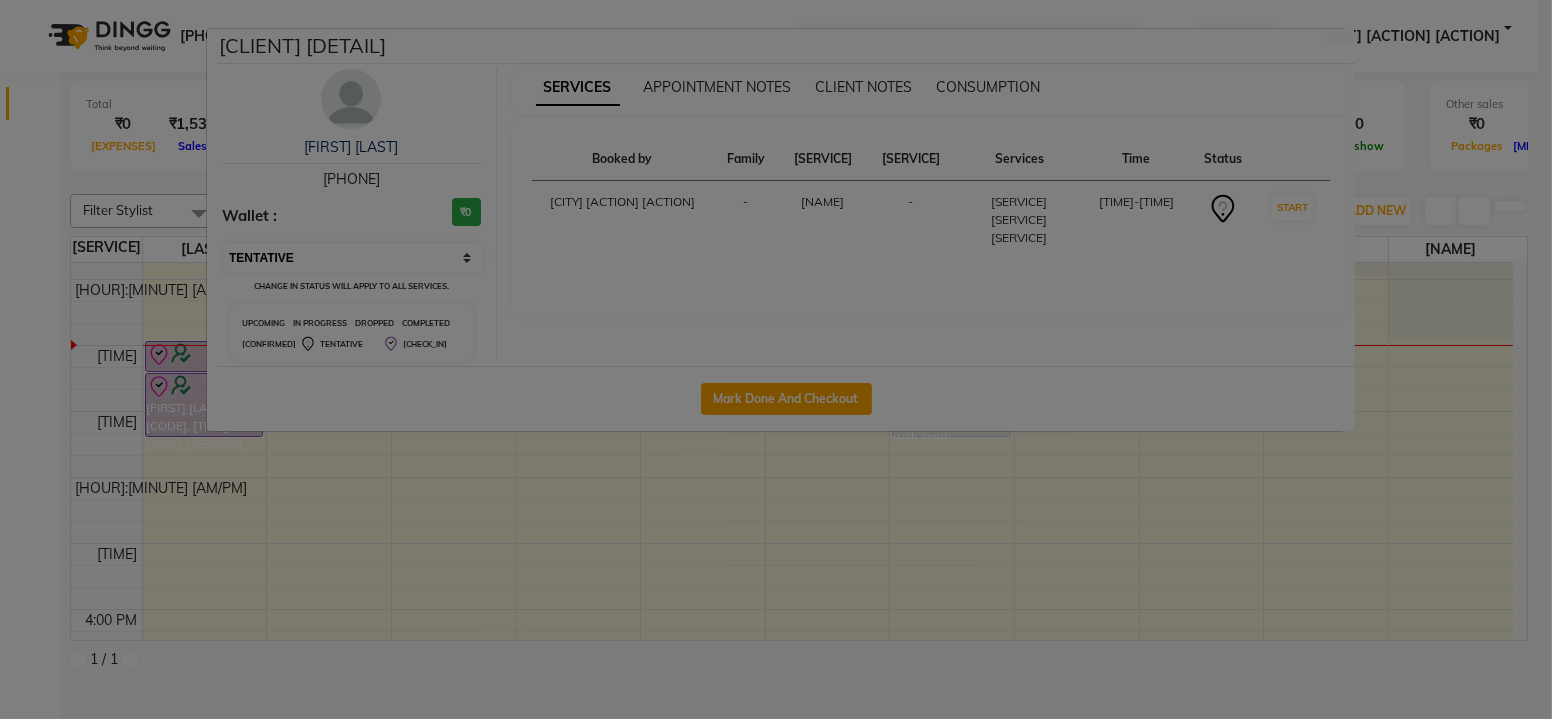 select on "6" 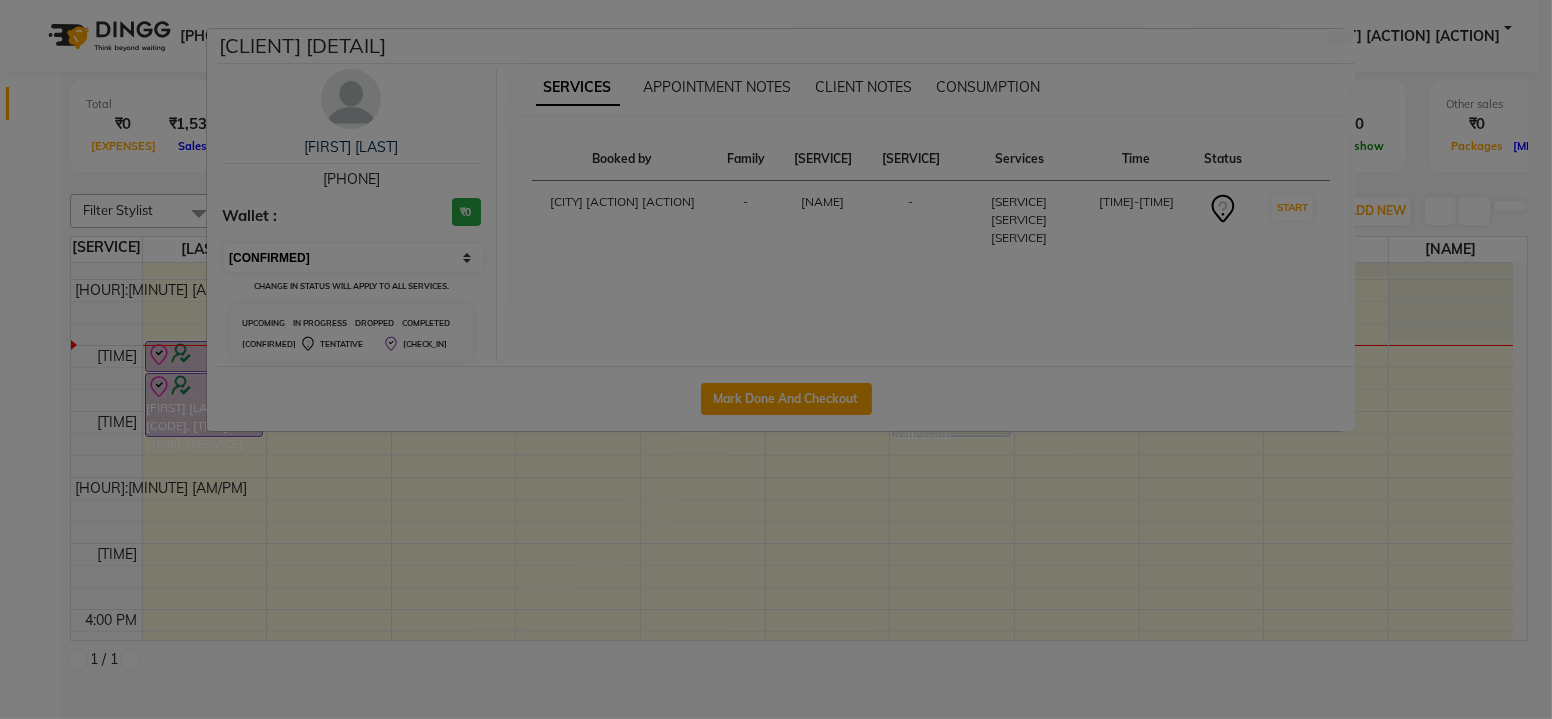 click on "Select IN SERVICE CONFIRMED TENTATIVE CHECK IN MARK DONE DROPPED UPCOMING" at bounding box center [353, 258] 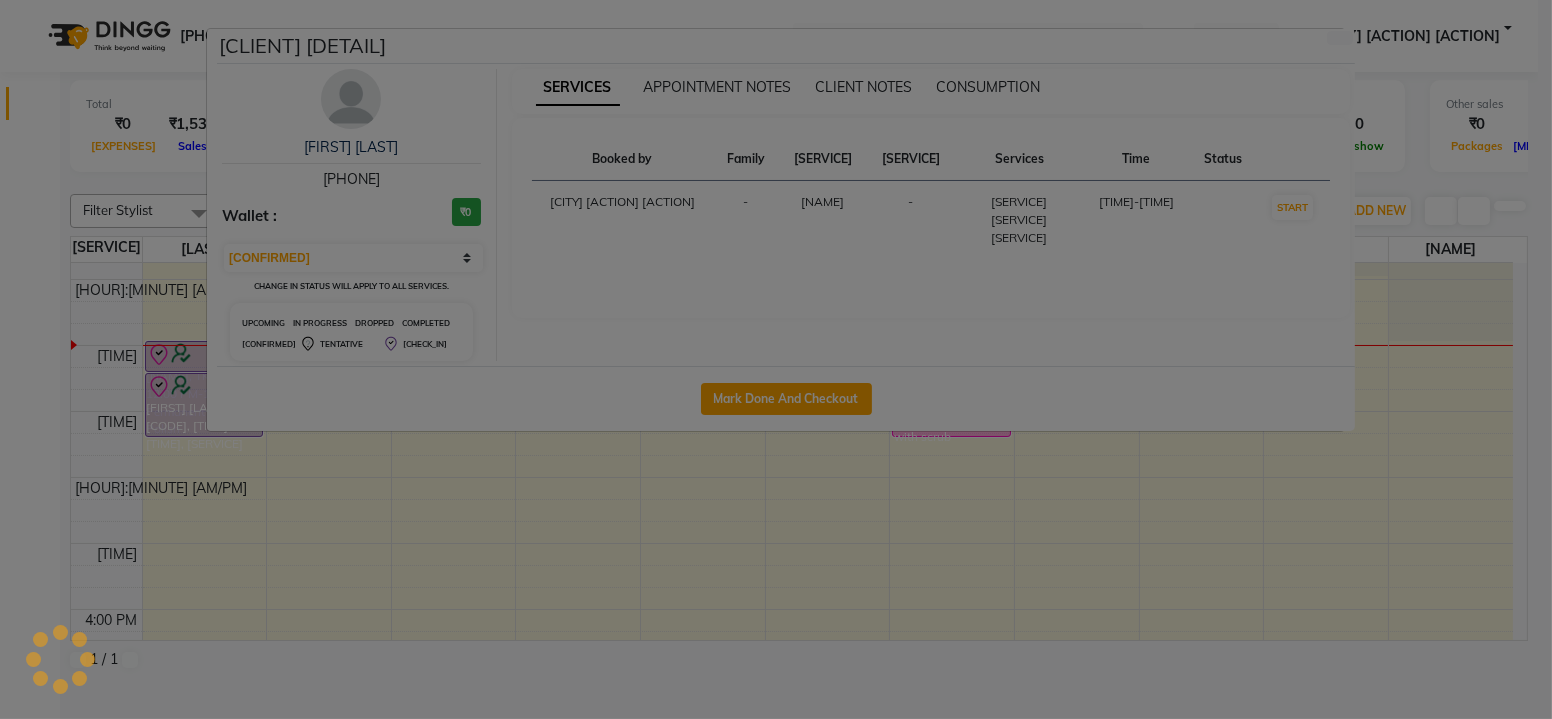 click on "Client Detail [FIRST] [LAST] [PHONE] Wallet : ₹0 Select IN SERVICE CONFIRMED TENTATIVE CHECK IN MARK DONE DROPPED UPCOMING Change in status will apply to all services. UPCOMING IN PROGRESS DROPPED COMPLETED CONFIRMED TENTATIVE CHECK-IN SERVICES APPOINTMENT NOTES CLIENT NOTES CONSUMPTION Booked by Family Stylist Req. Stylist Services Time Status [CITY] login access - [FIRST] - Essential pedicure with scrub [TIME]-[TIME] START Mark Done And Checkout" at bounding box center [776, 359] 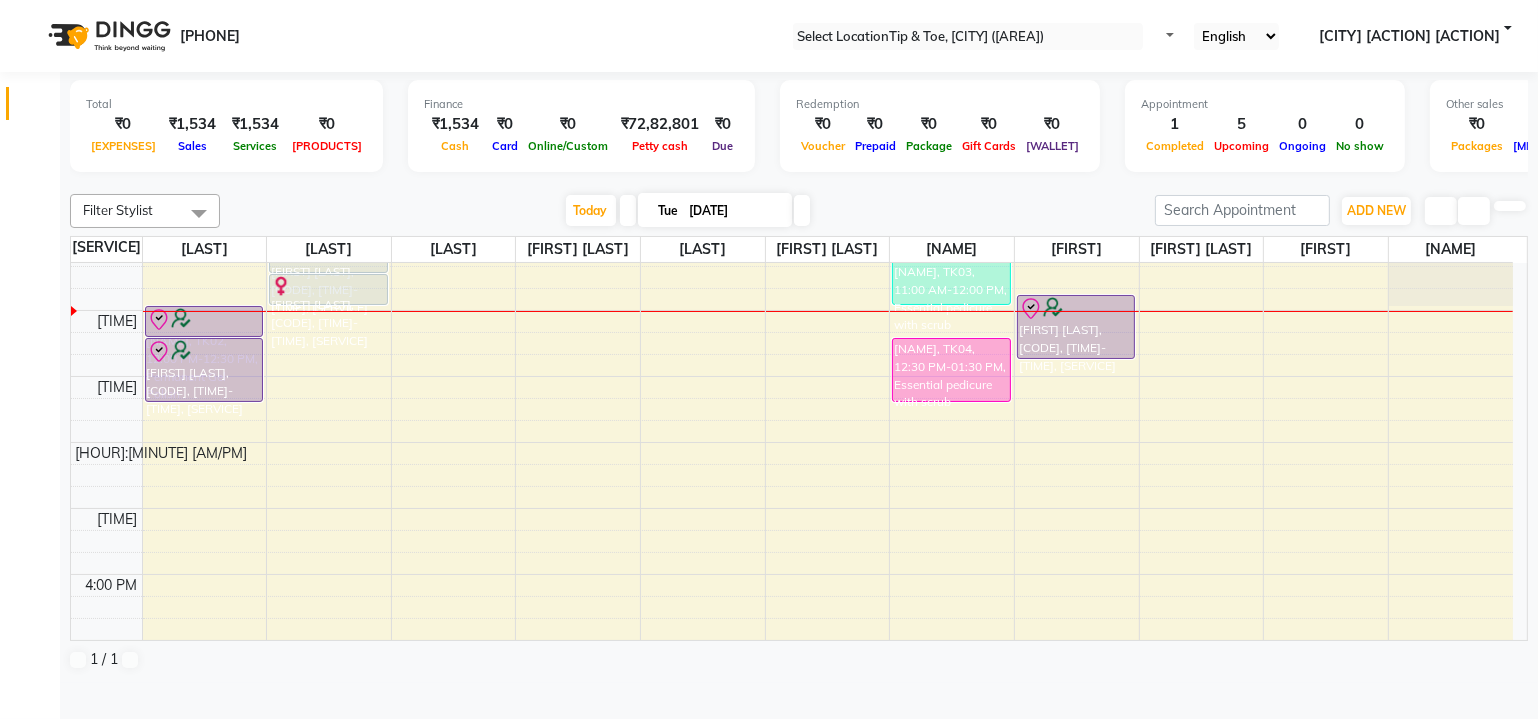 scroll, scrollTop: 181, scrollLeft: 0, axis: vertical 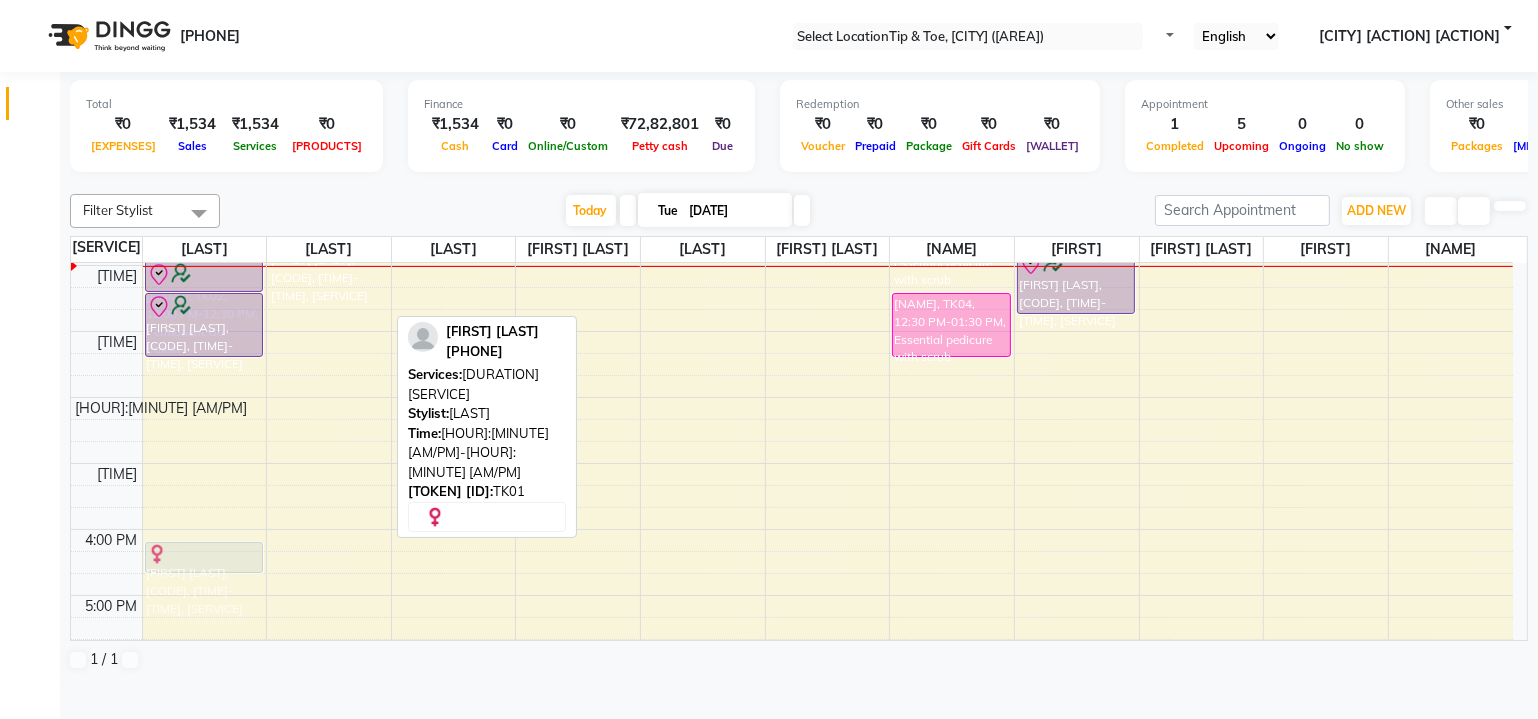 drag, startPoint x: 341, startPoint y: 299, endPoint x: 215, endPoint y: 574, distance: 302.49133 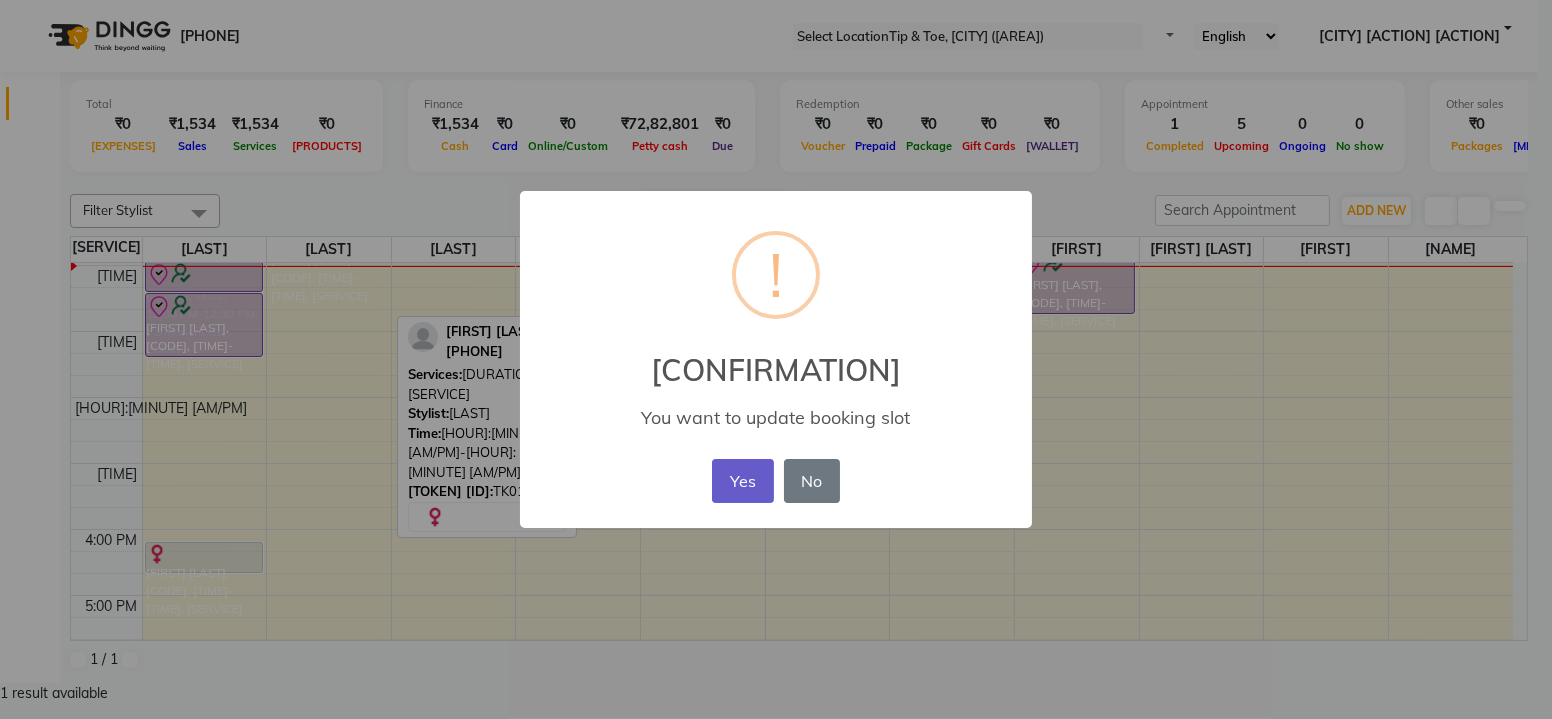 click on "Yes" at bounding box center (742, 481) 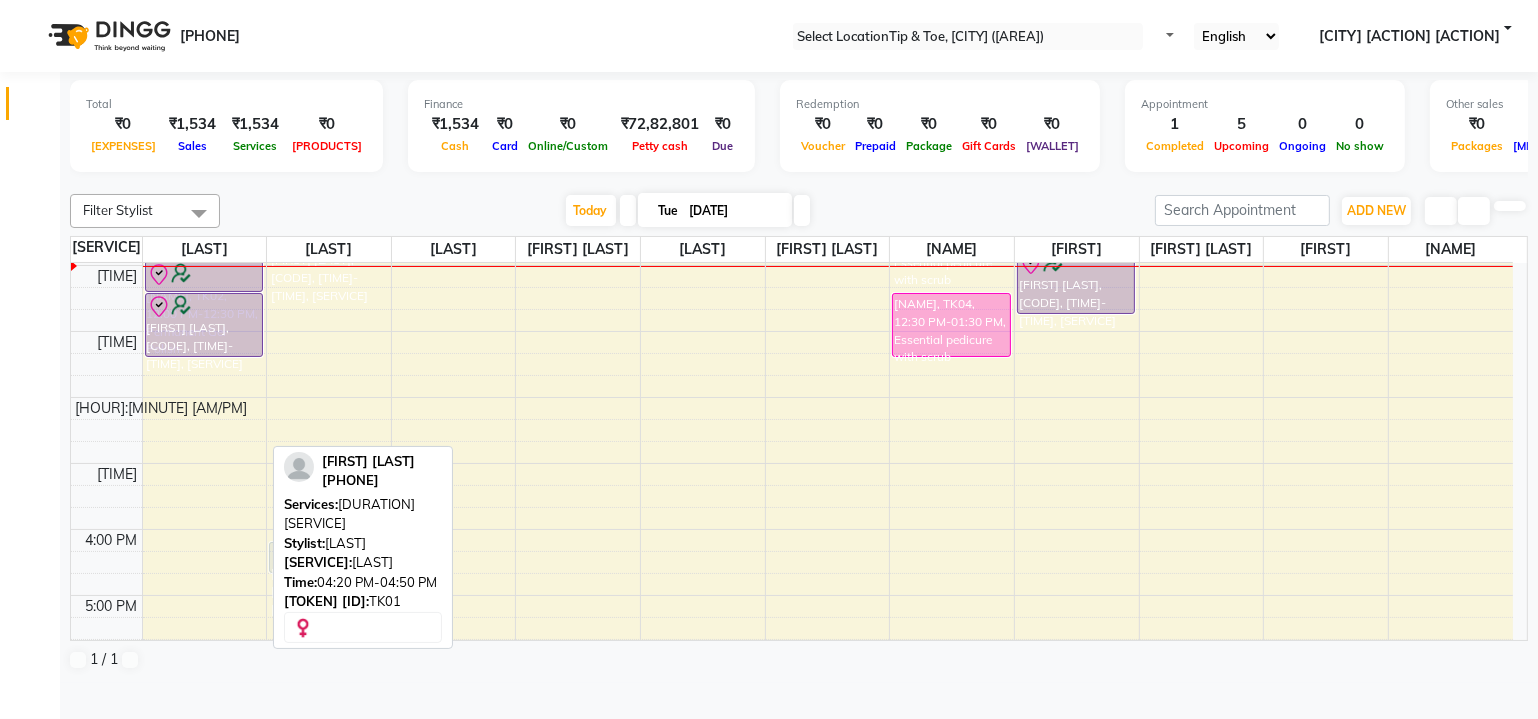 drag, startPoint x: 209, startPoint y: 571, endPoint x: 338, endPoint y: 566, distance: 129.09686 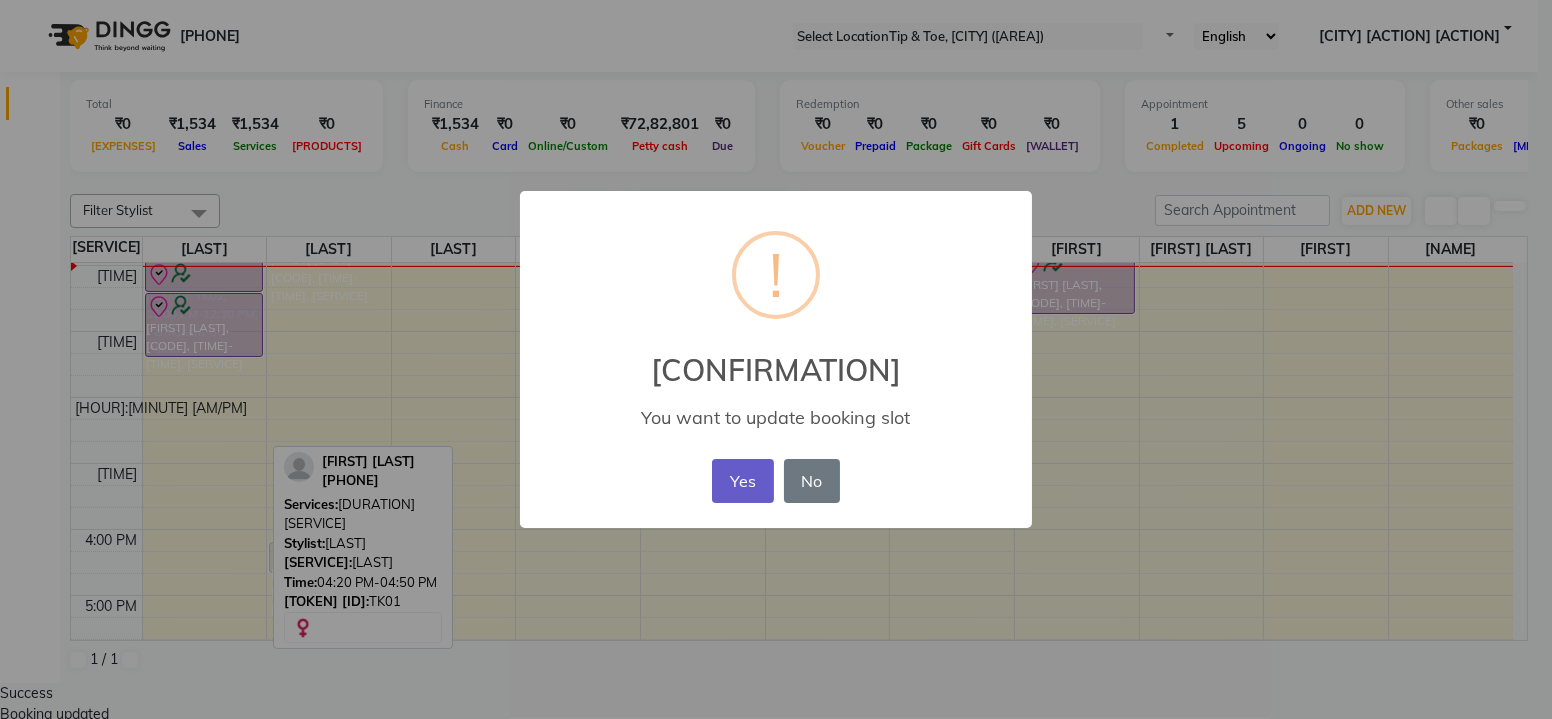 click on "Yes" at bounding box center (742, 481) 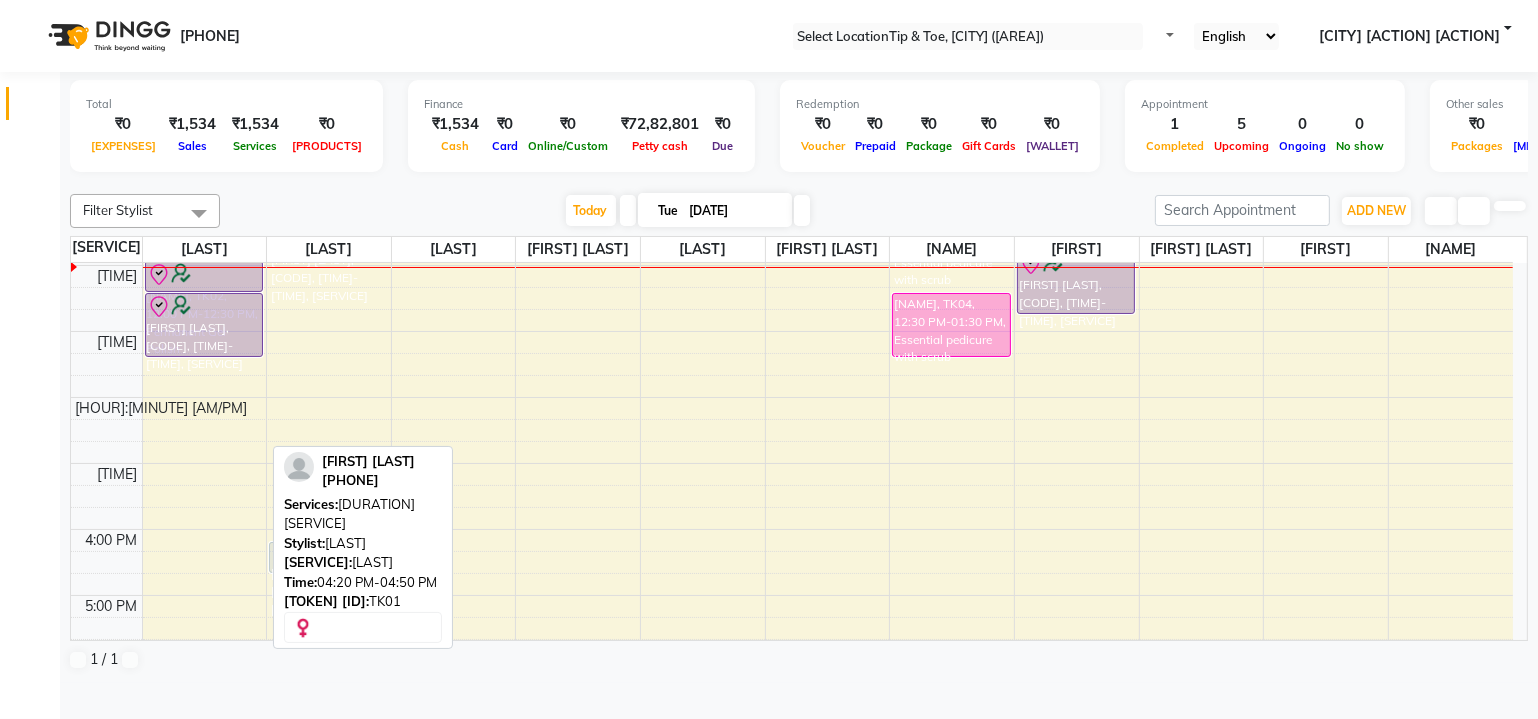 scroll, scrollTop: 0, scrollLeft: 0, axis: both 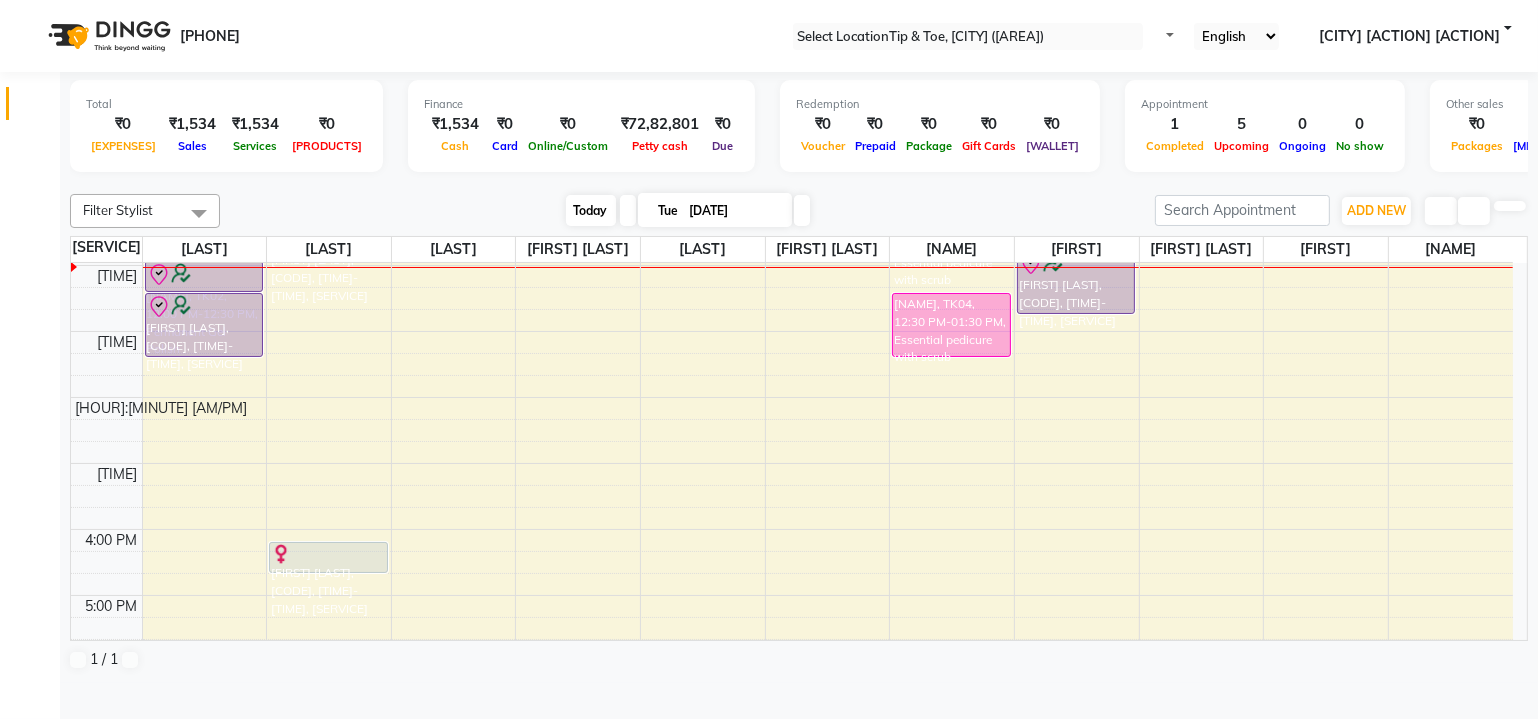 click on "Today" at bounding box center [591, 210] 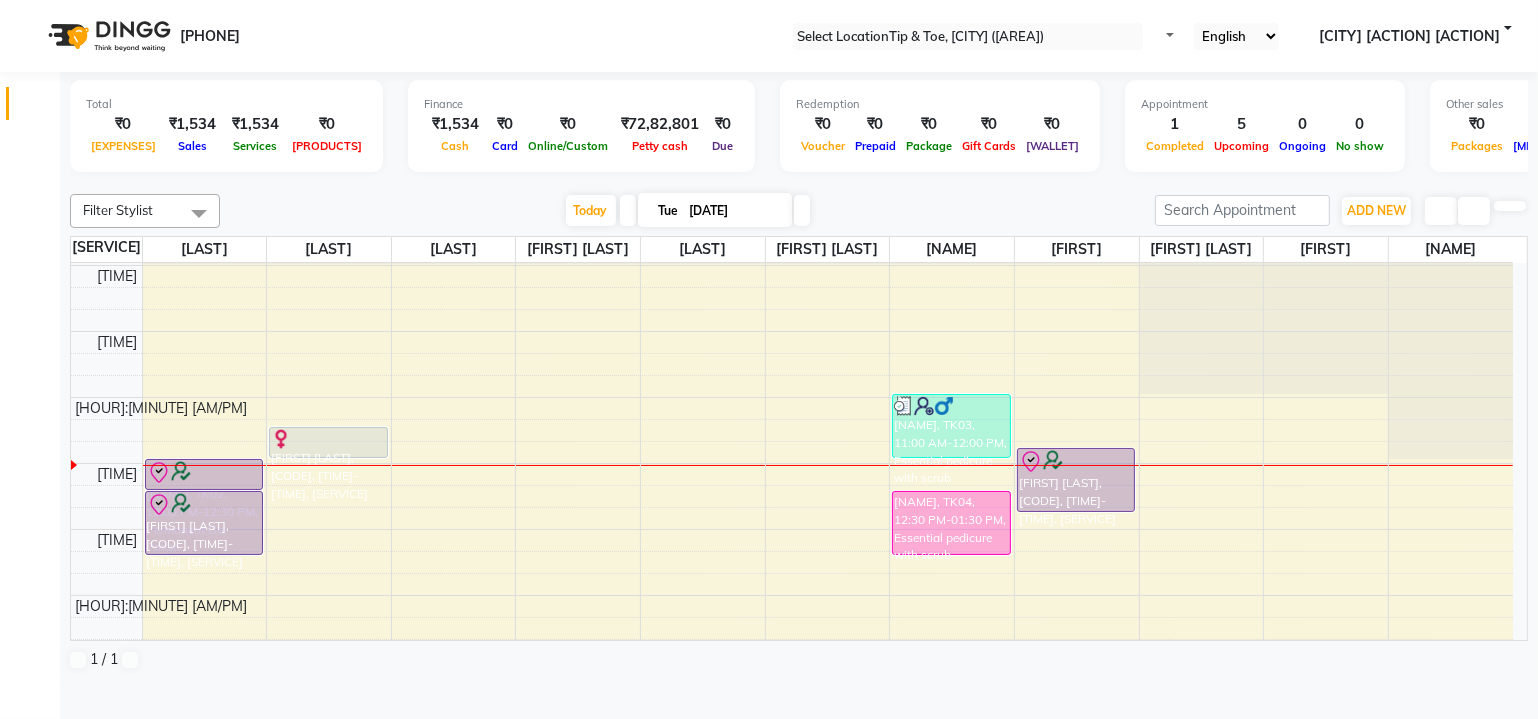 scroll, scrollTop: 90, scrollLeft: 0, axis: vertical 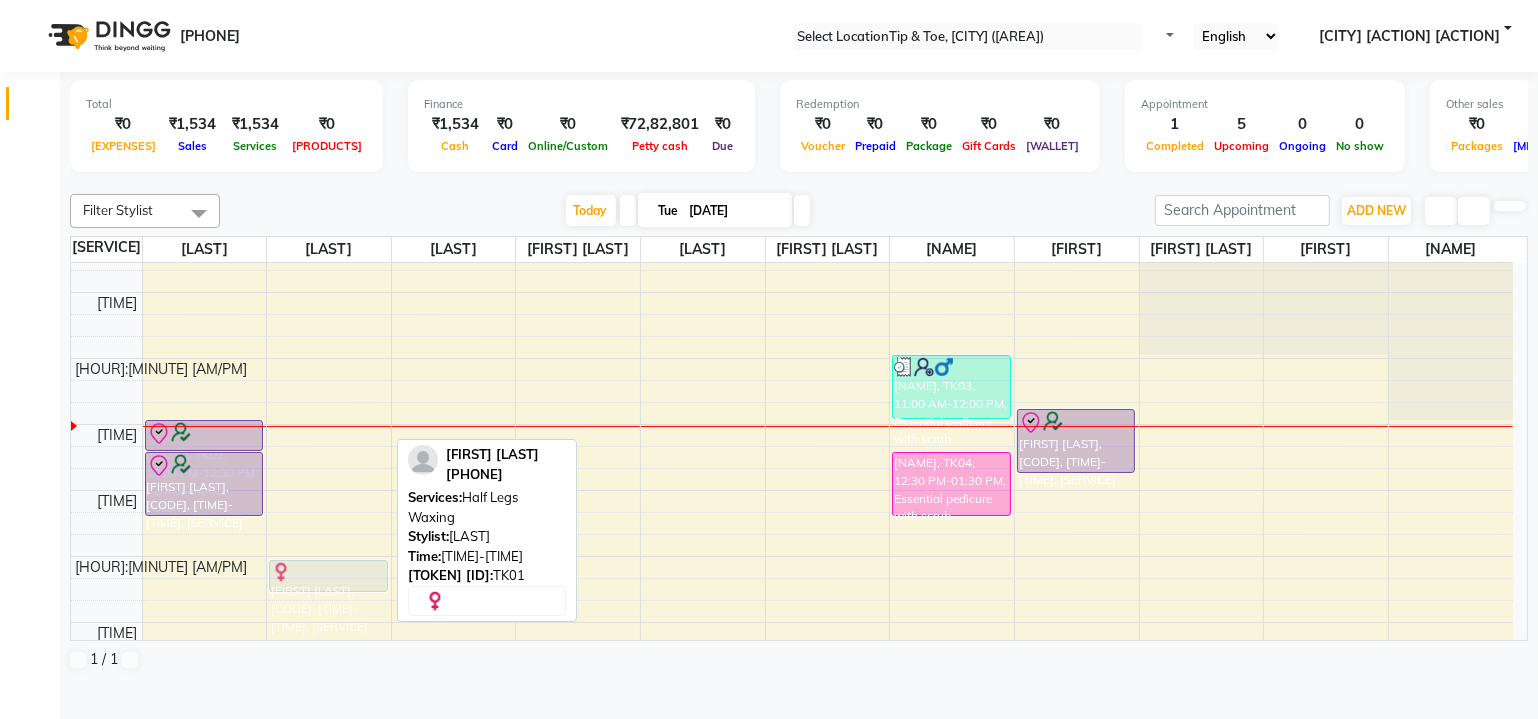 click on "Stylist Swity Leela Shimre Manisha Singh Keshien Urmila Pal Nitesh Dibakar SANAY MAMA Akash  Alfaz  8:00 AM 9:00 AM 10:00 AM 11:00 AM 12:00 PM 1:00 PM 2:00 PM 3:00 PM 4:00 PM 5:00 PM 6:00 PM 7:00 PM 8:00 PM
[NAME], TK02, 12:00 PM-12:30 PM, Permanent Gel Polish
[NAME], TK02, 12:30 PM-01:30 PM, Essential manicure with scrub     [NAME], TK01, 11:30 AM-12:00 PM, Half Legs Waxing     [NAME], TK01, 04:20 PM-04:50 PM, Full Legs Waxing     [NAME], TK01, 11:30 AM-12:00 PM, Half Legs Waxing     [NAME], TK03, 11:00 AM-12:00 PM, Essential pedicure with scrub     [NAME], TK04, 12:30 PM-01:30 PM, Essential pedicure with scrub
[NAME], TK02, 11:50 AM-12:50 PM, Essential pedicure with scrub" at bounding box center (799, 438) 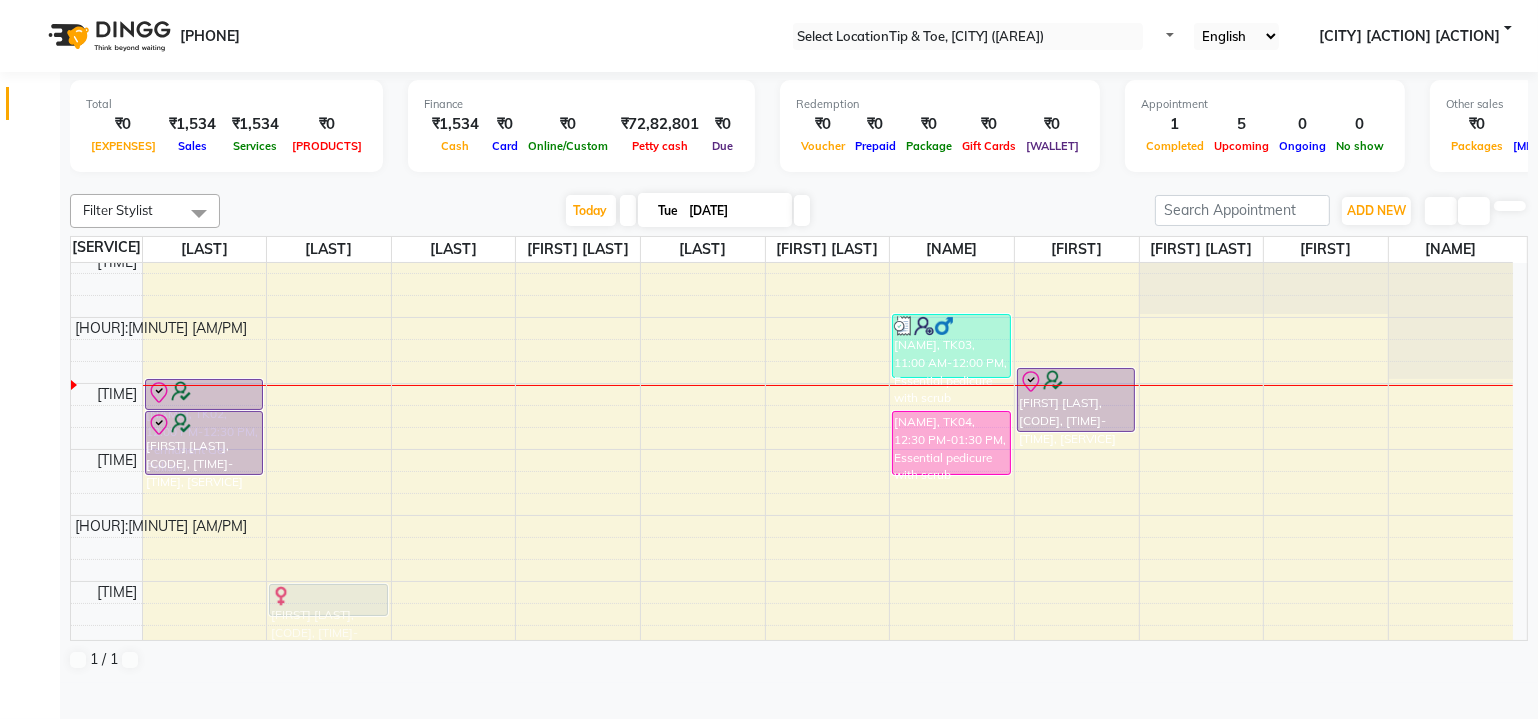 drag, startPoint x: 335, startPoint y: 422, endPoint x: 340, endPoint y: 649, distance: 227.05505 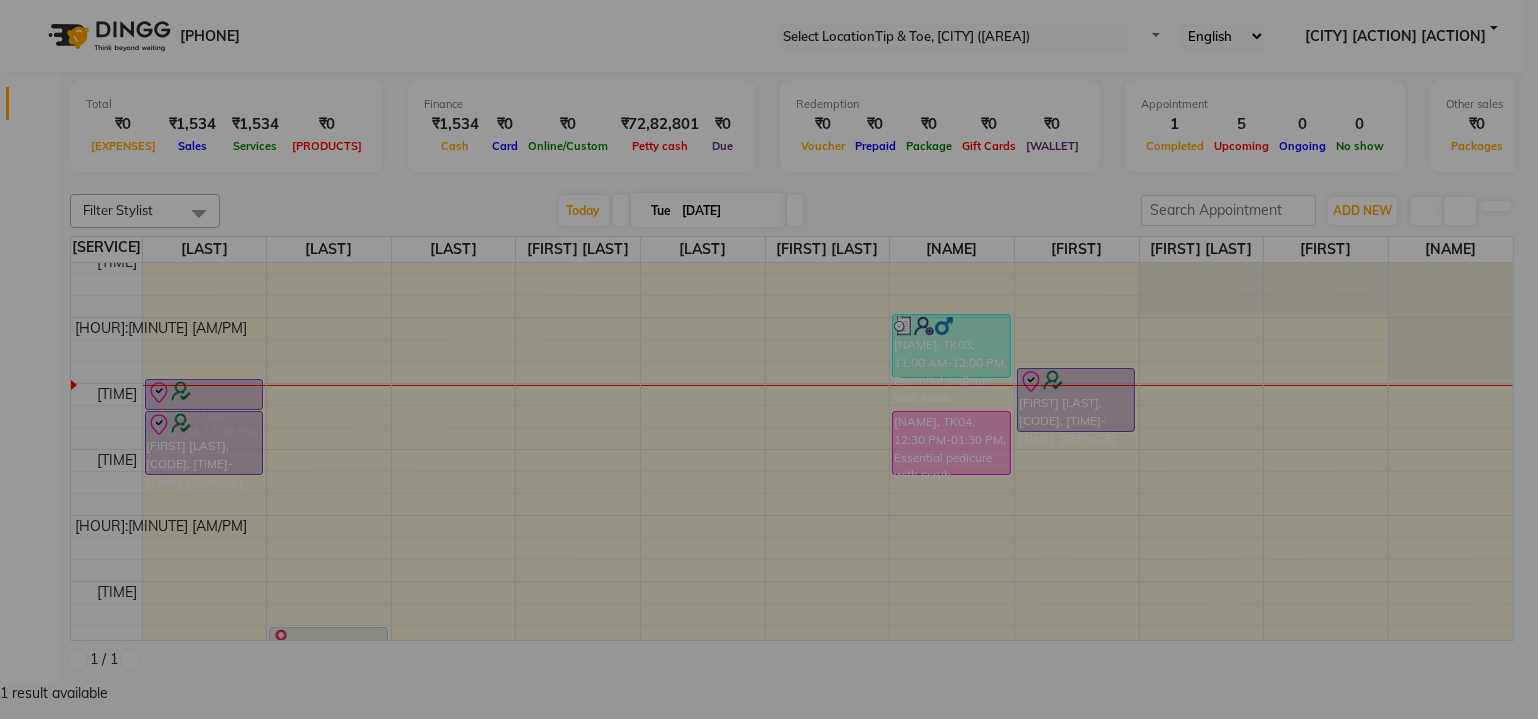 scroll, scrollTop: 157, scrollLeft: 0, axis: vertical 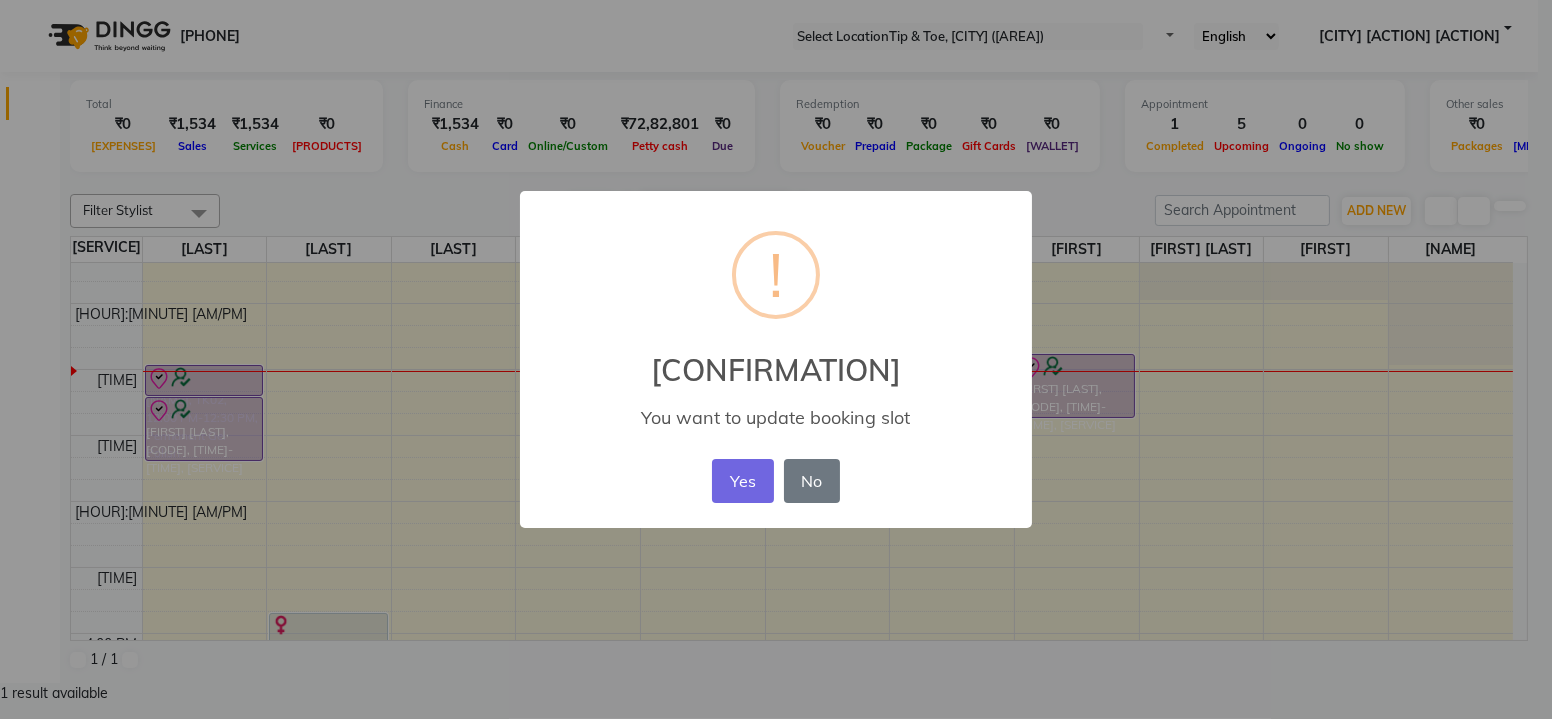 click on "× ! Are you sure? You want to update booking slot Yes No No" at bounding box center (776, 360) 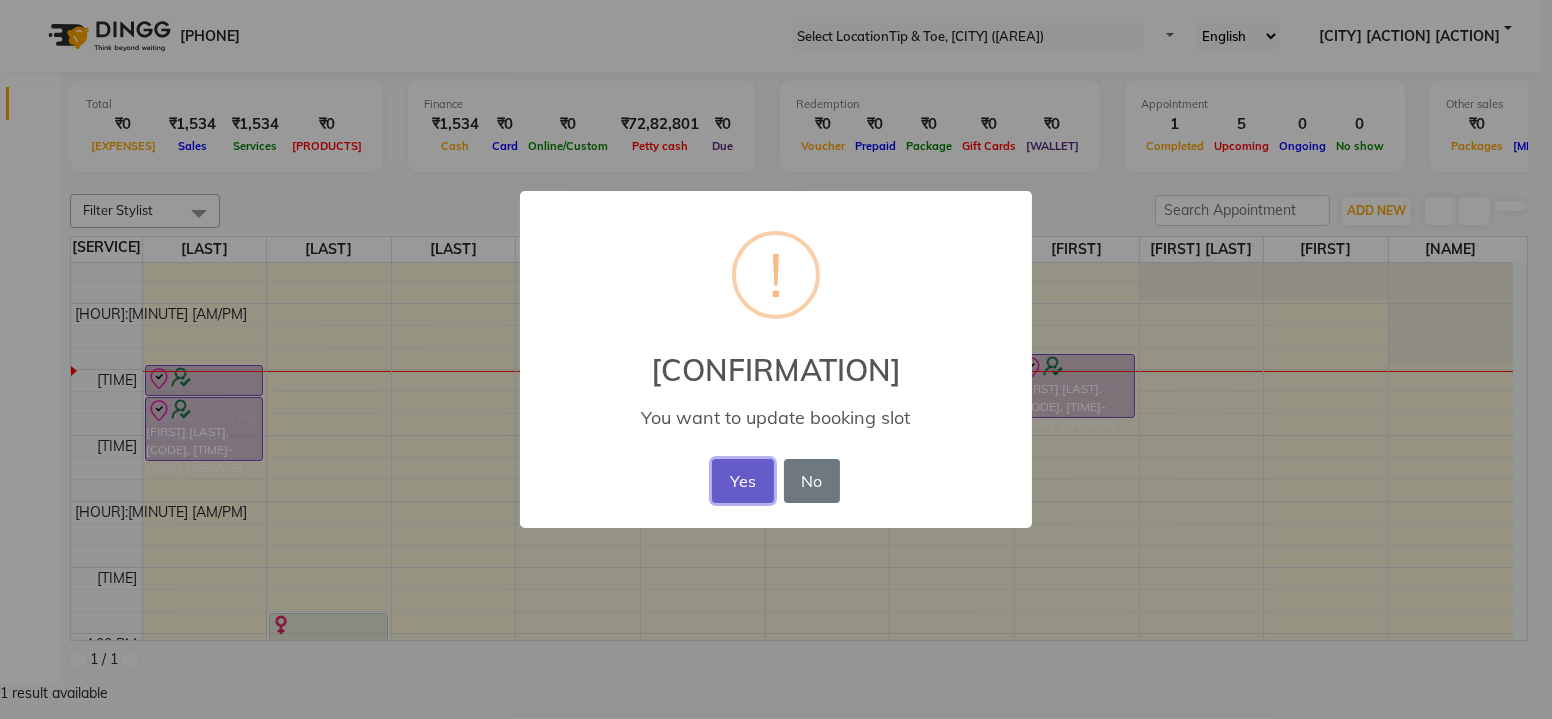 click on "Yes" at bounding box center (742, 481) 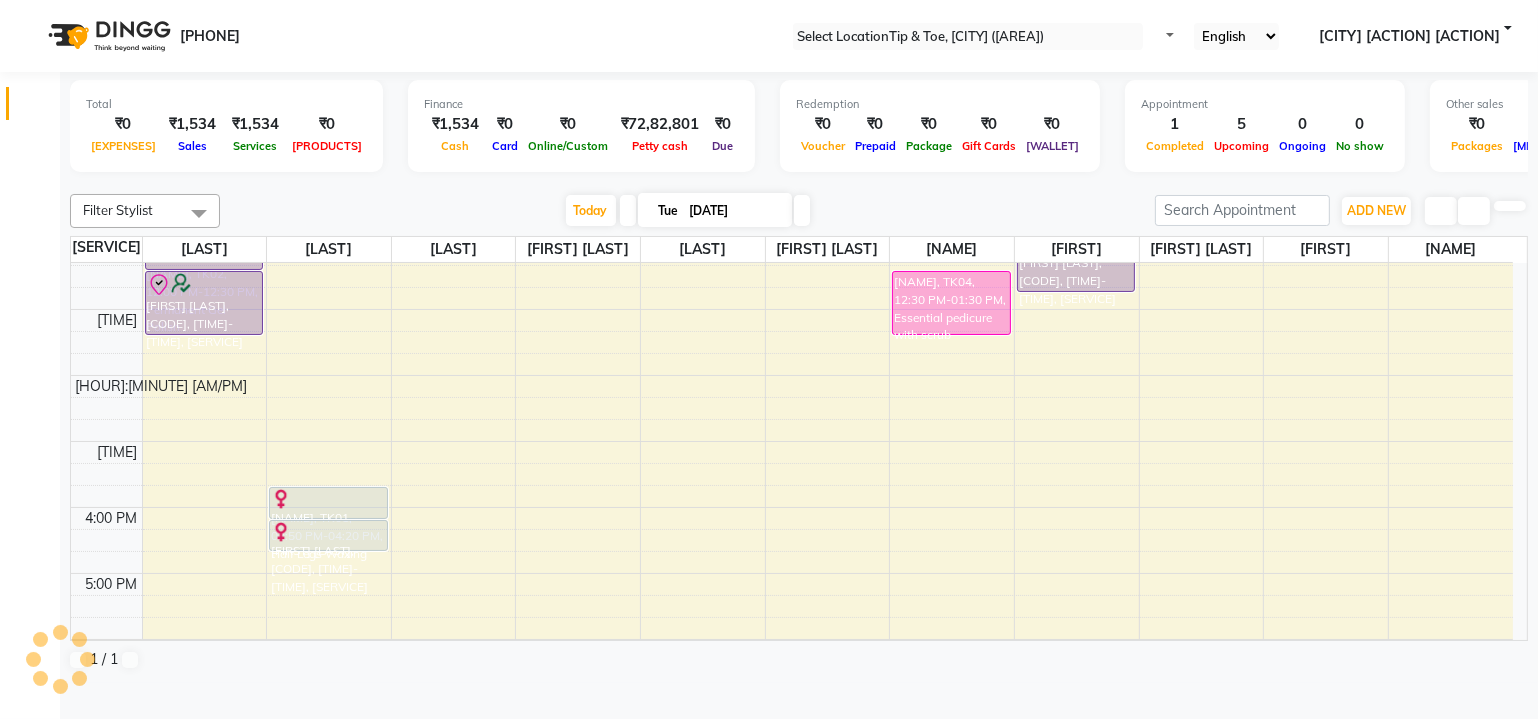 scroll, scrollTop: 339, scrollLeft: 0, axis: vertical 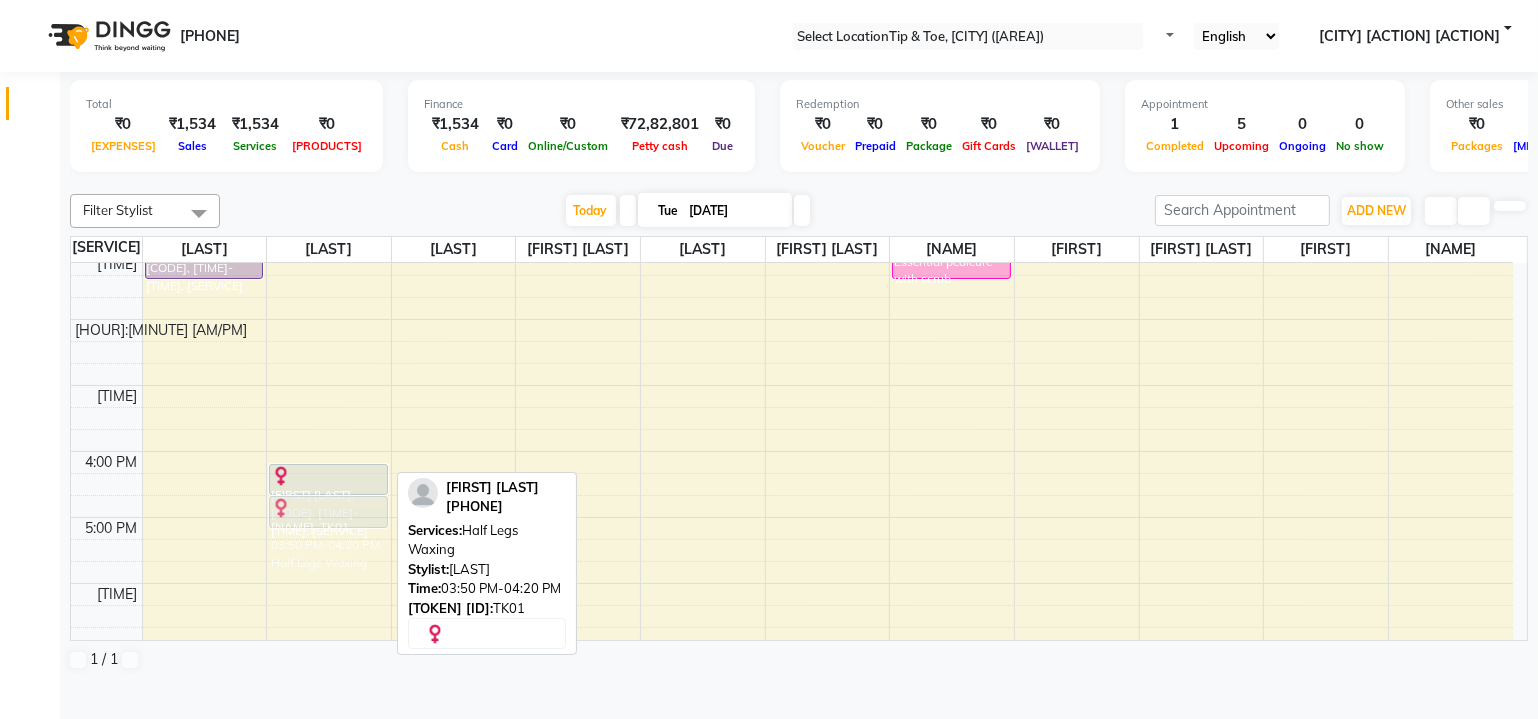 drag, startPoint x: 344, startPoint y: 463, endPoint x: 358, endPoint y: 528, distance: 66.4906 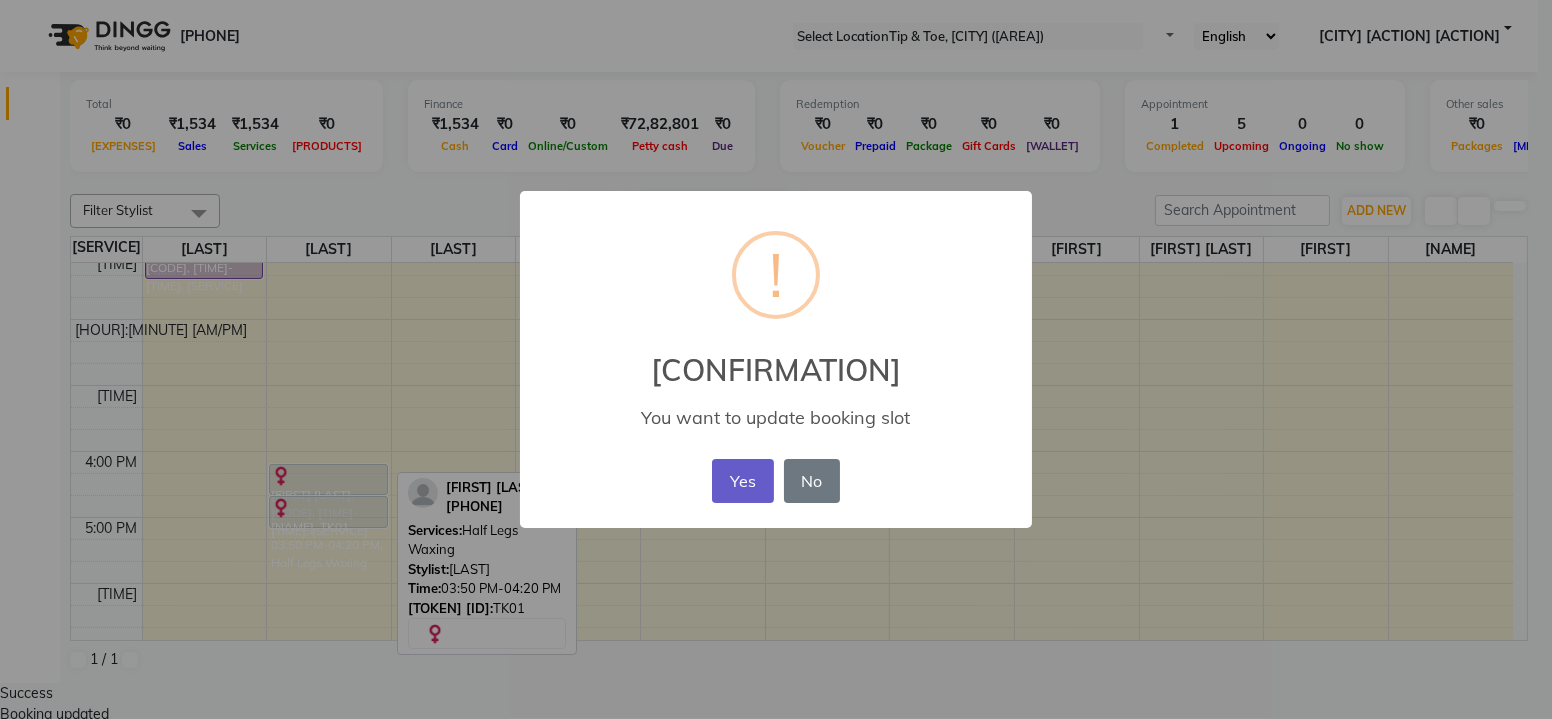click on "Yes" at bounding box center (742, 481) 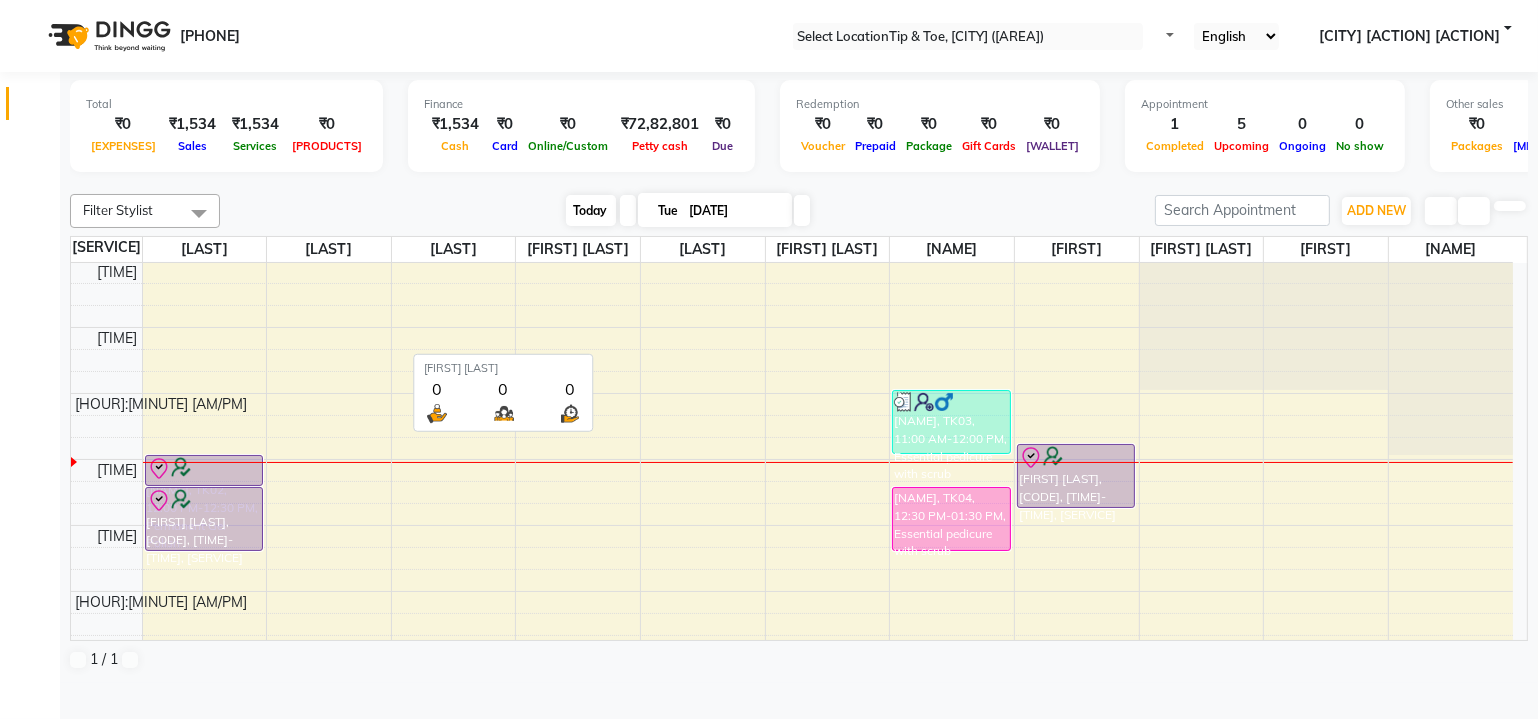 scroll, scrollTop: 66, scrollLeft: 0, axis: vertical 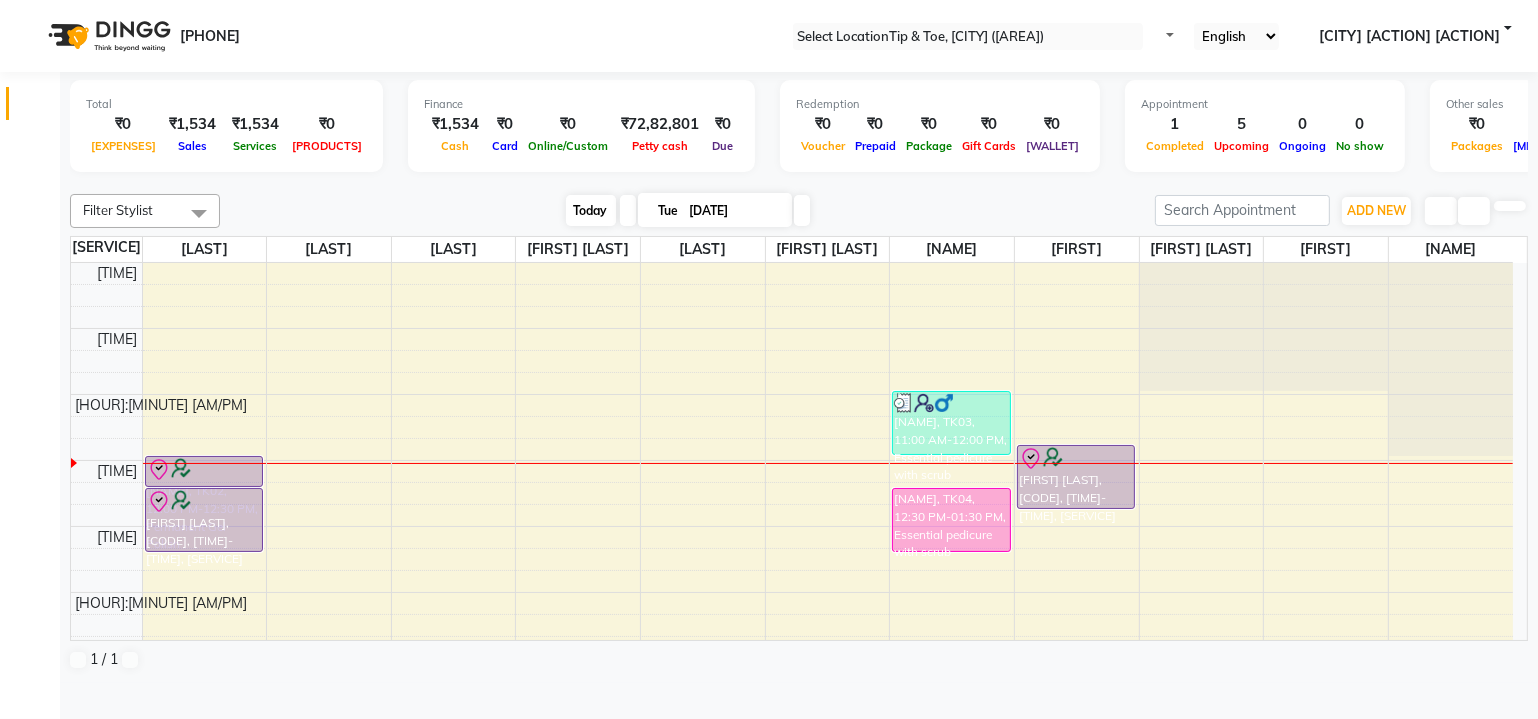 click on "Today" at bounding box center (591, 210) 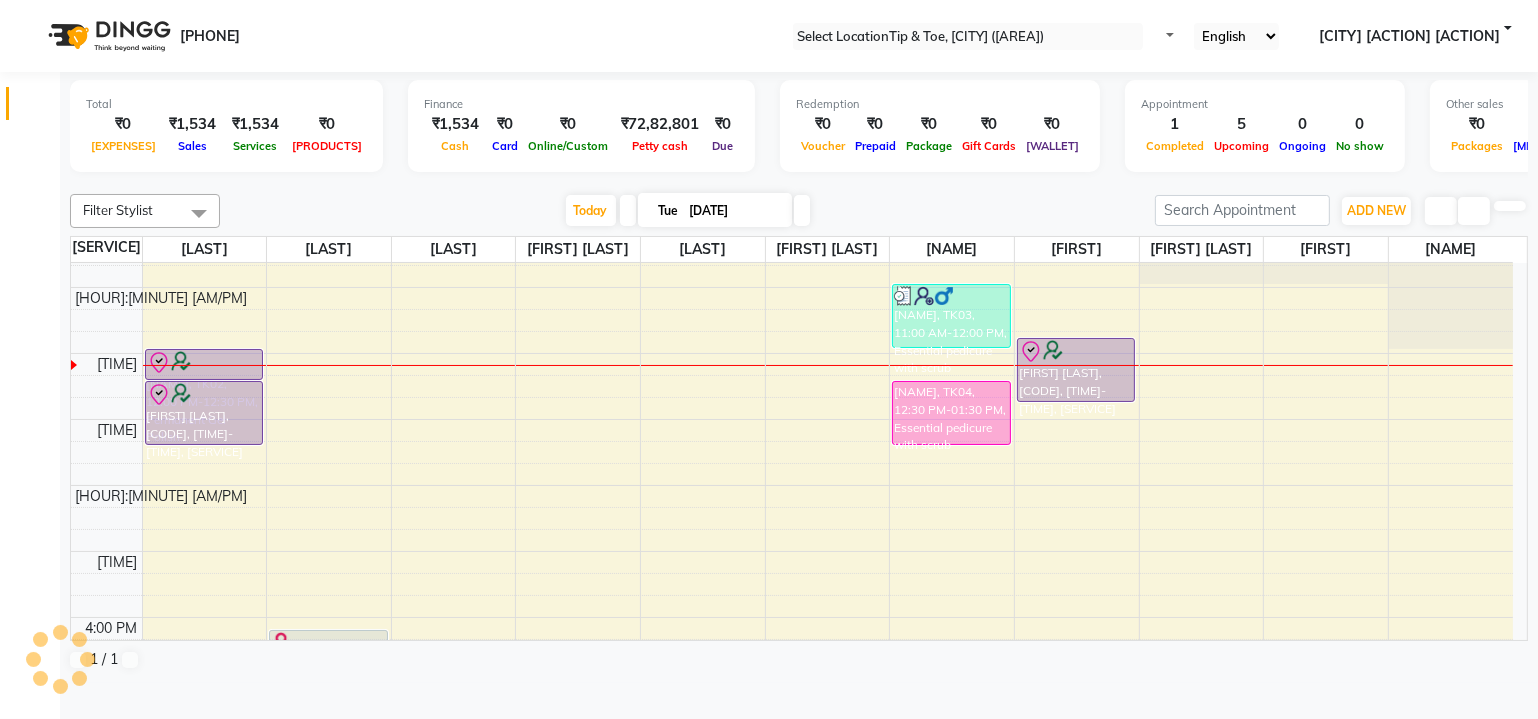 scroll, scrollTop: 169, scrollLeft: 0, axis: vertical 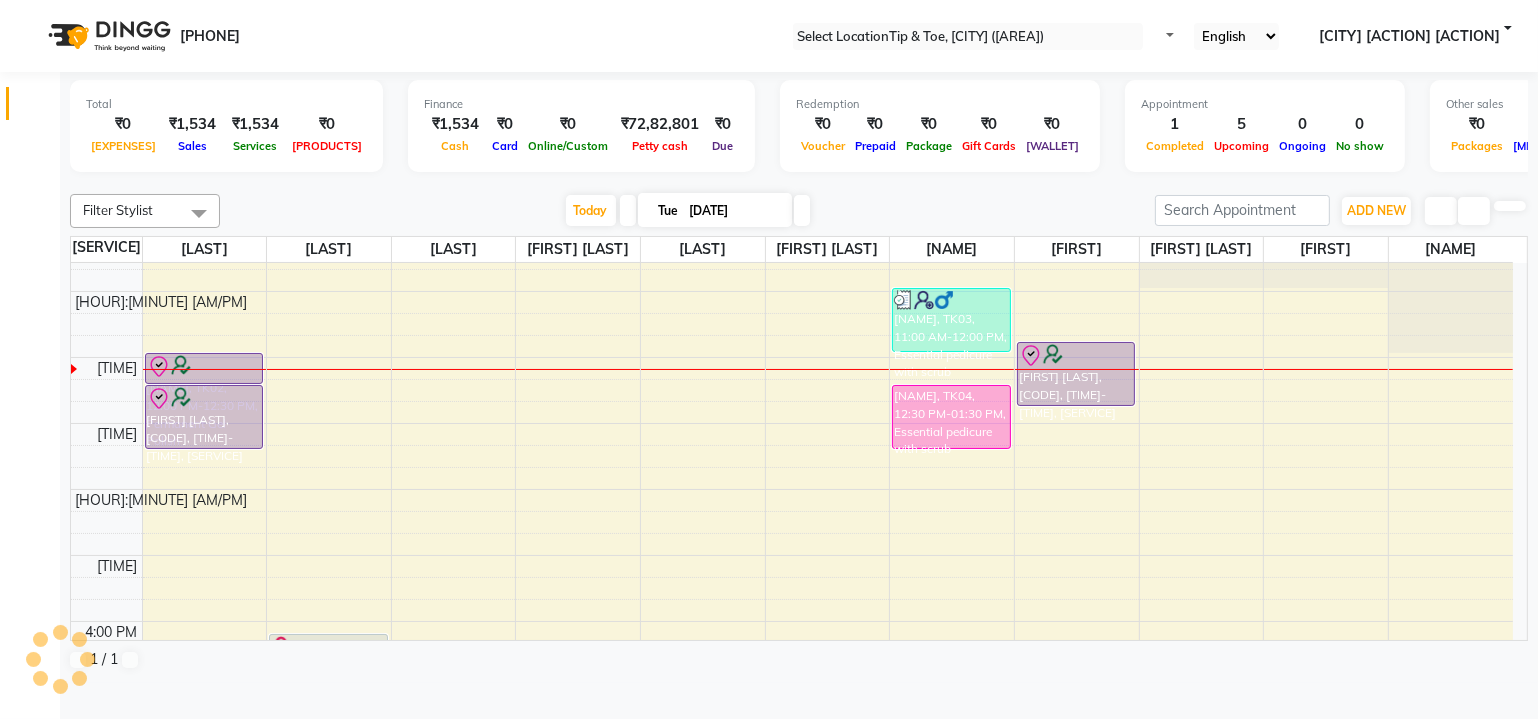 click on "Stylist Swity Leela Shimre Manisha Singh Keshien Urmila Pal Nitesh Dibakar SANAY MAMA Akash  Alfaz  8:00 AM 9:00 AM 10:00 AM 11:00 AM 12:00 PM 1:00 PM 2:00 PM 3:00 PM 4:00 PM 5:00 PM 6:00 PM 7:00 PM 8:00 PM
Payal Gupta, TK02, 12:00 PM-12:30 PM, Permanent Gel Polish" at bounding box center (799, 432) 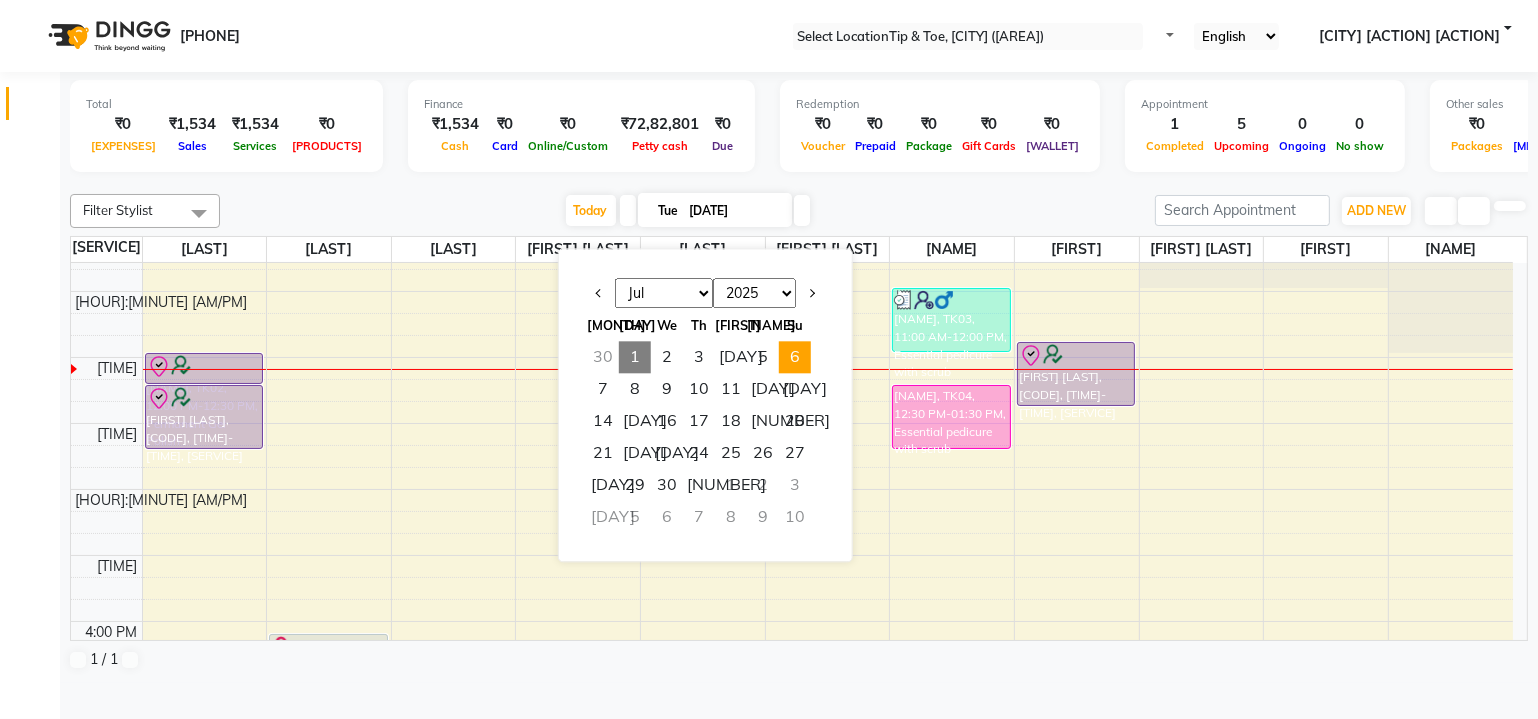 click on "6" at bounding box center [795, 357] 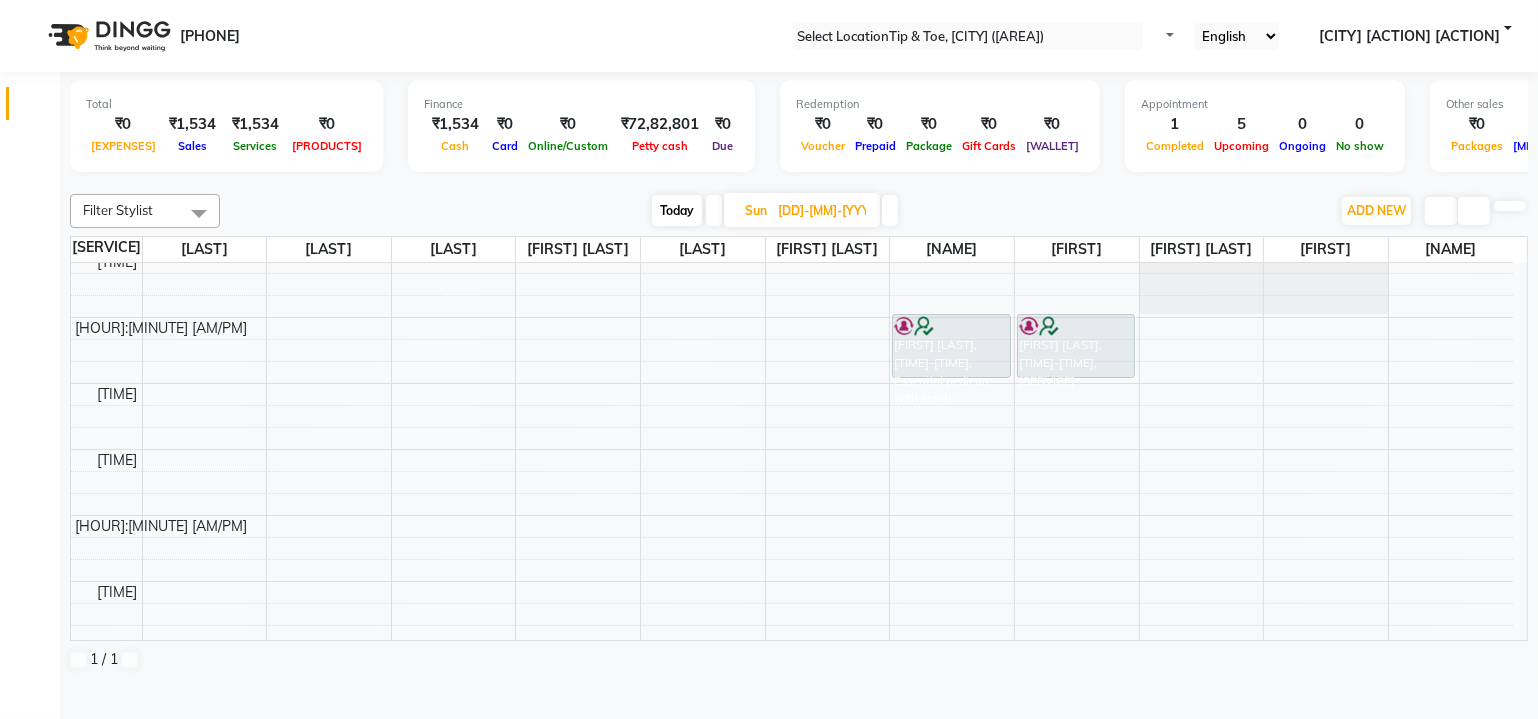 scroll, scrollTop: 181, scrollLeft: 0, axis: vertical 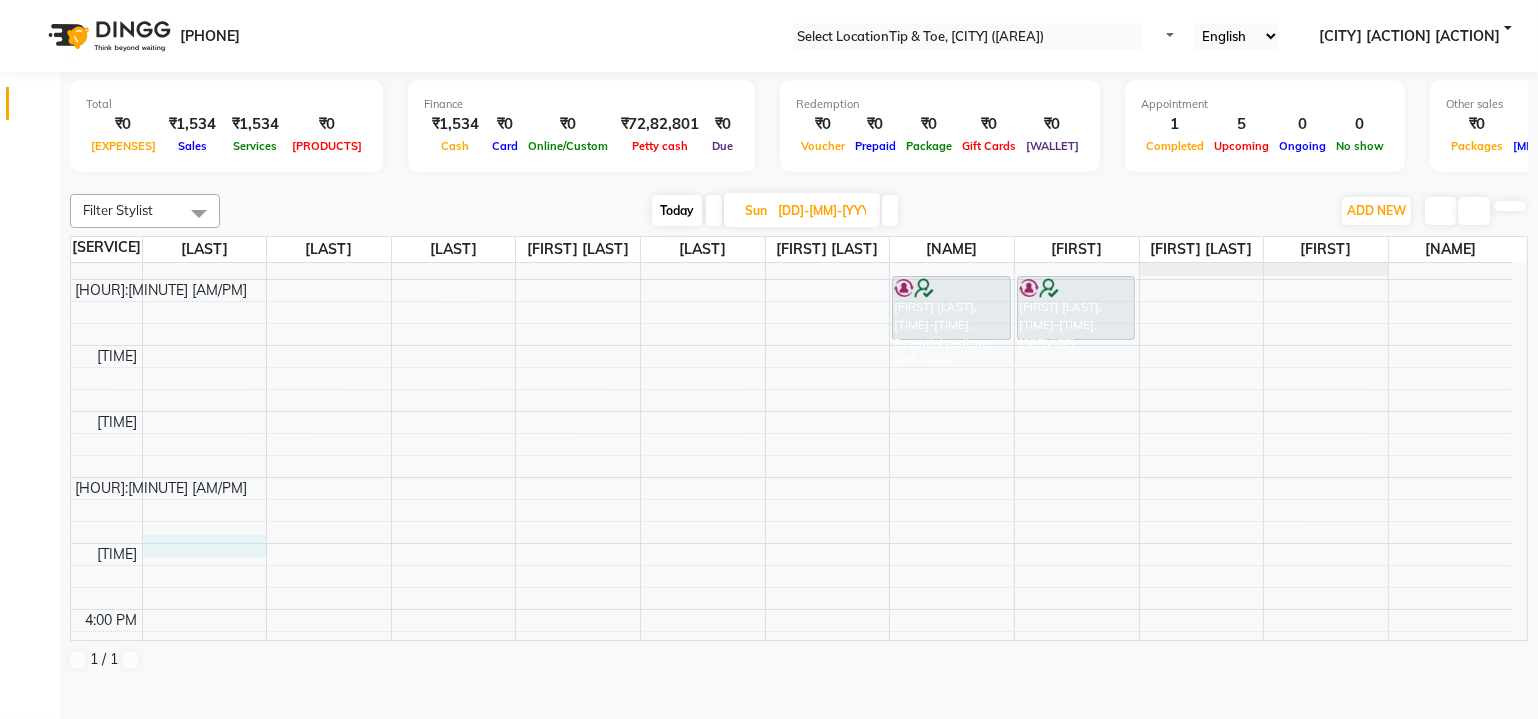 click on "[GENDER] [SERVICE] [DURATION], [SERVICE] [SERVICE] [SERVICE] [FIRST] [LAST], [HOUR]:[MINUTE]-[HOUR]:[MINUTE], [SERVICE] [SERVICE] [SERVICE]" at bounding box center (792, 510) 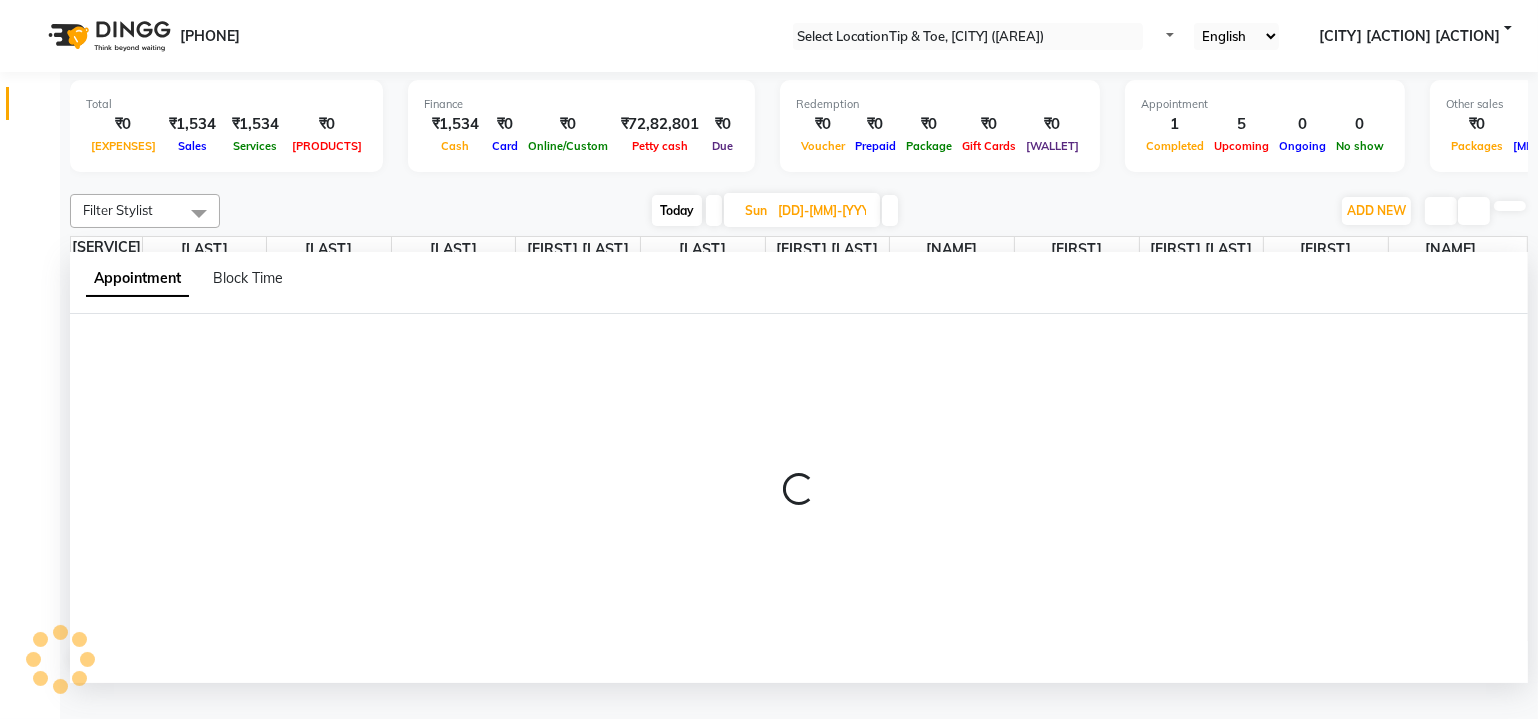 scroll, scrollTop: 0, scrollLeft: 0, axis: both 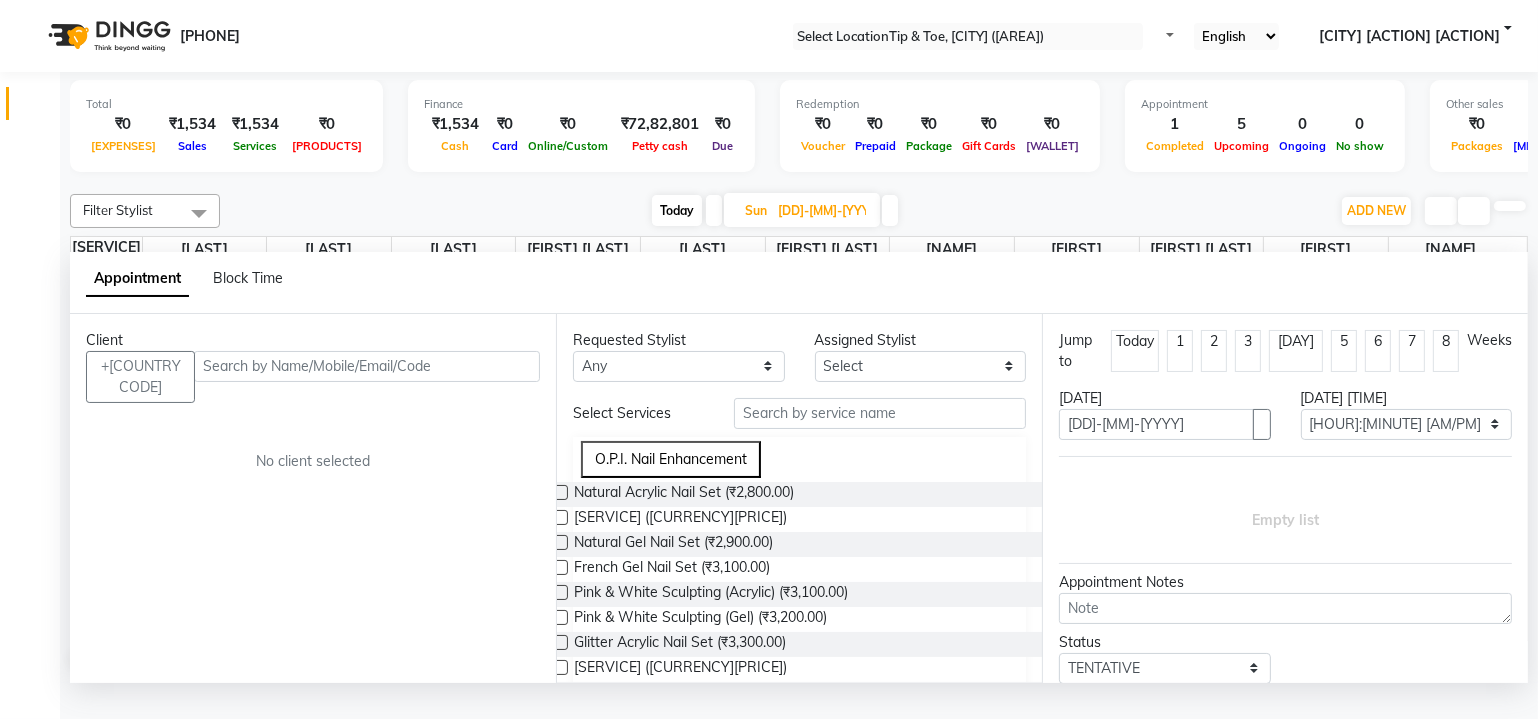click at bounding box center [367, 366] 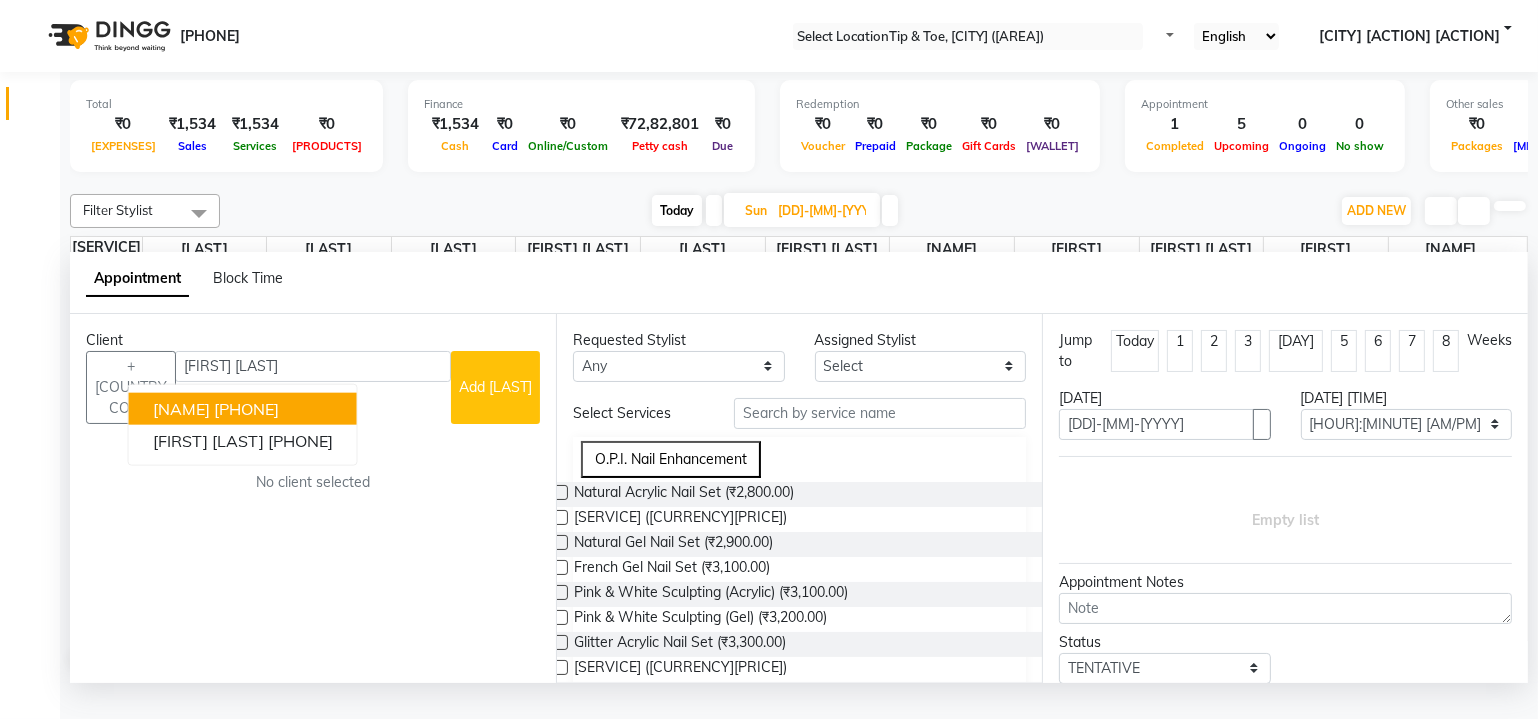 click on "[NAME]" at bounding box center (181, 408) 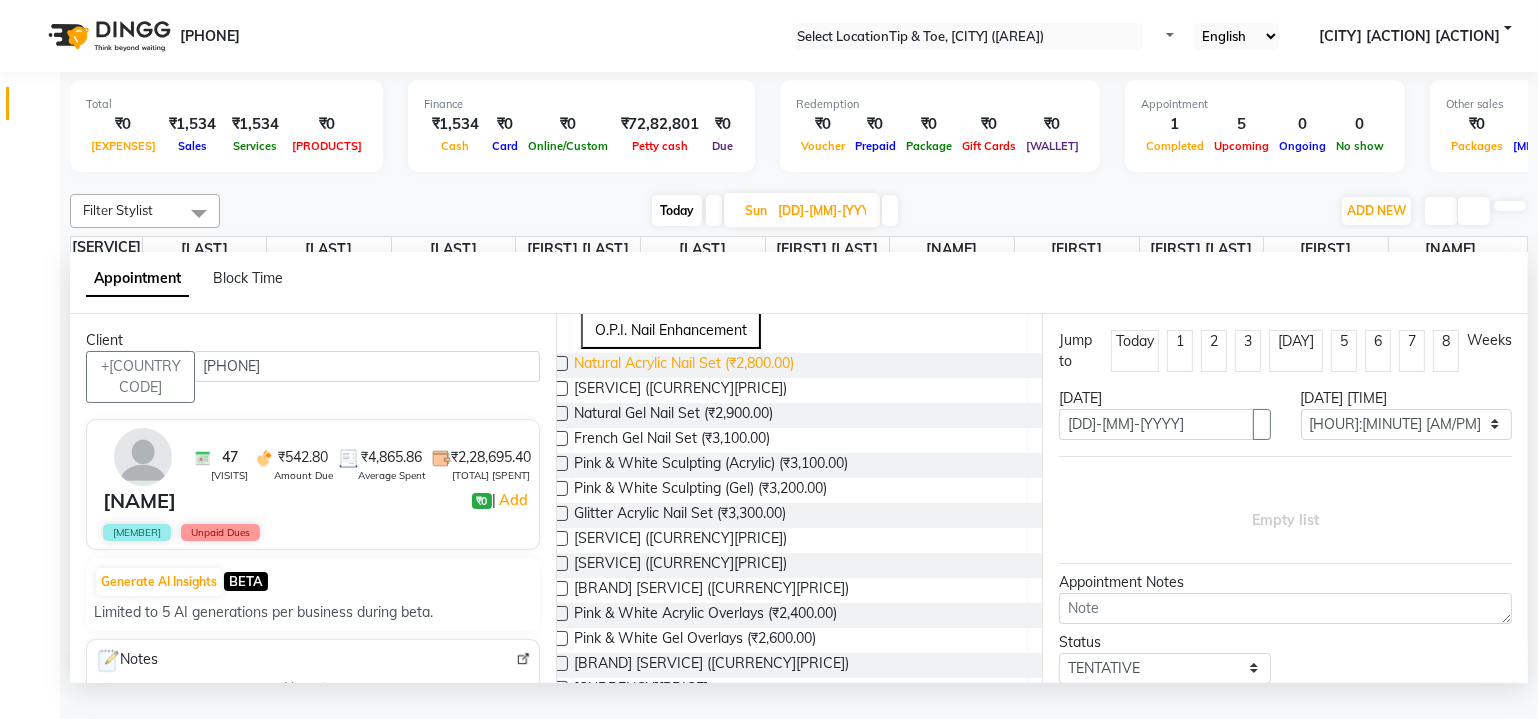 scroll, scrollTop: 181, scrollLeft: 0, axis: vertical 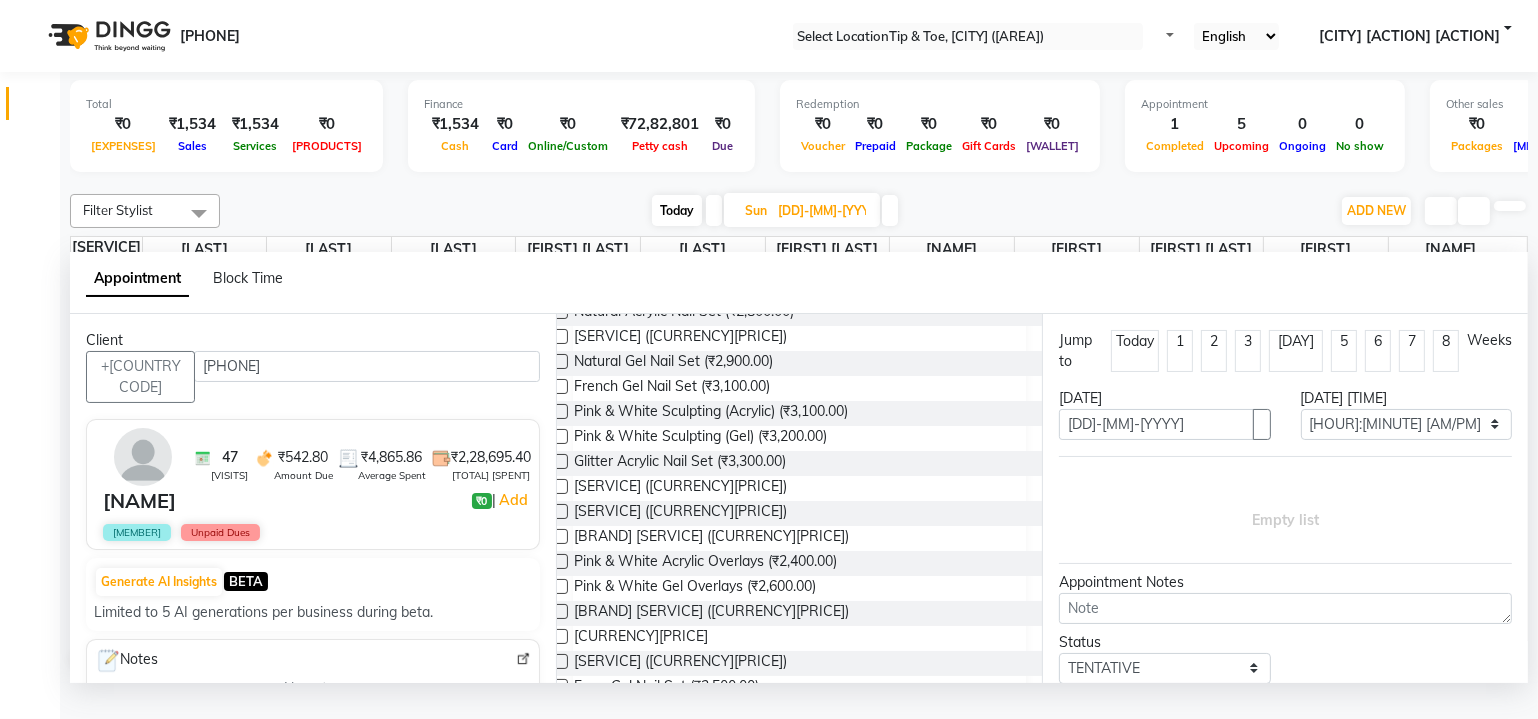click on "[PHONE]" at bounding box center (367, 366) 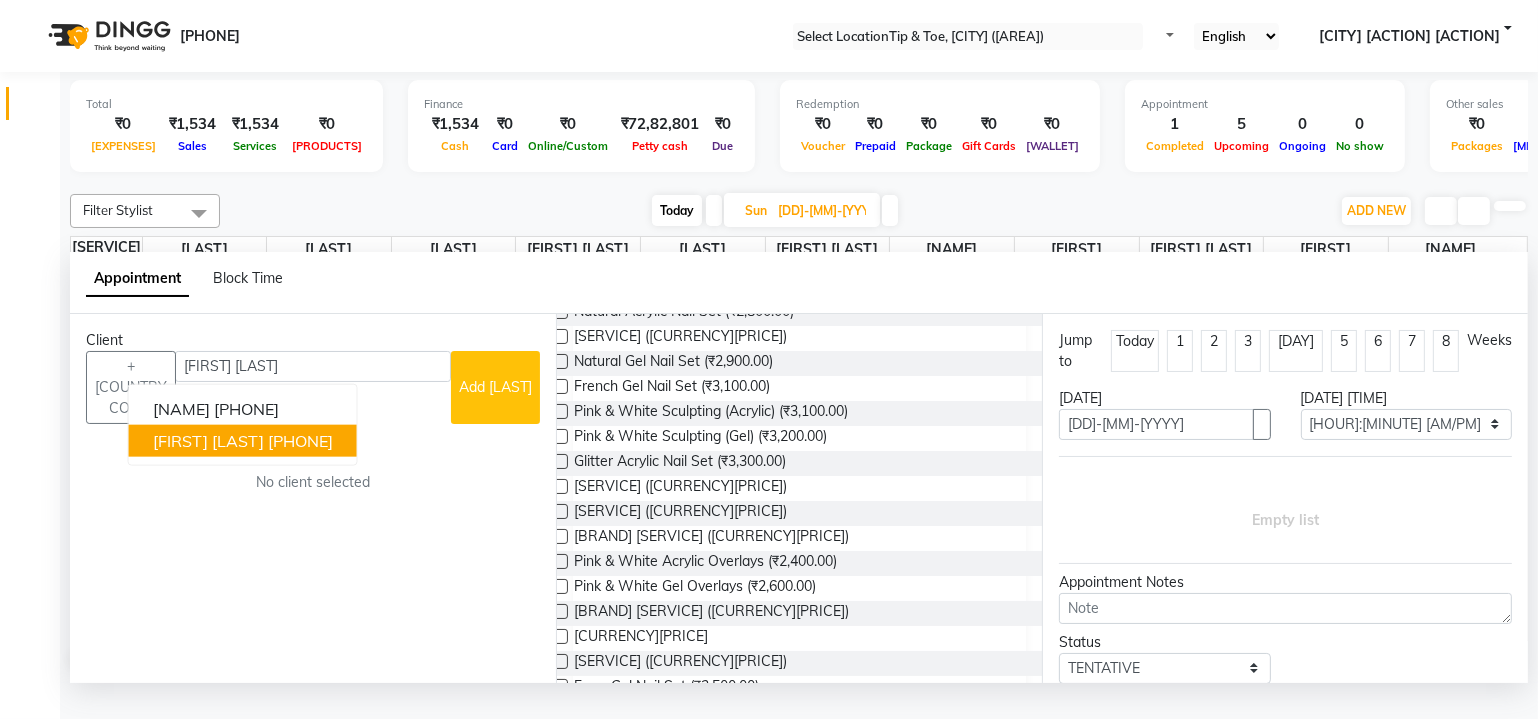 click on "[FIRST] [LAST] [PHONE]" at bounding box center (243, 440) 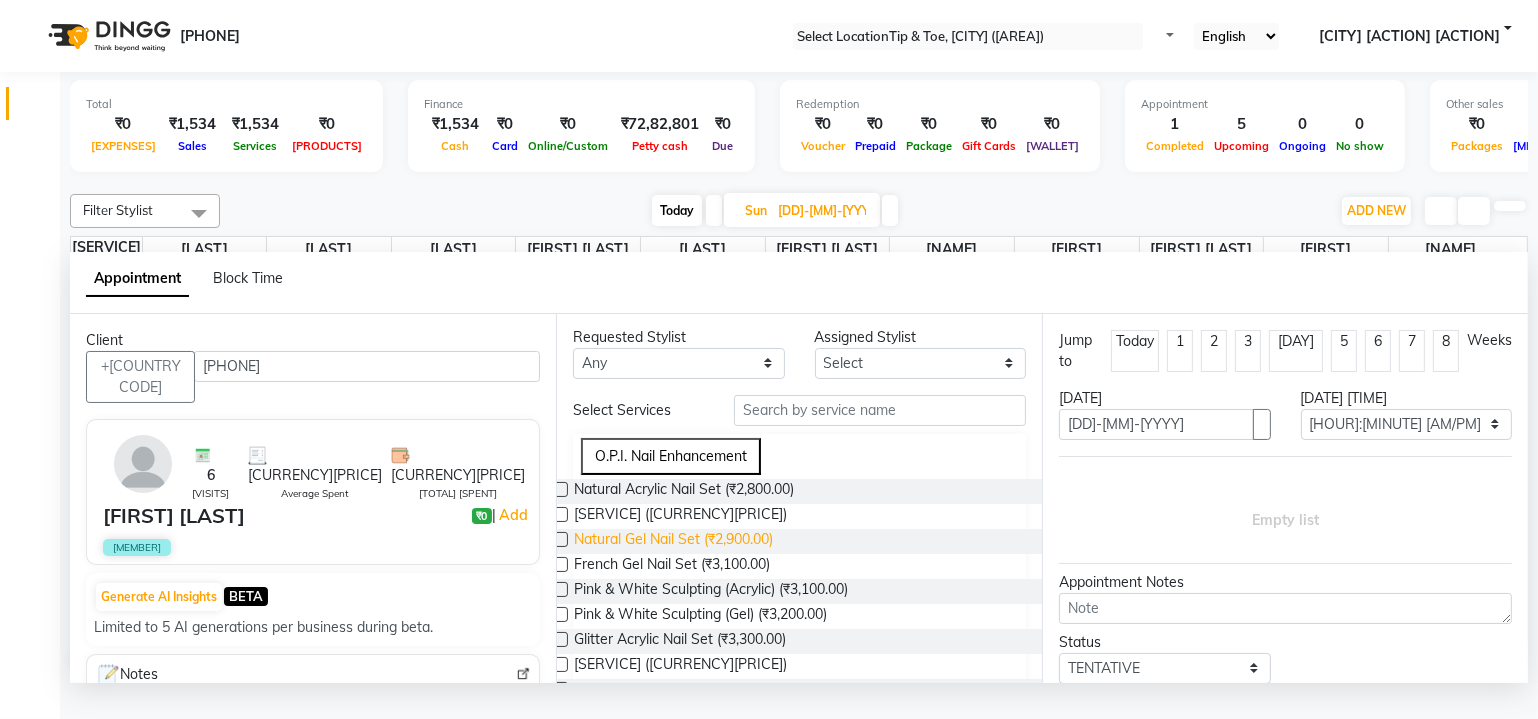 scroll, scrollTop: 0, scrollLeft: 0, axis: both 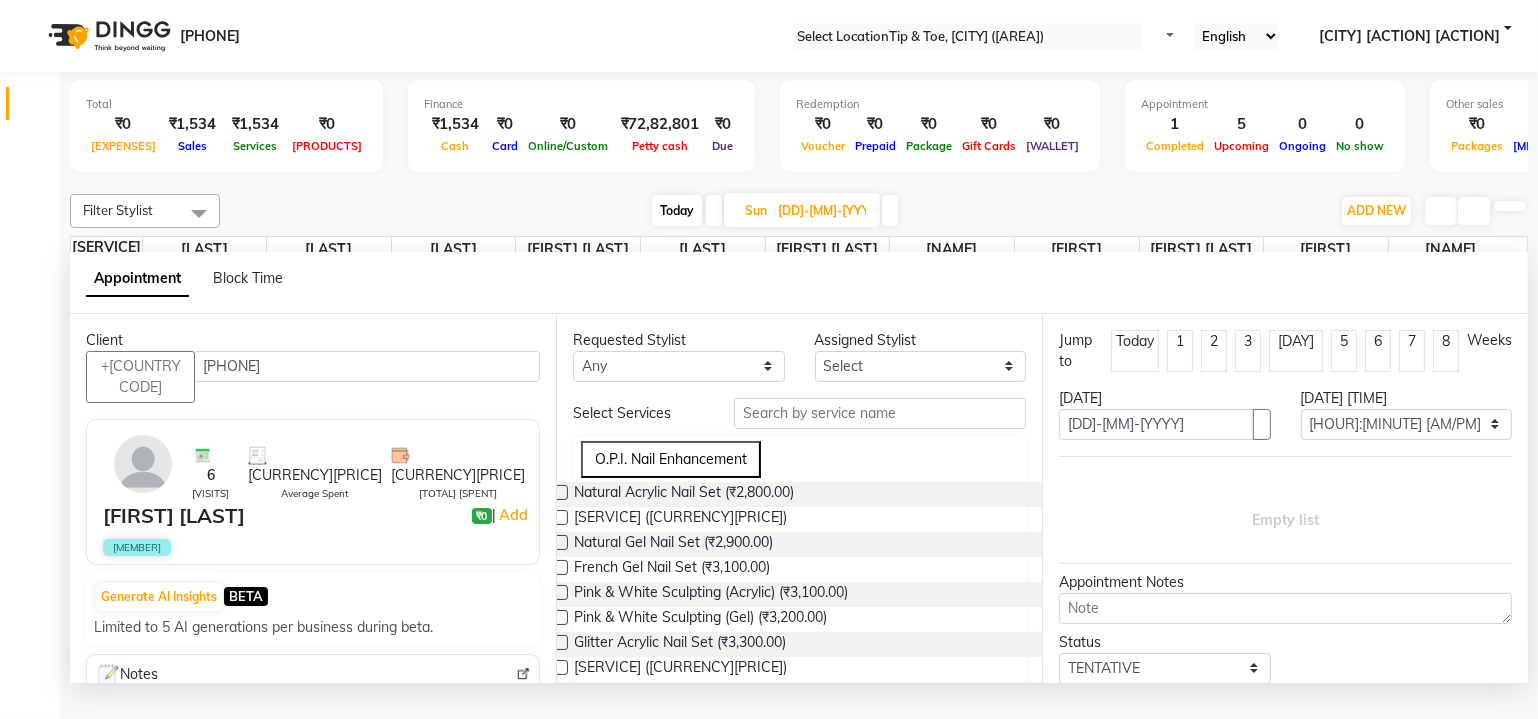 type on "[PHONE]" 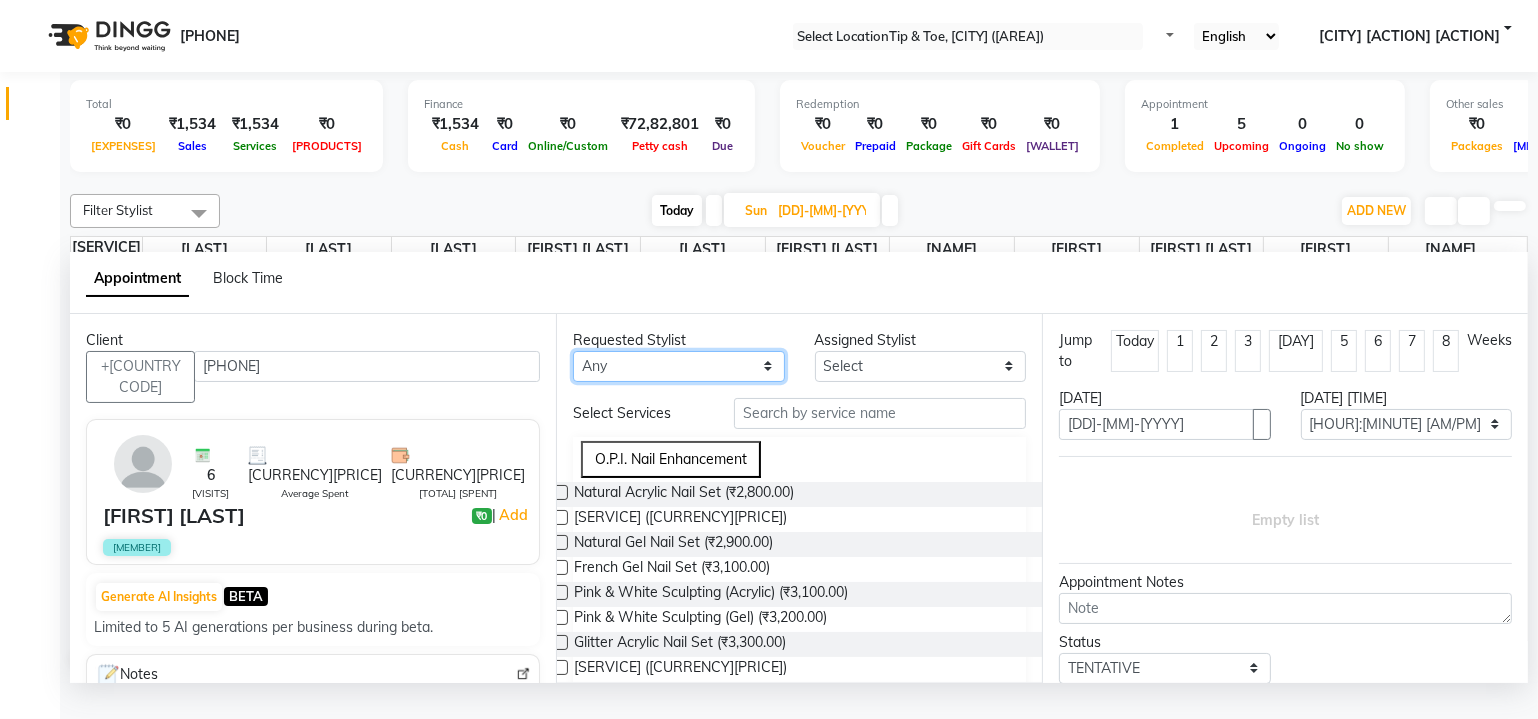 drag, startPoint x: 647, startPoint y: 402, endPoint x: 658, endPoint y: 413, distance: 15.556349 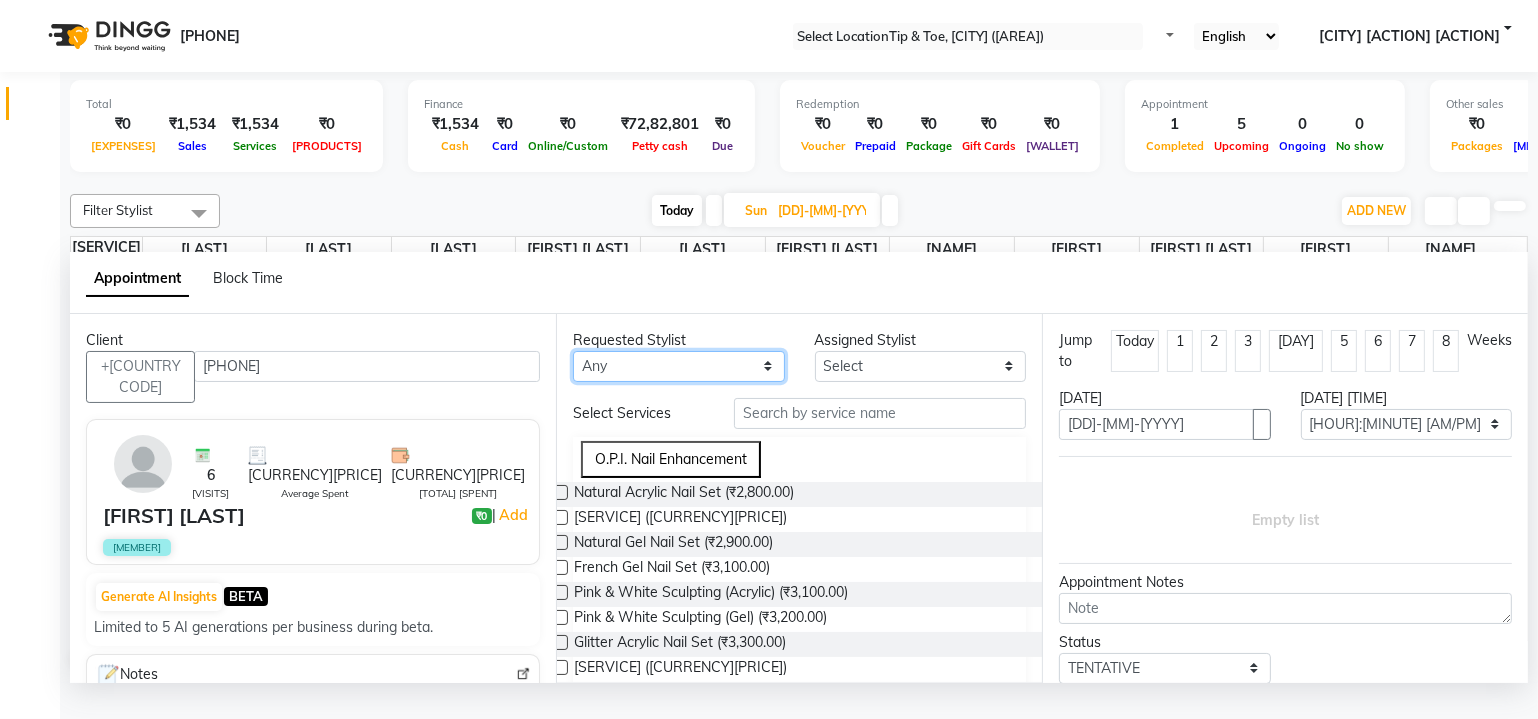 select on "[NUMBER]" 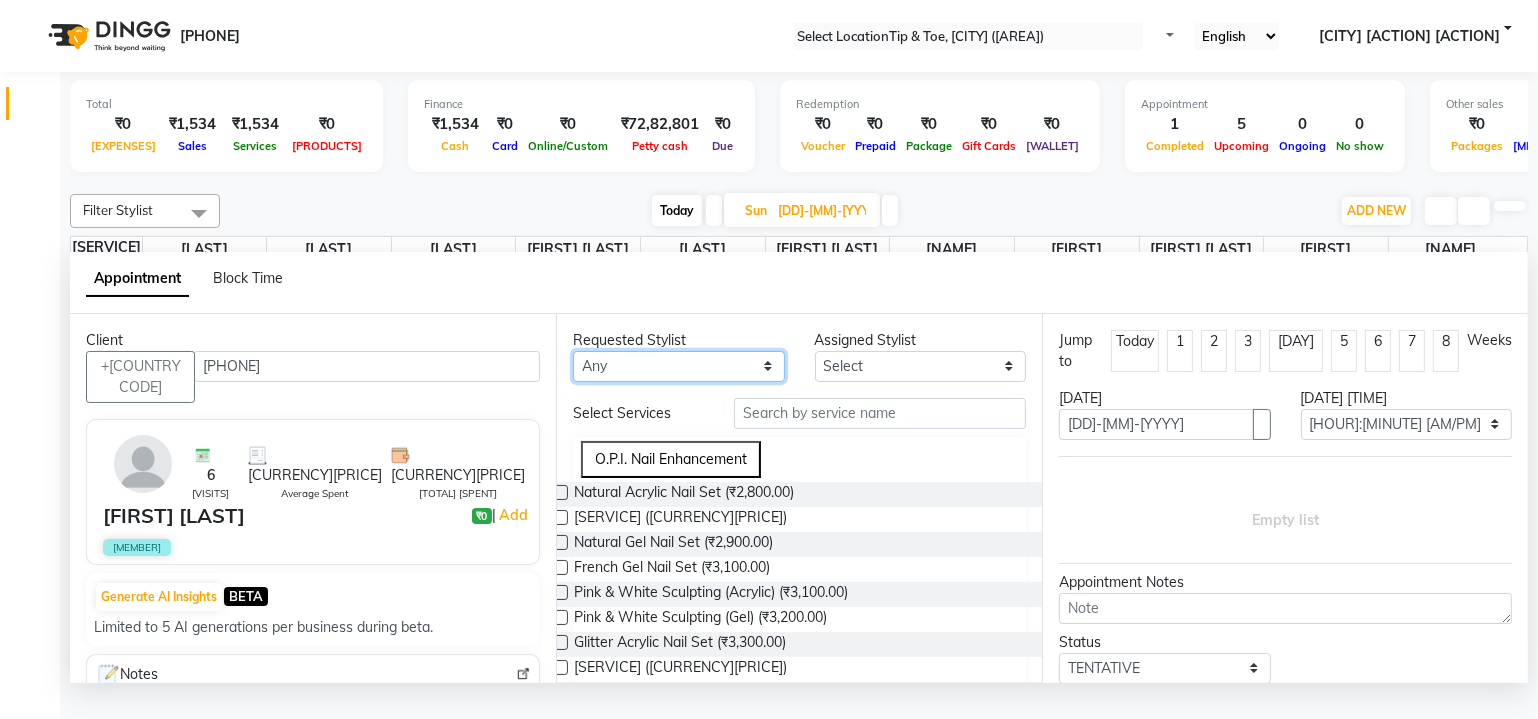 click on "Any [FIRST] [FIRST] [FIRST] [FIRST] [FIRST] [FIRST] [FIRST] [FIRST] [FIRST] [FIRST]" at bounding box center [679, 366] 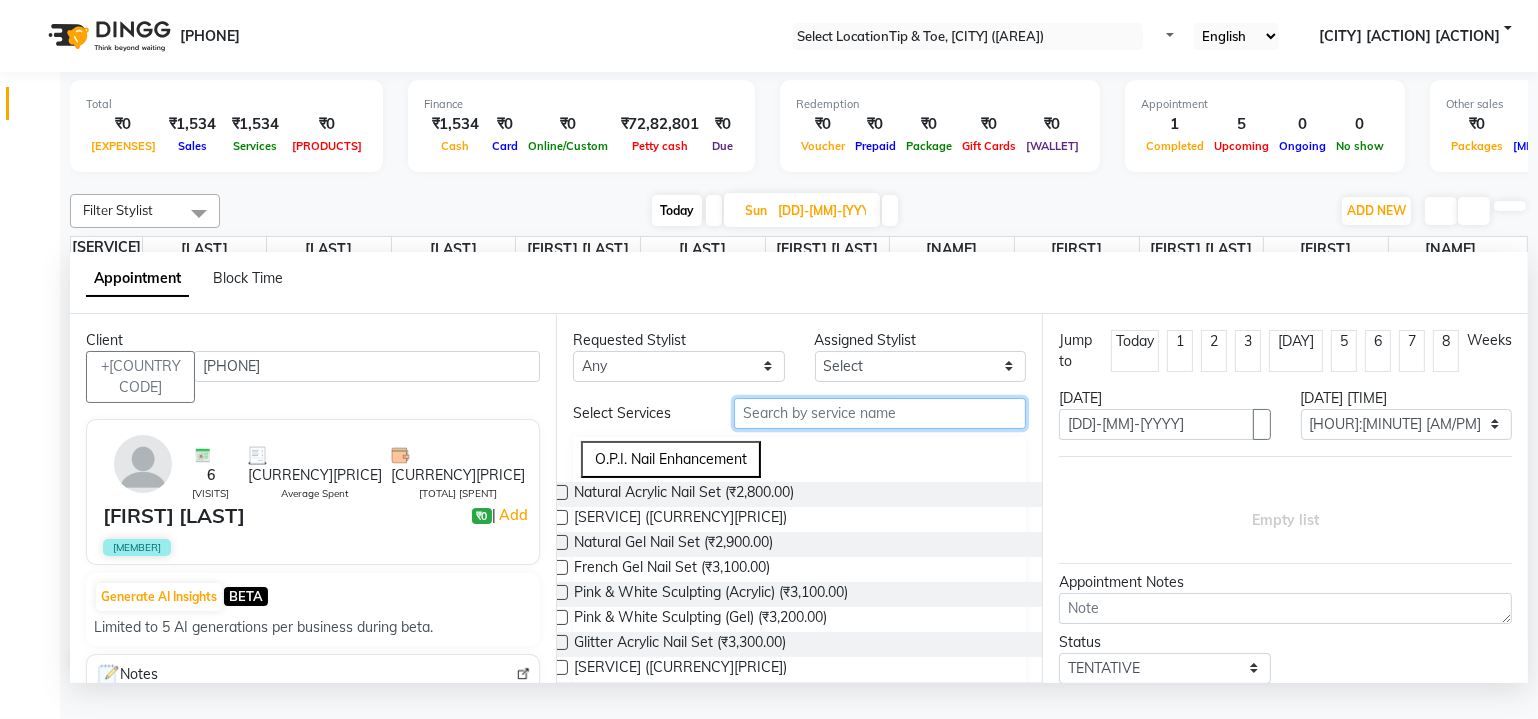 click at bounding box center [880, 413] 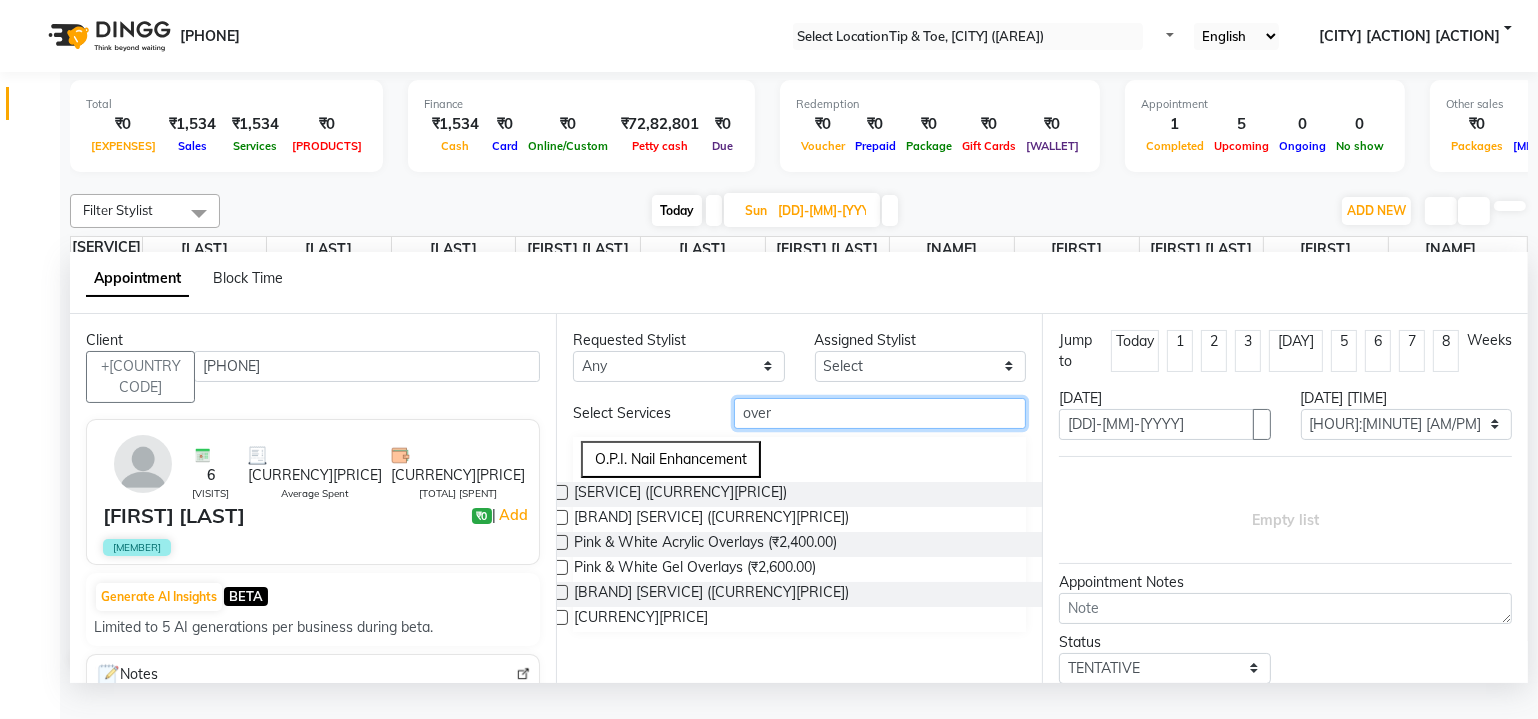 type on "over" 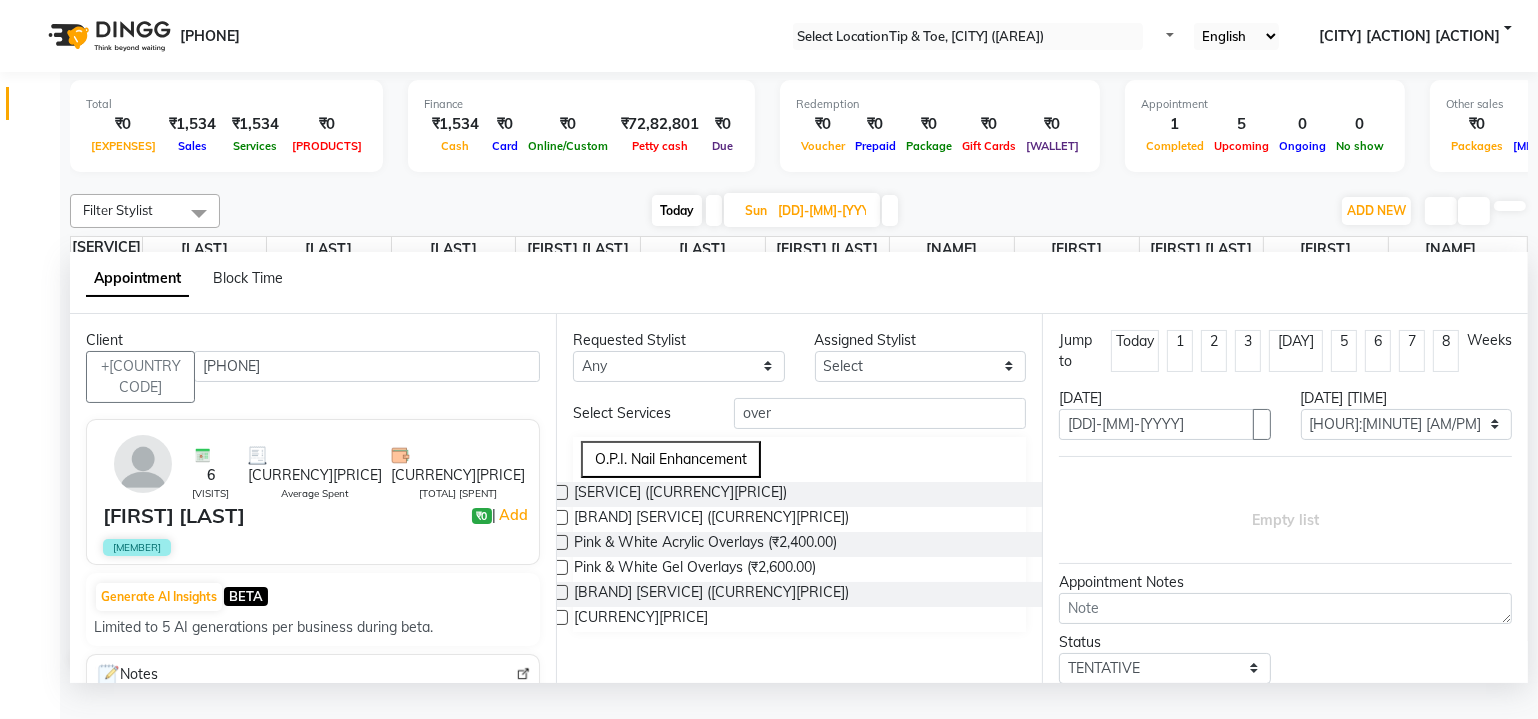 click at bounding box center (560, 492) 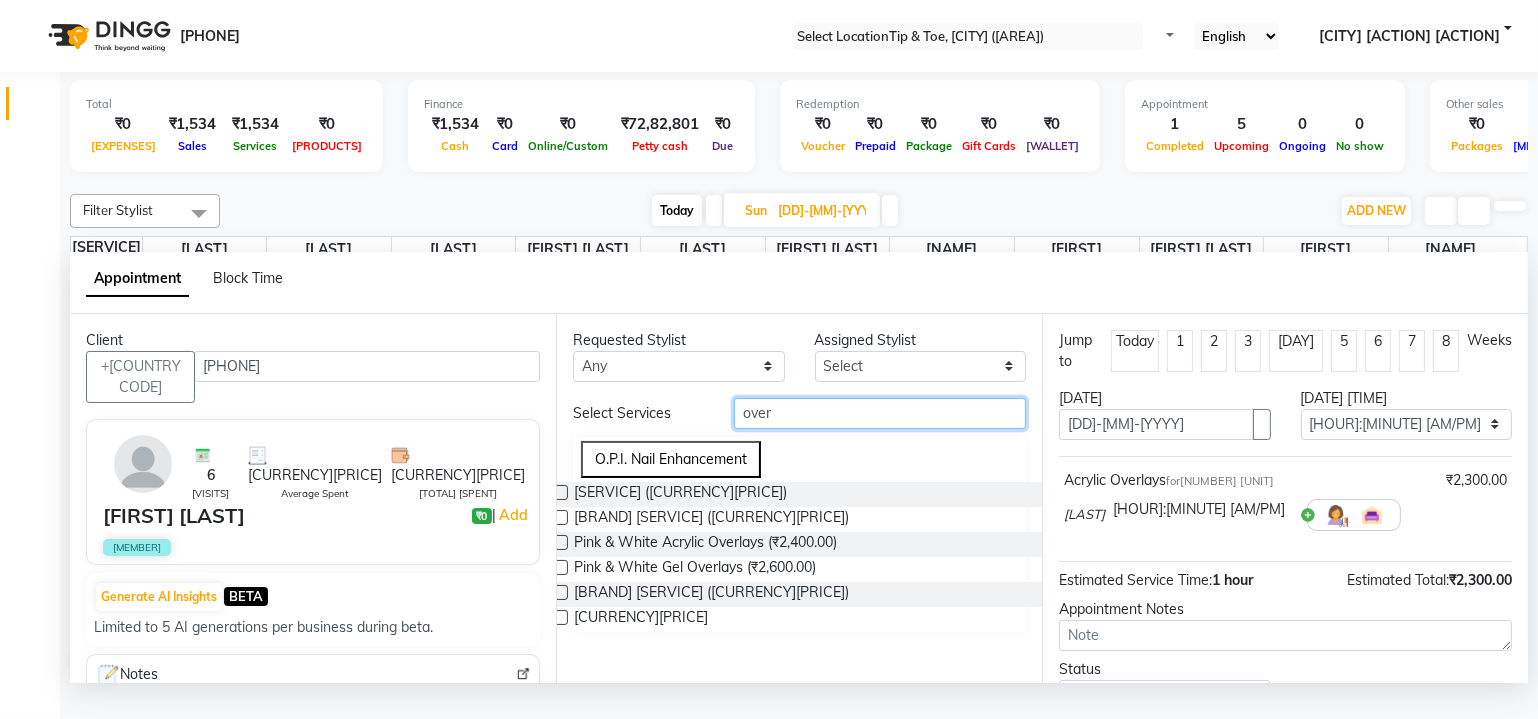 click on "over" at bounding box center [880, 413] 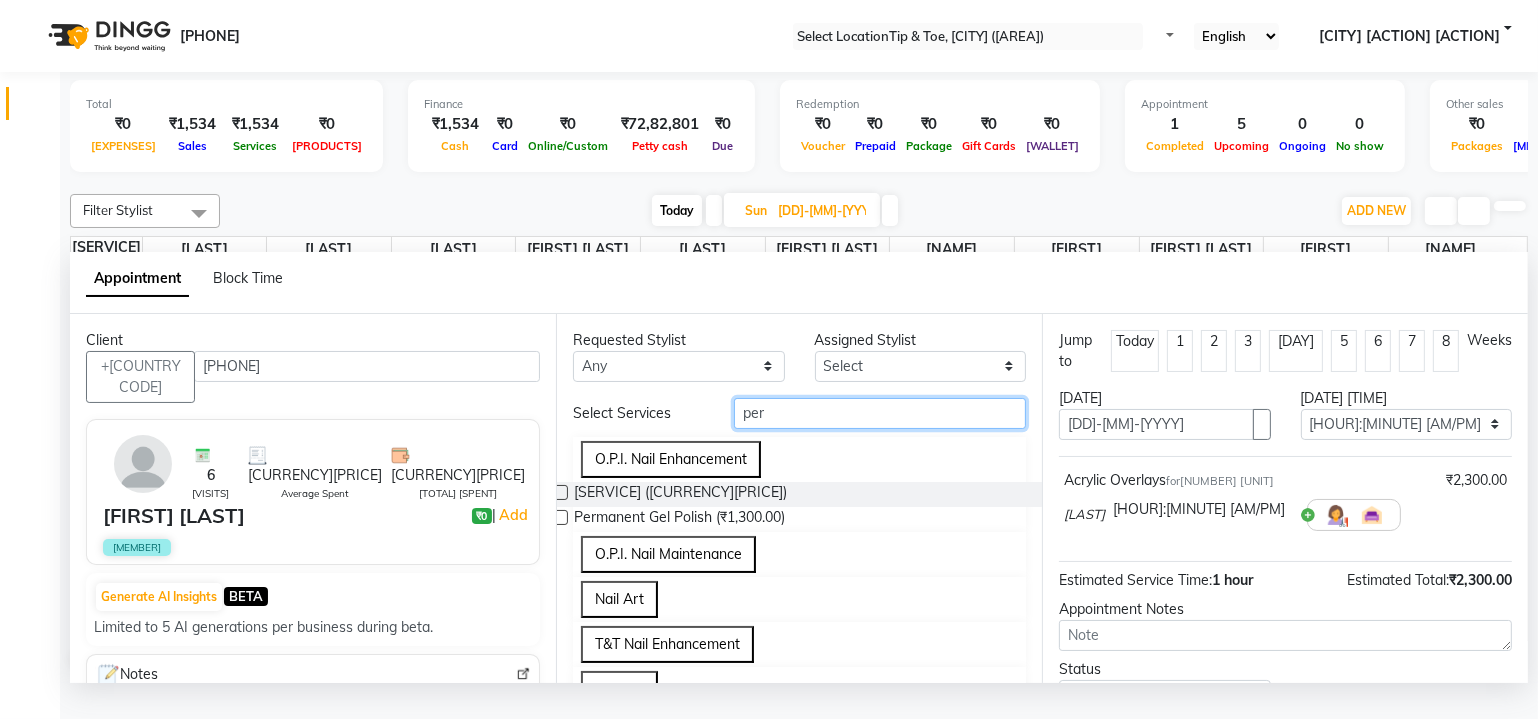 type on "per" 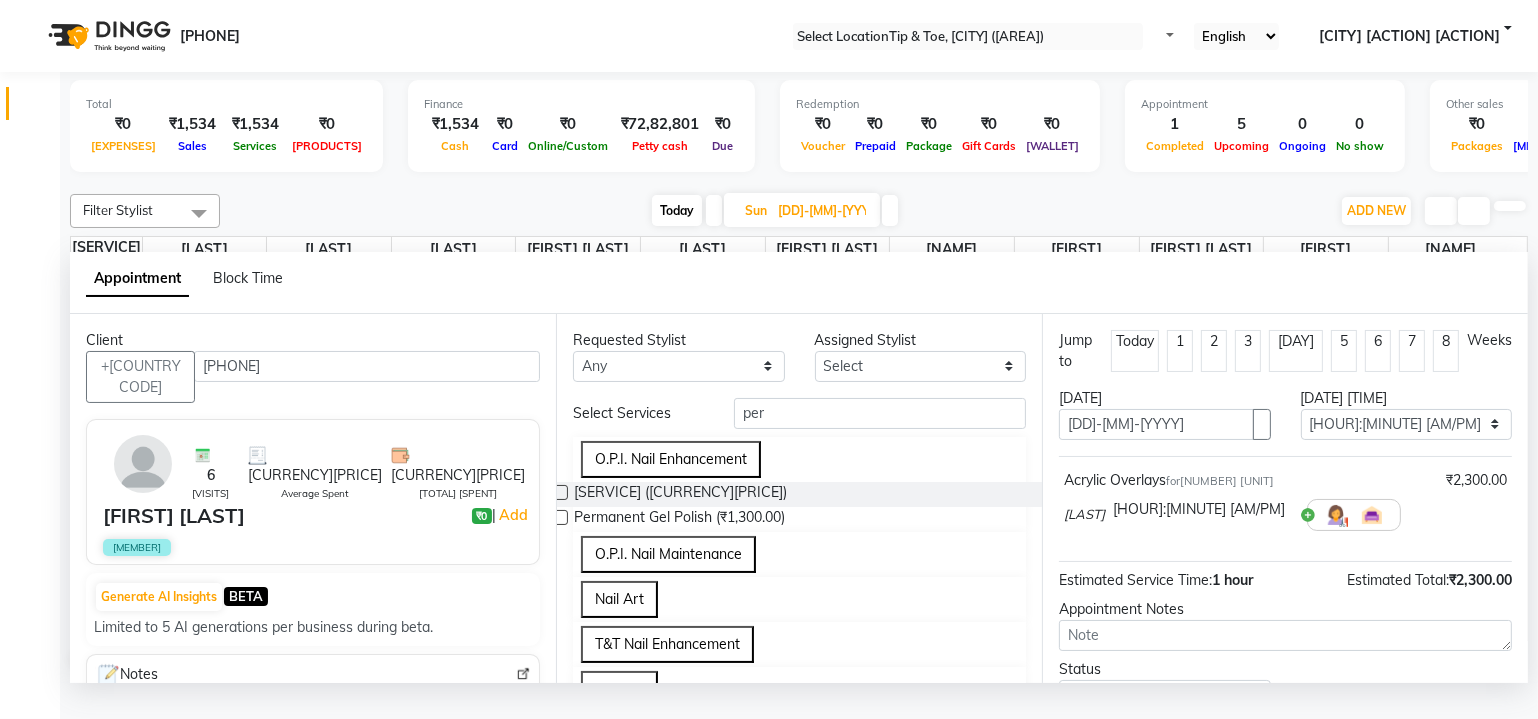 click at bounding box center [560, 517] 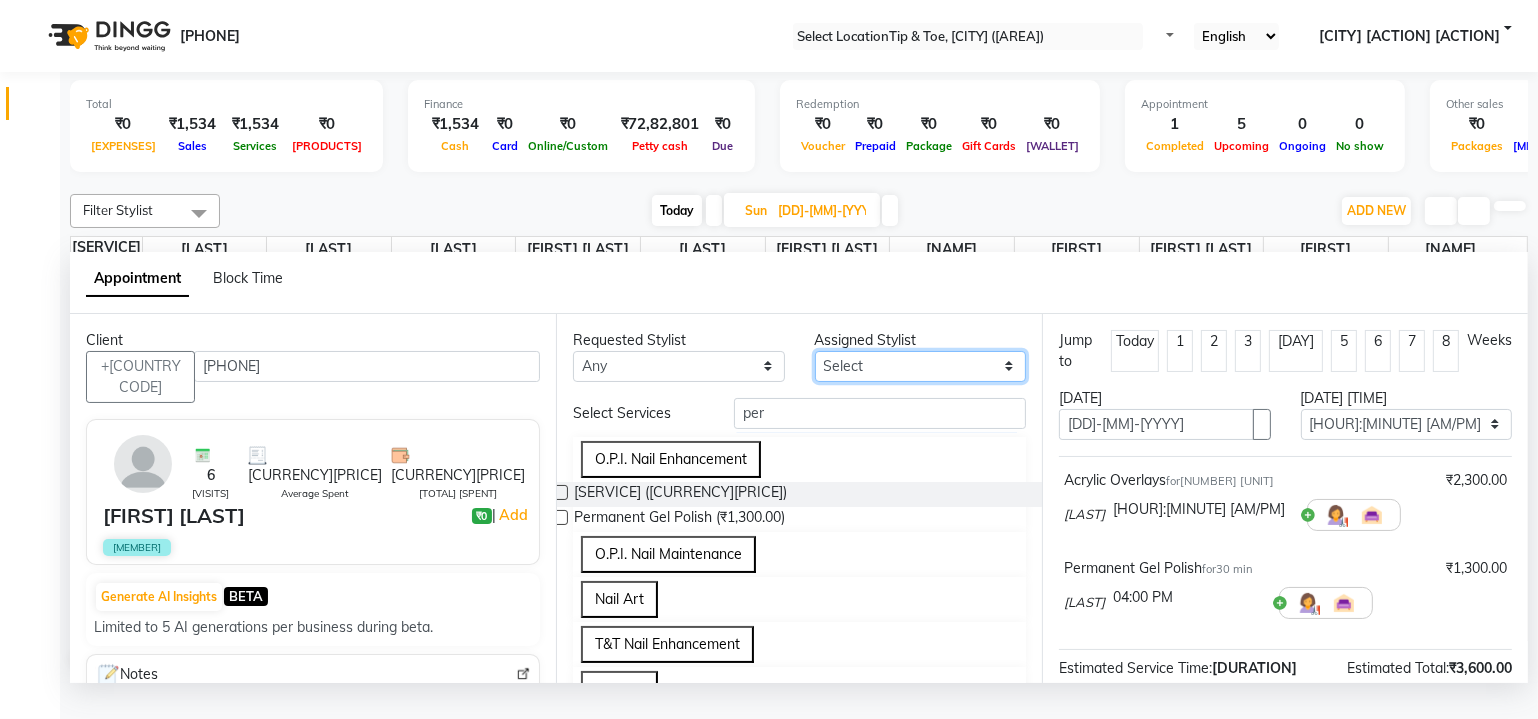 click on "Select [NAME] [NAME] [NAME] [NAME] [NAME] [NAME] [NAME] [NAME] [NAME] [NAME] [NAME] [NAME]" at bounding box center [921, 366] 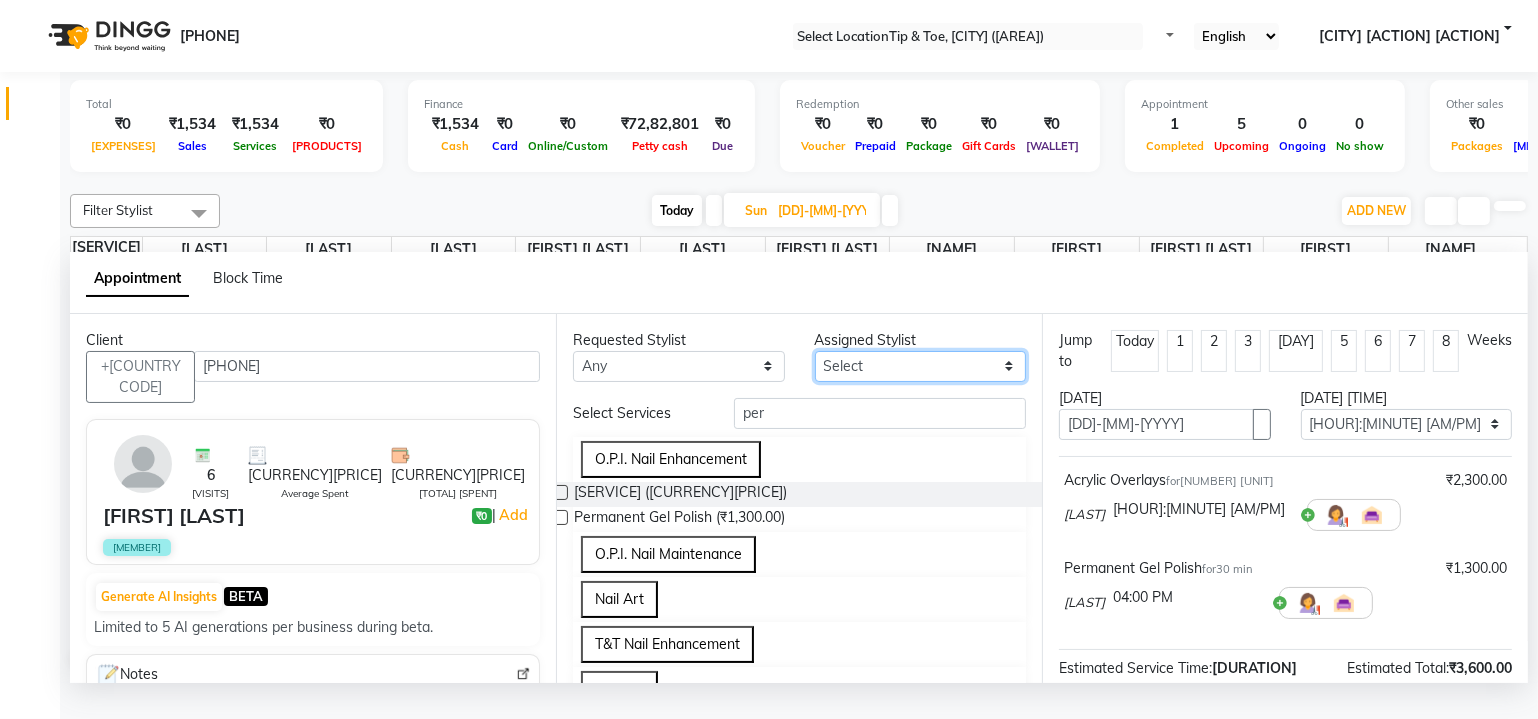 select on "[NUMBER]" 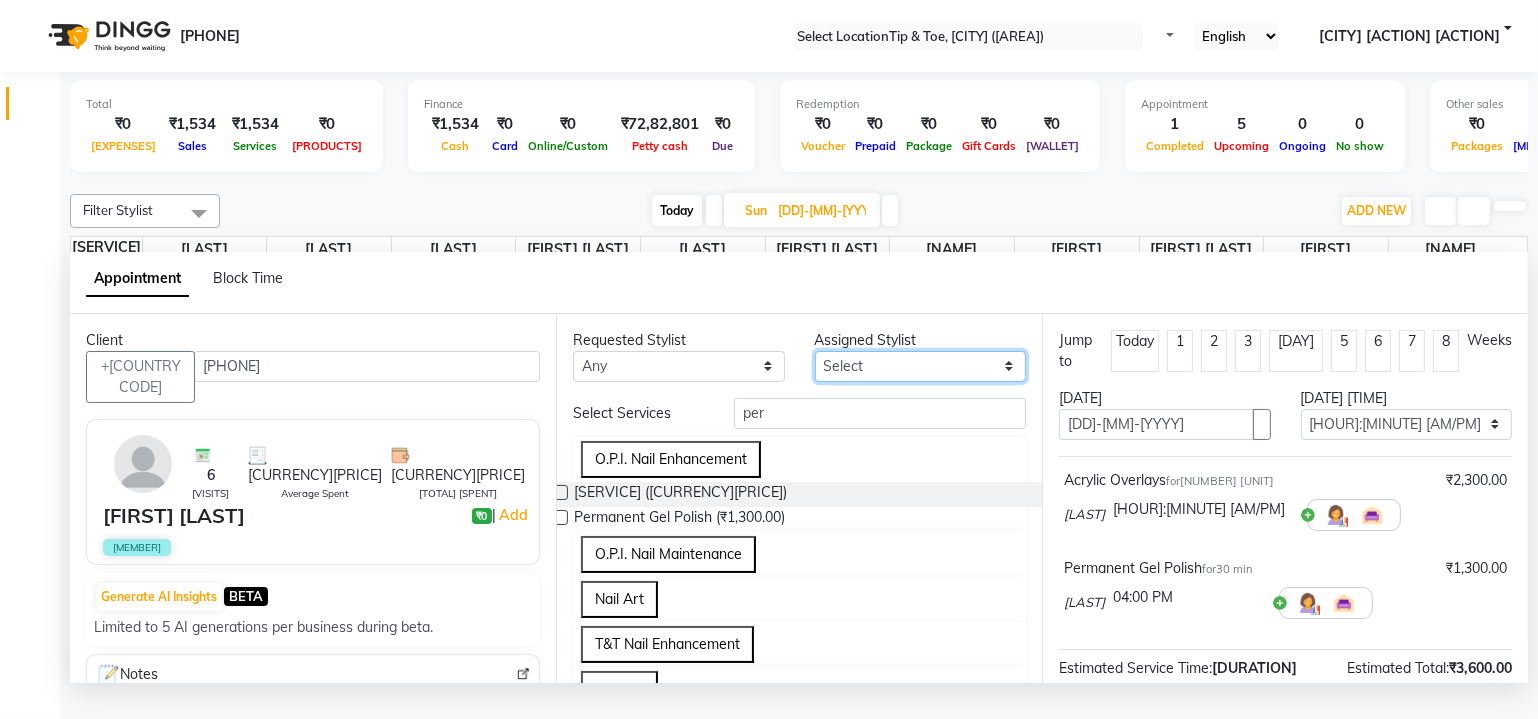 click on "Select [NAME] [NAME] [NAME] [NAME] [NAME] [NAME] [NAME] [NAME] [NAME] [NAME] [NAME] [NAME]" at bounding box center [921, 366] 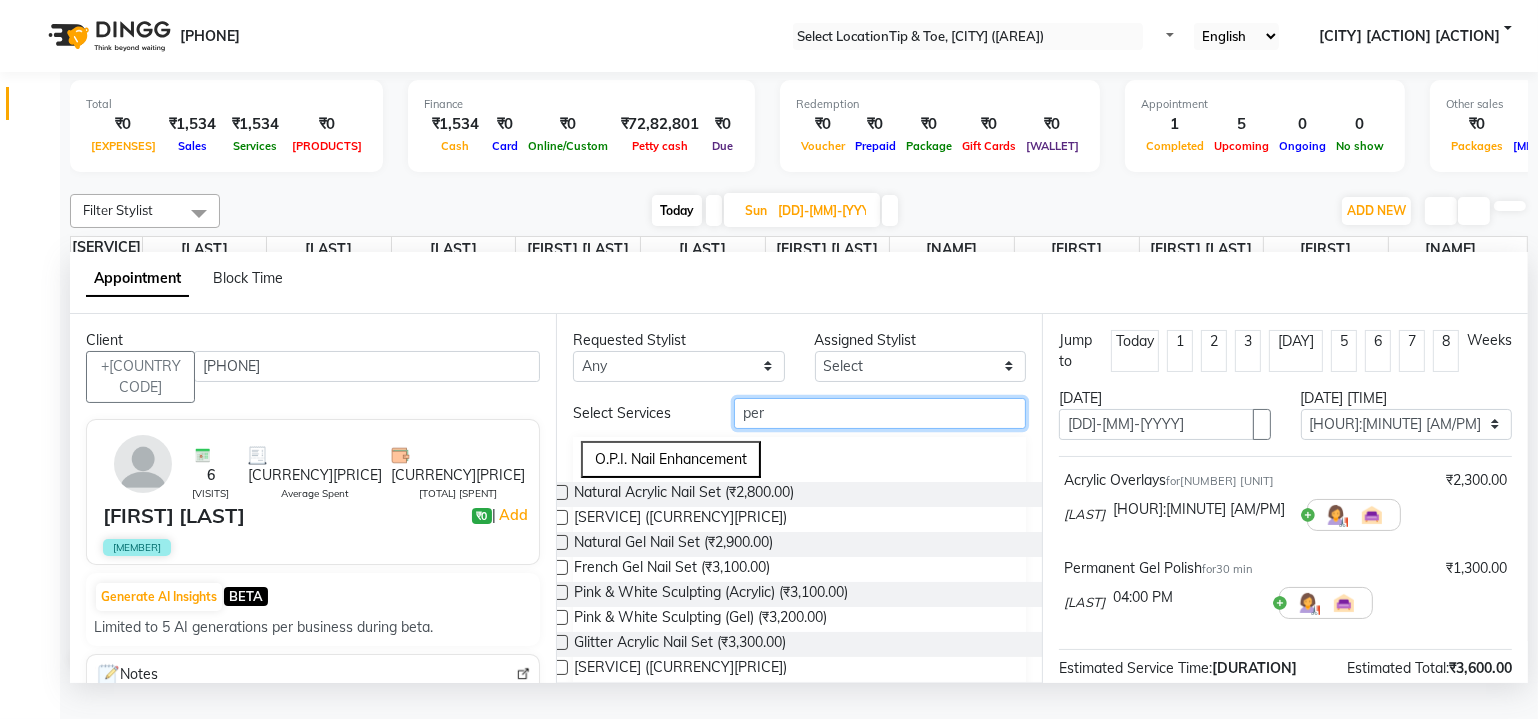 click on "per" at bounding box center (880, 413) 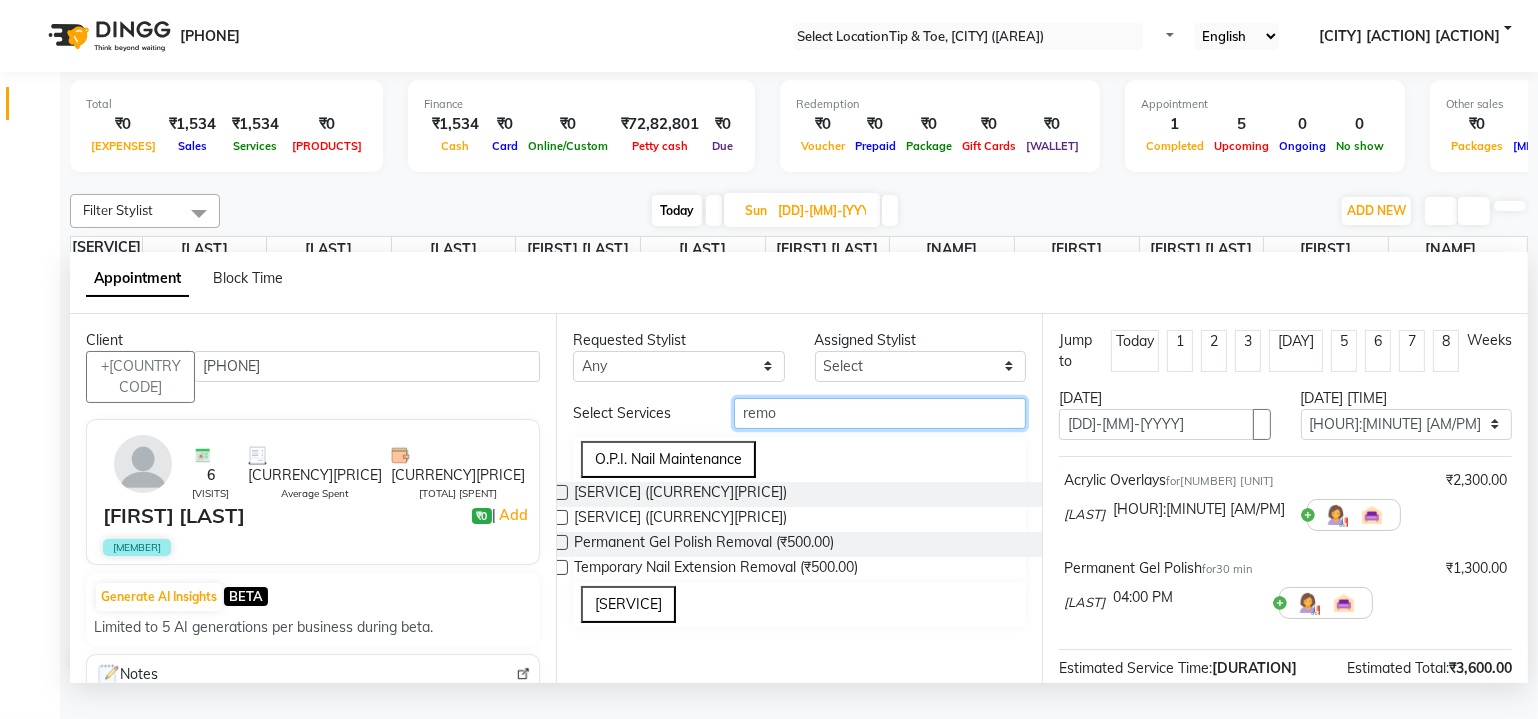 type on "remo" 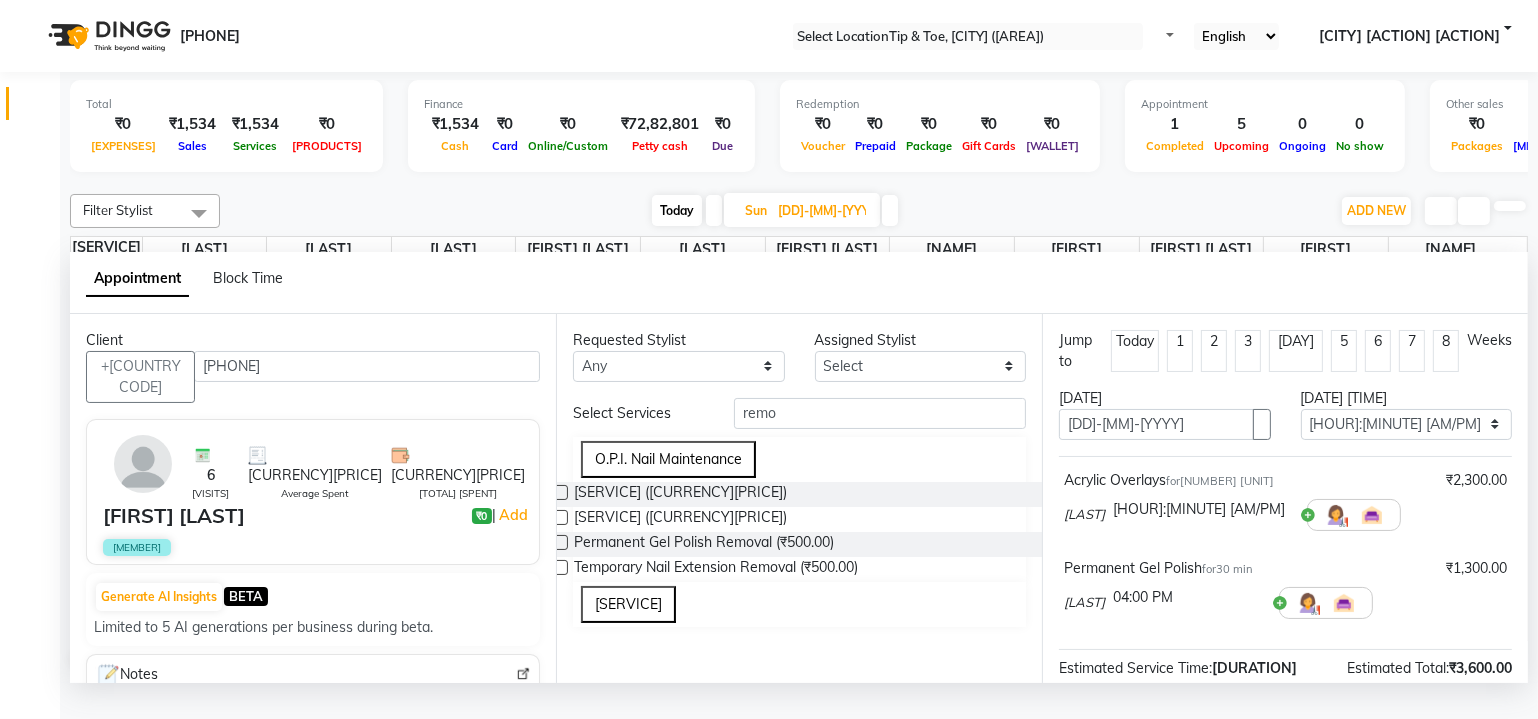 click at bounding box center (560, 542) 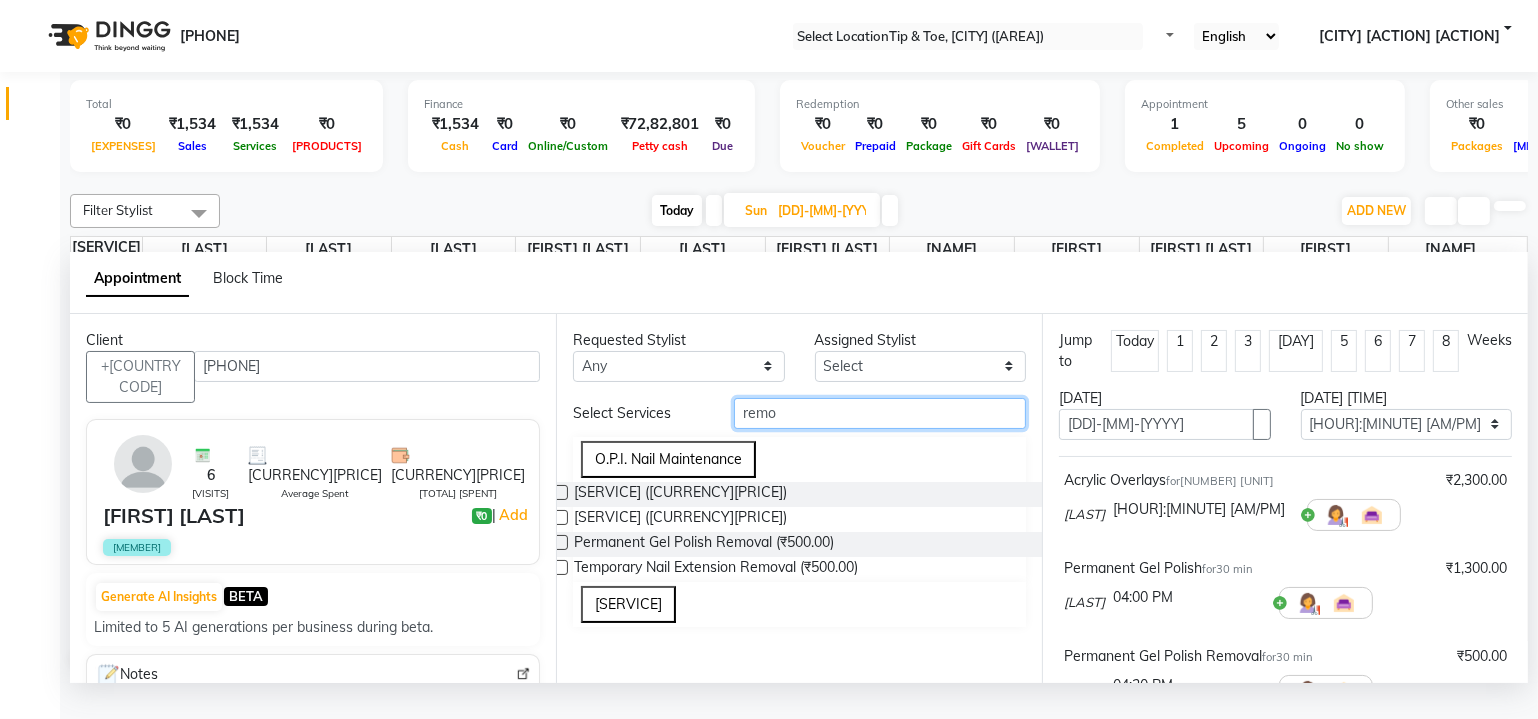 click on "remo" at bounding box center [880, 413] 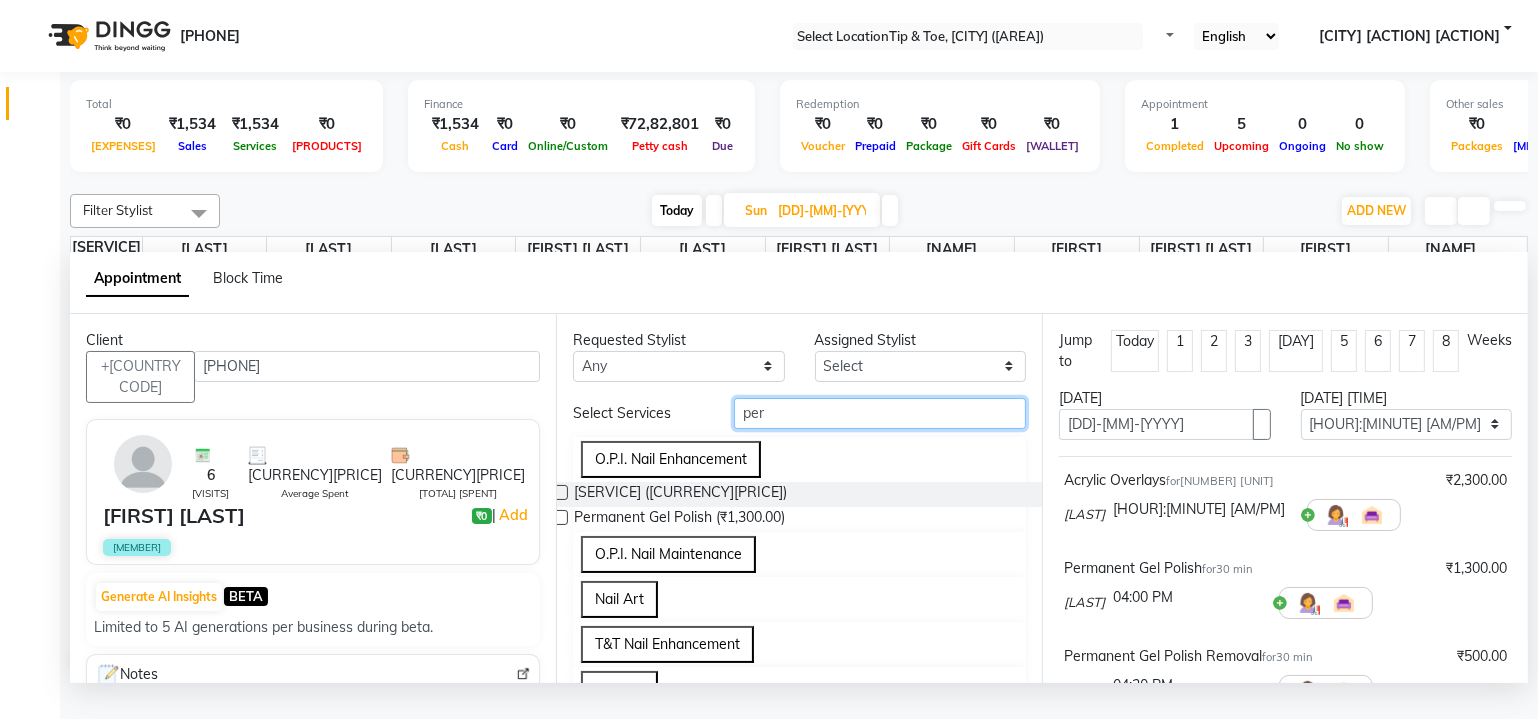 type on "per" 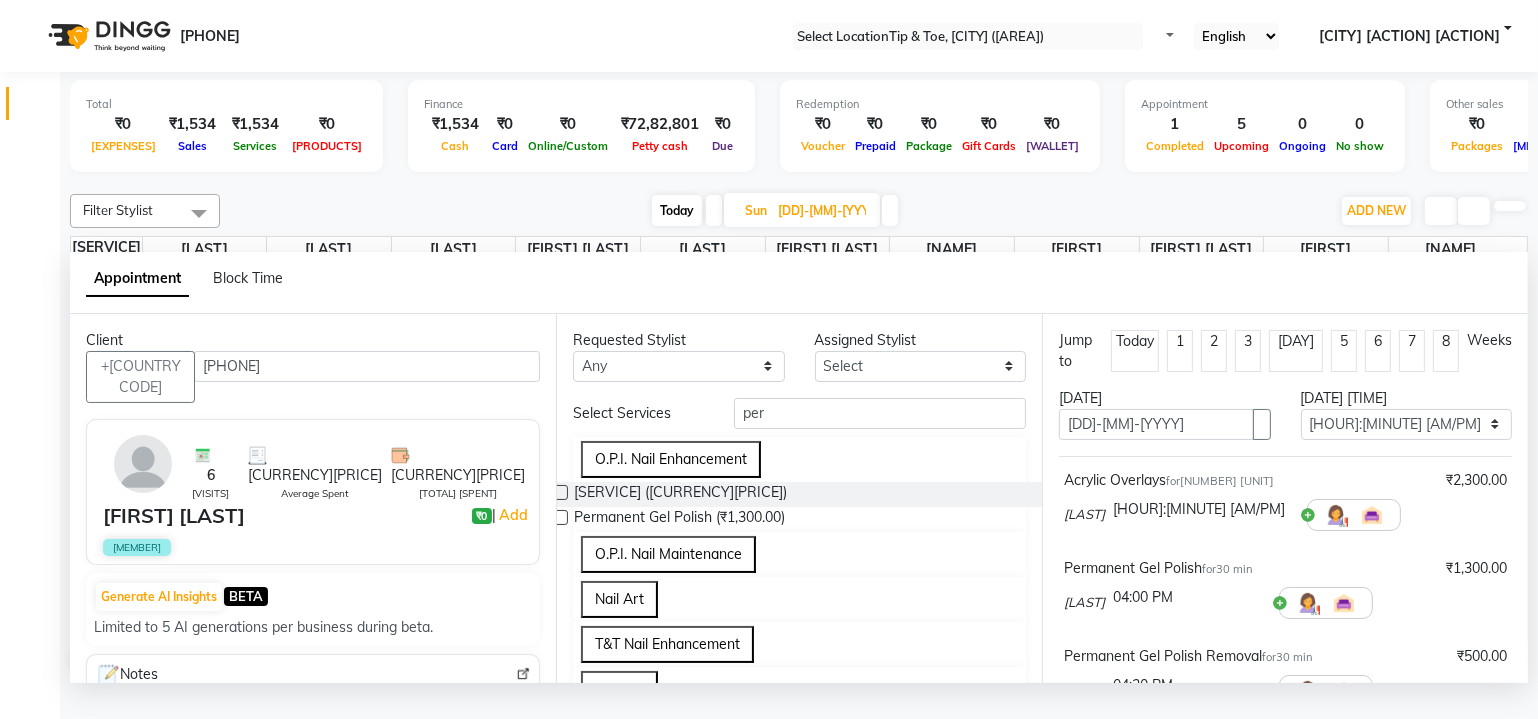 click at bounding box center [560, 517] 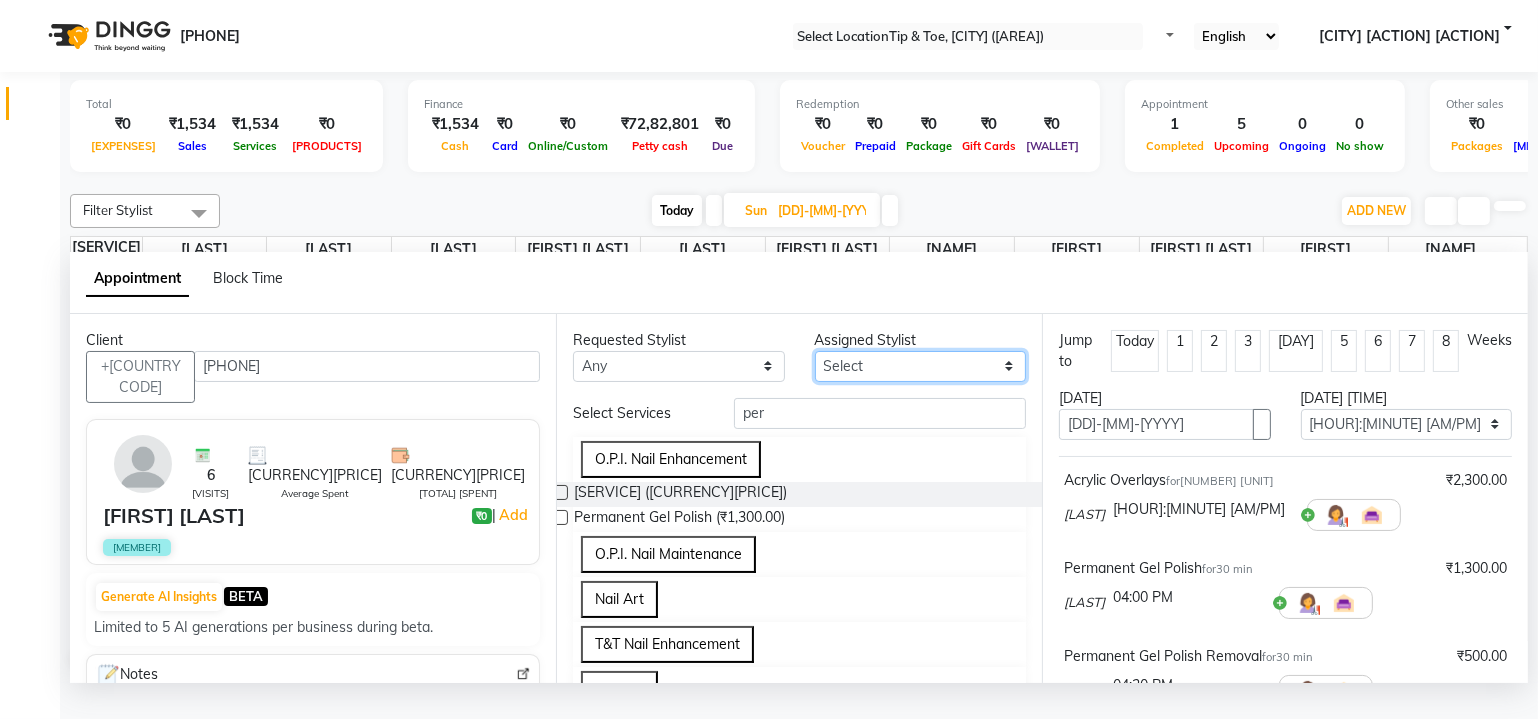 click on "Select [NAME] [NAME] [NAME] [NAME] [NAME] [NAME] [NAME] [NAME] [NAME] [NAME] [NAME] [NAME]" at bounding box center [679, 366] 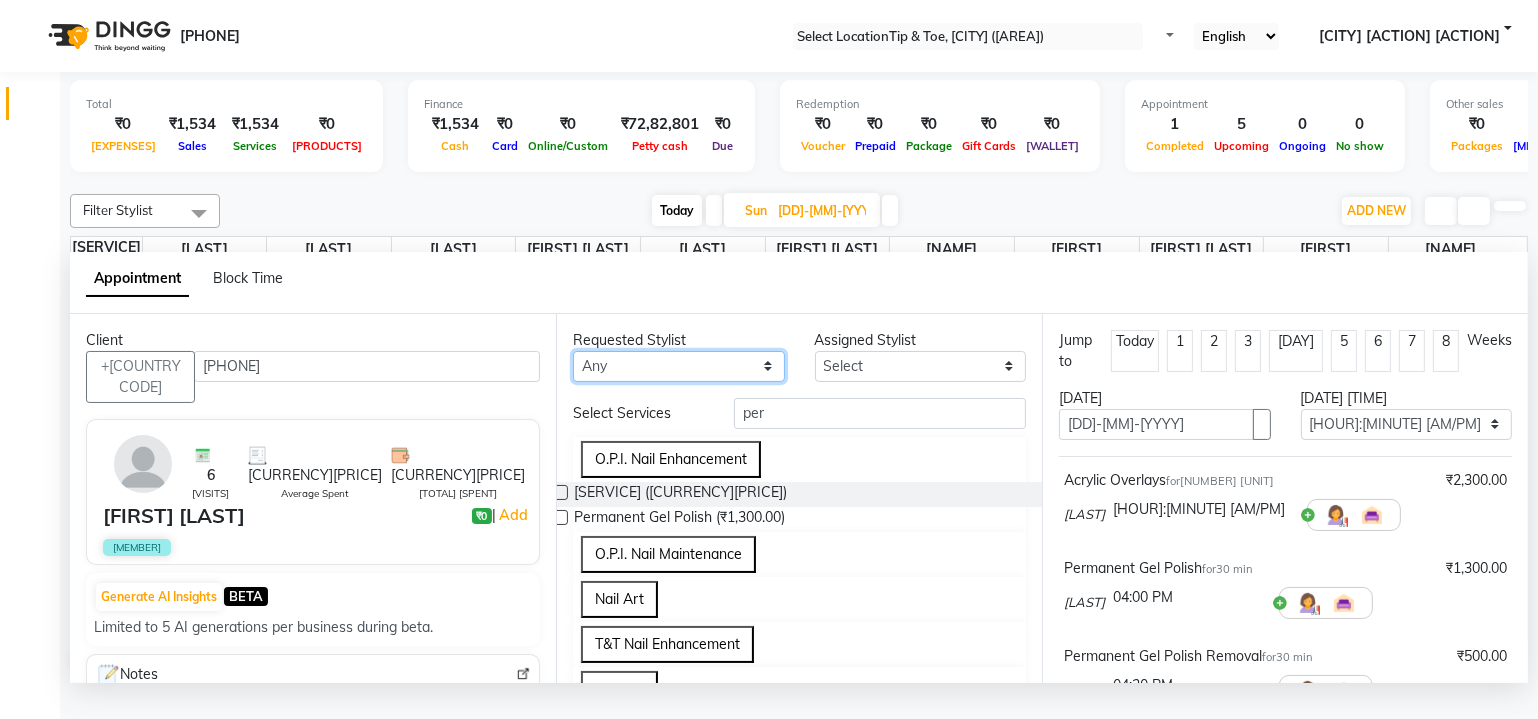 click on "Any [FIRST] [FIRST] [FIRST] [FIRST] [FIRST] [FIRST] [FIRST] [FIRST] [FIRST] [FIRST]" at bounding box center (679, 366) 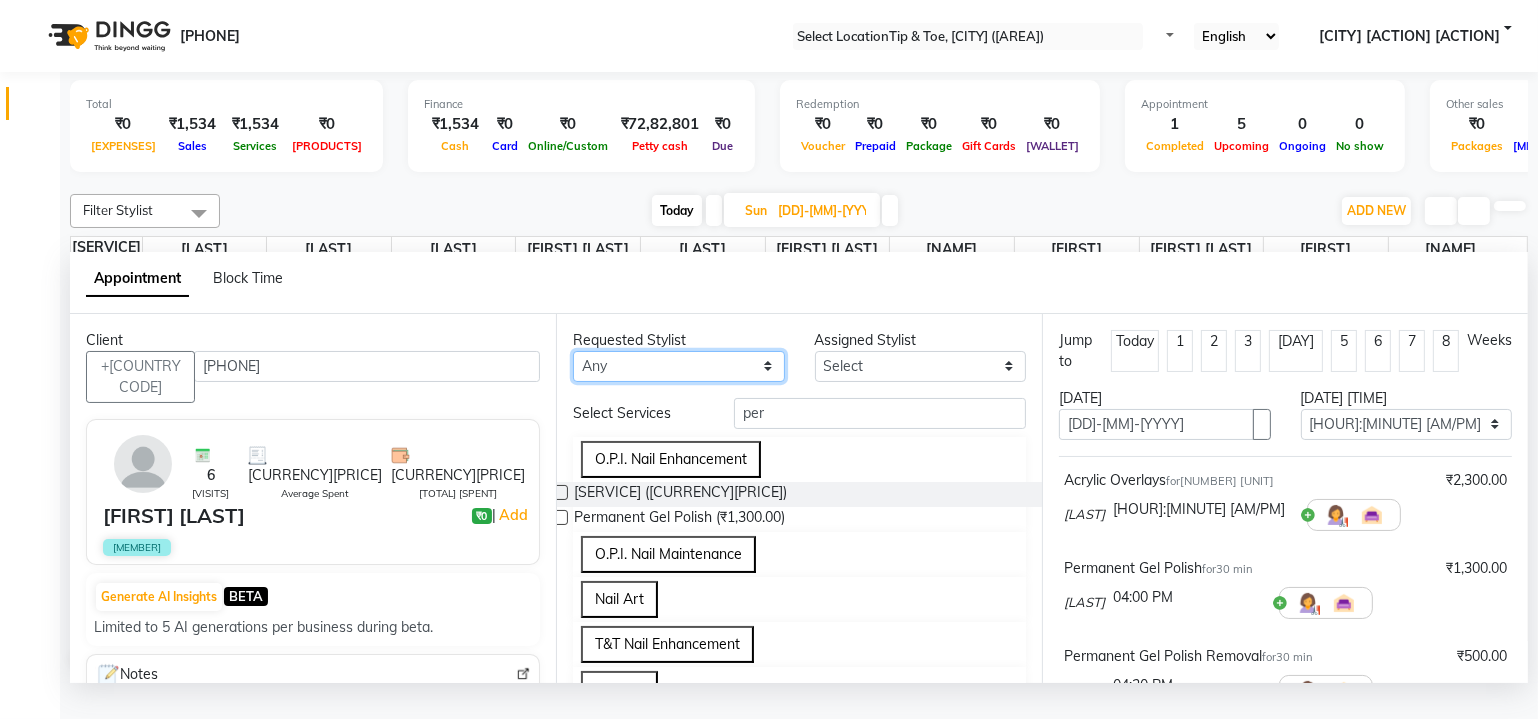 select on "[NUMBER]" 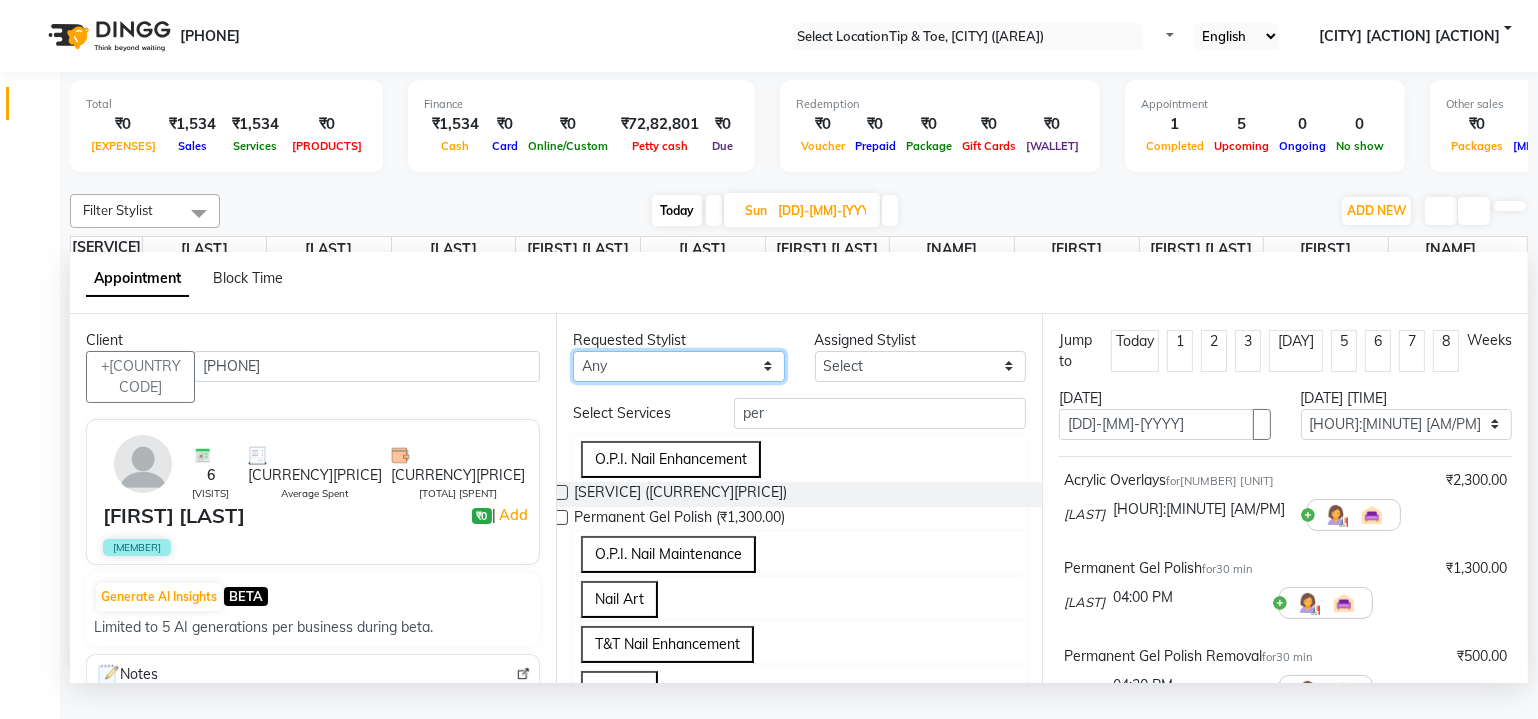 click on "Any [FIRST] [FIRST] [FIRST] [FIRST] [FIRST] [FIRST] [FIRST] [FIRST] [FIRST] [FIRST]" at bounding box center (679, 366) 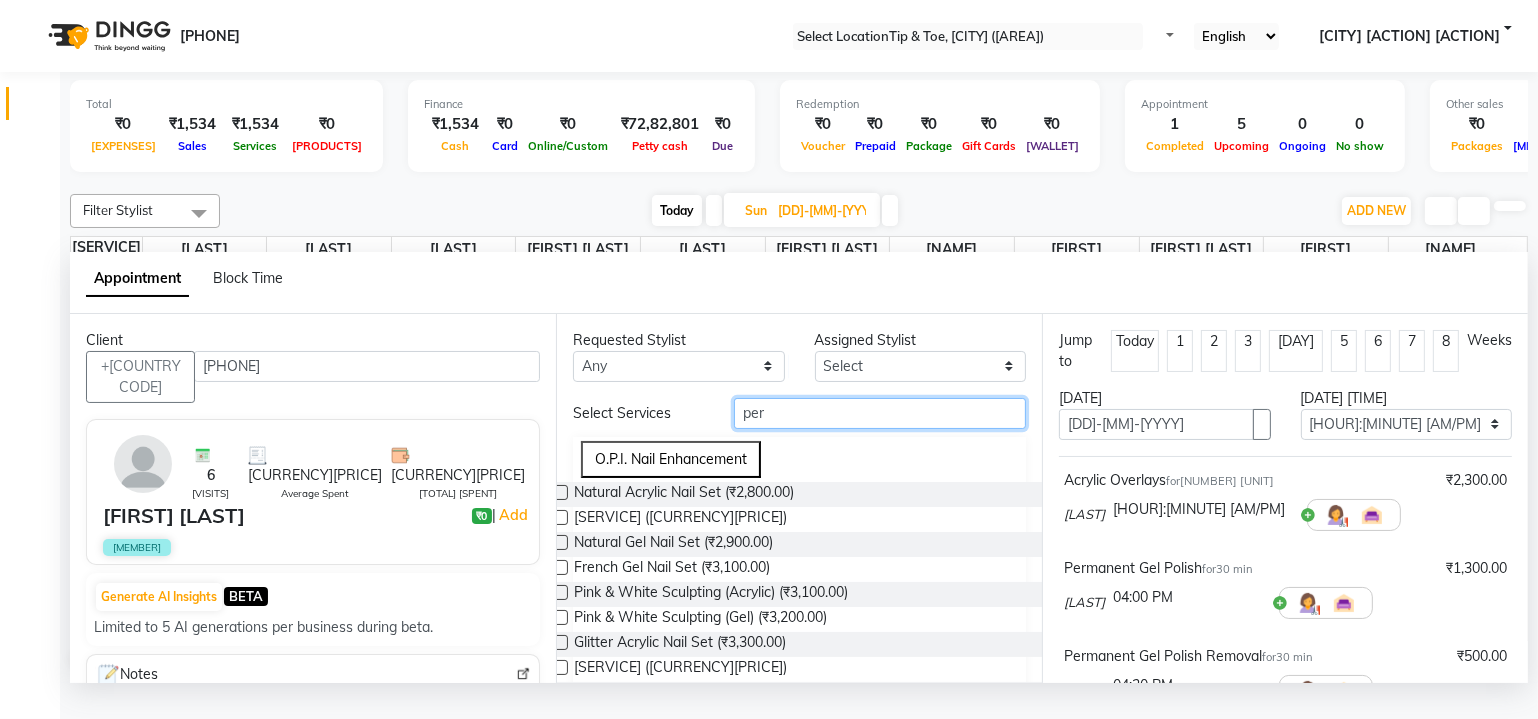click on "per" at bounding box center (880, 413) 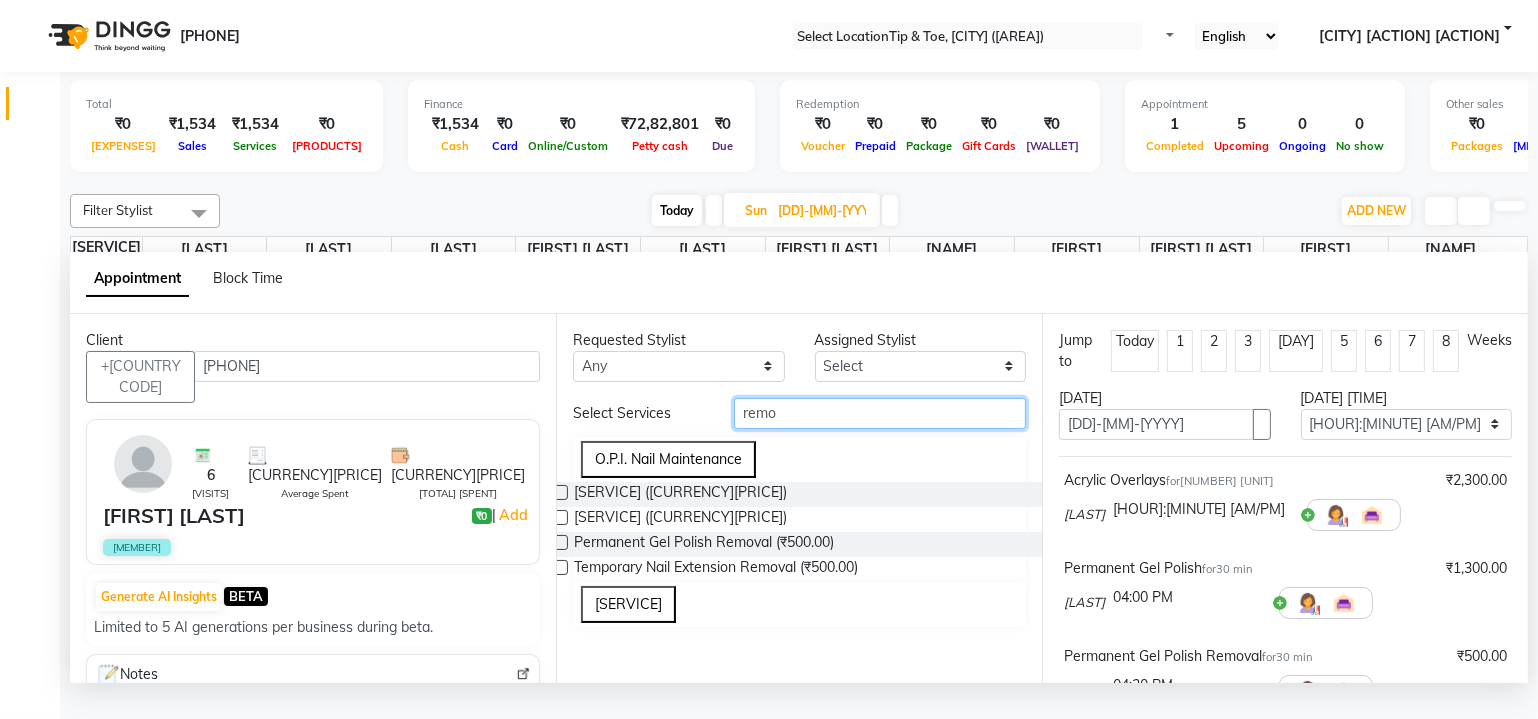 type on "remo" 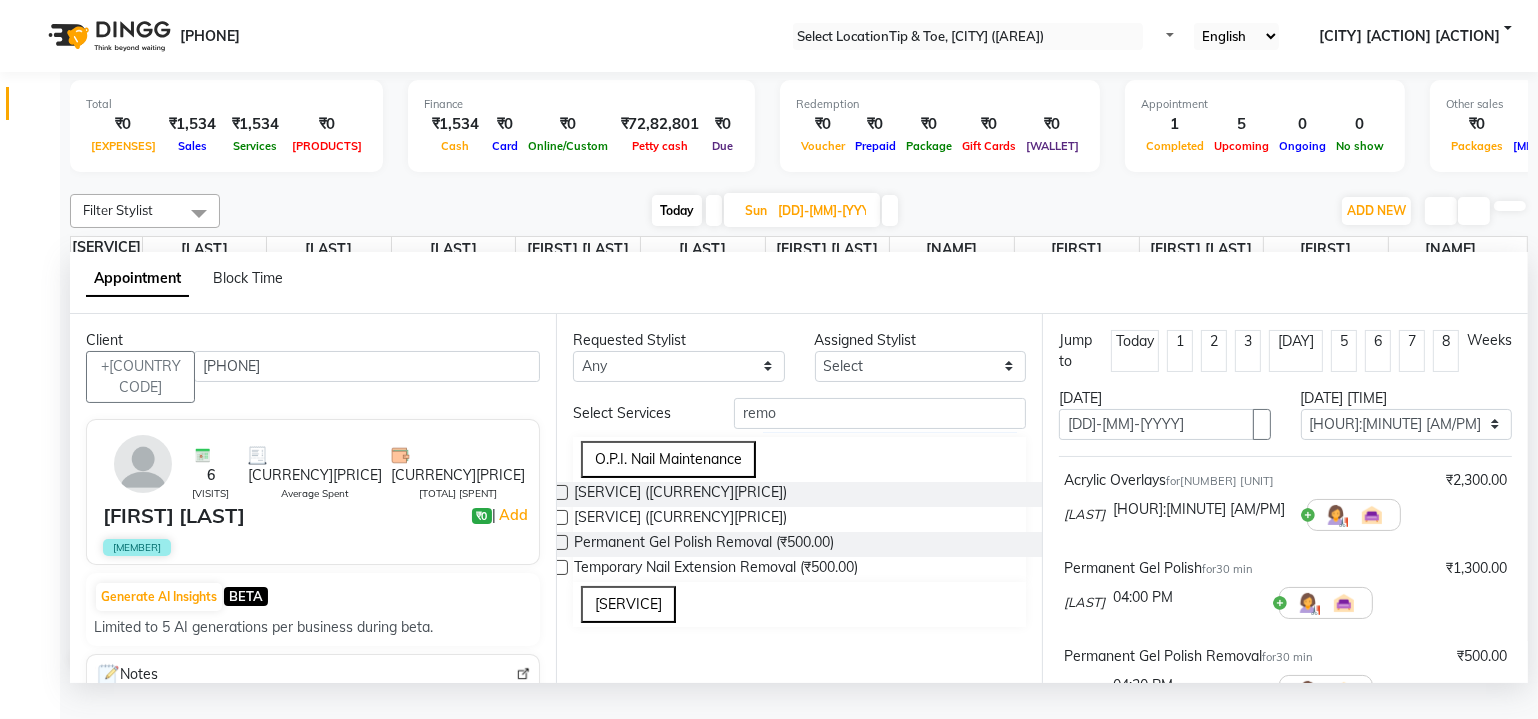 click at bounding box center [560, 542] 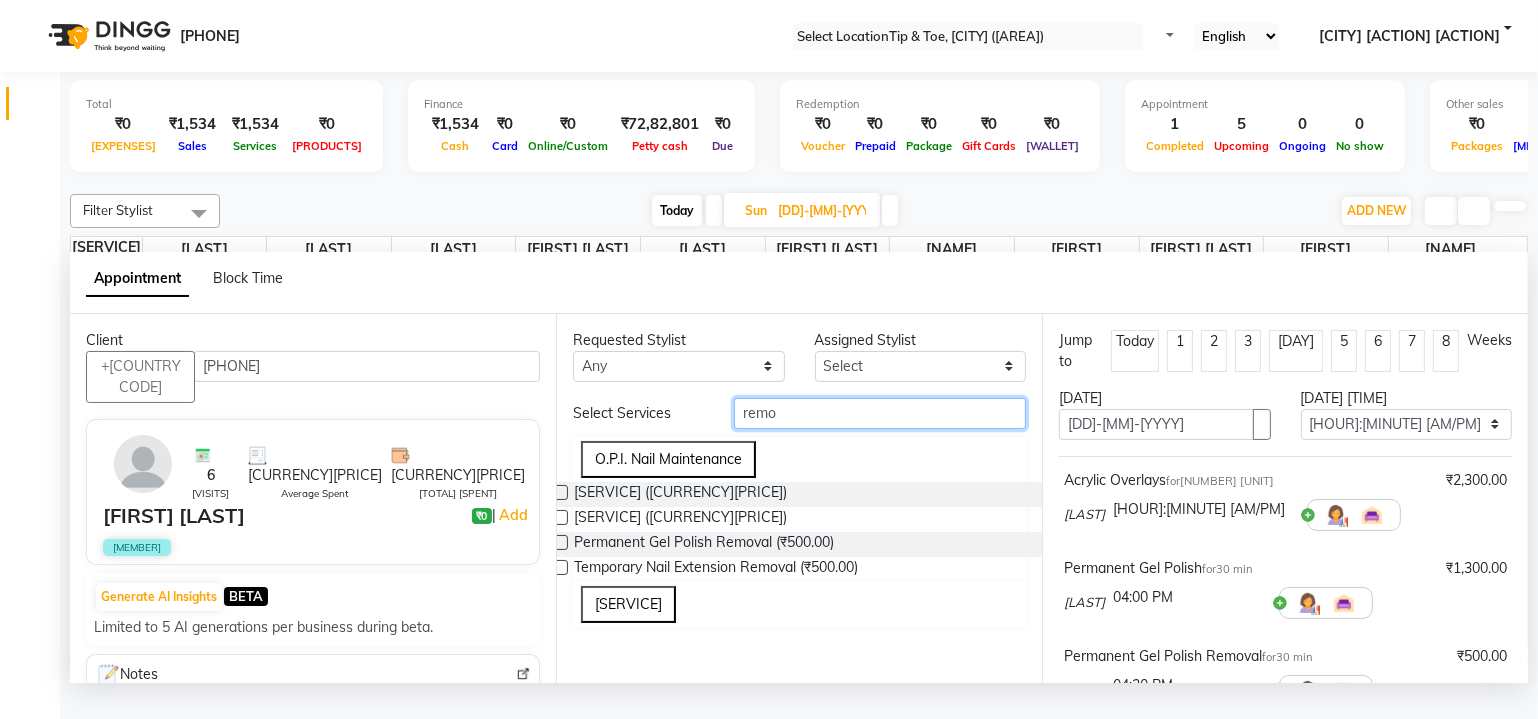 click on "remo" at bounding box center [880, 413] 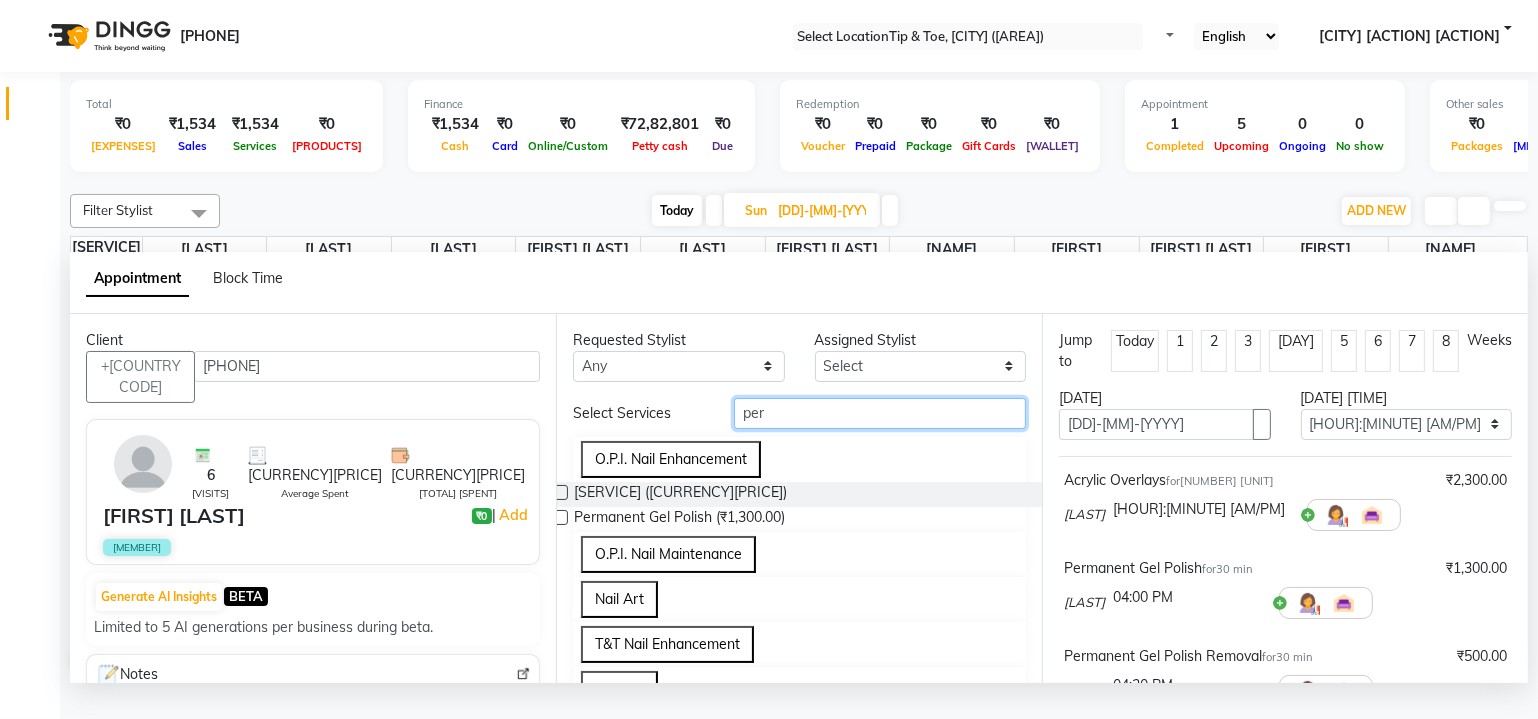 type on "per" 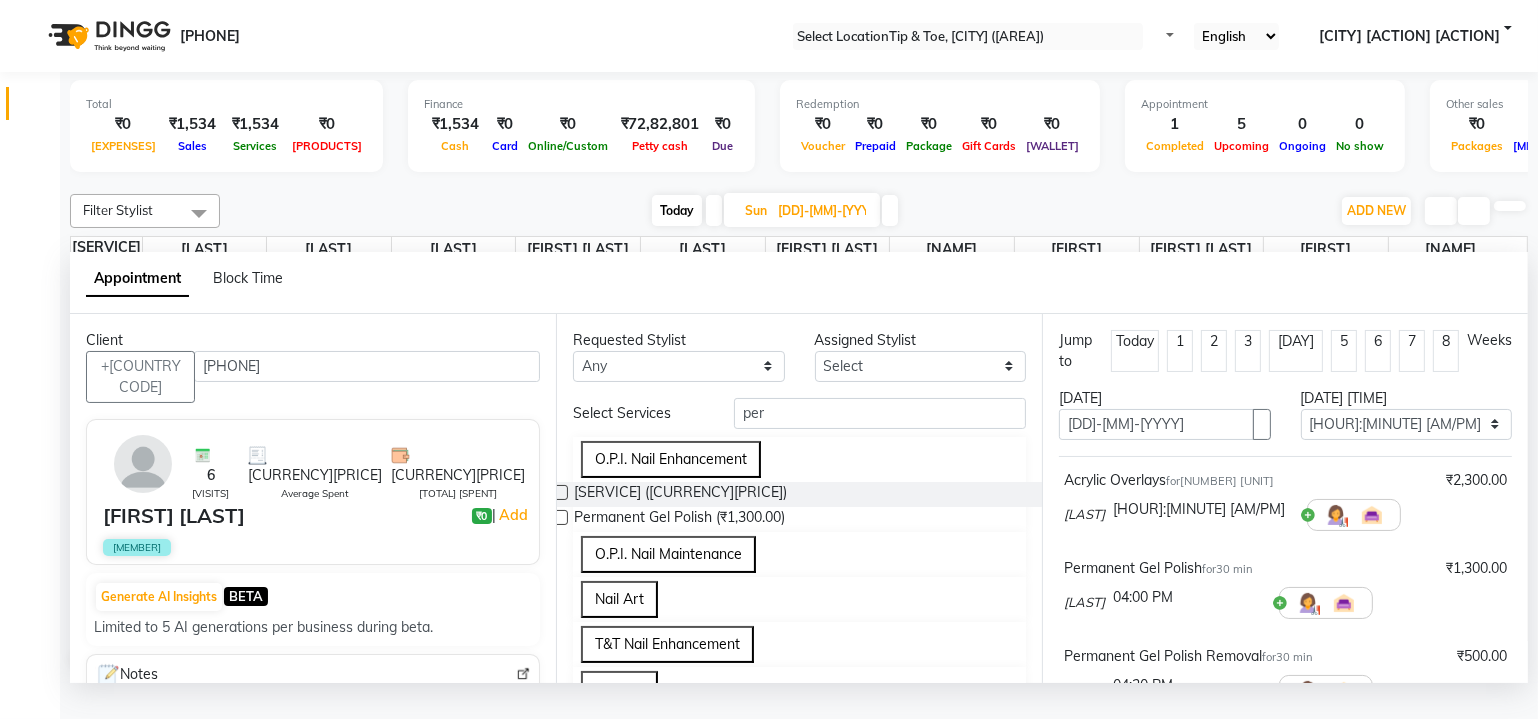 click at bounding box center (560, 517) 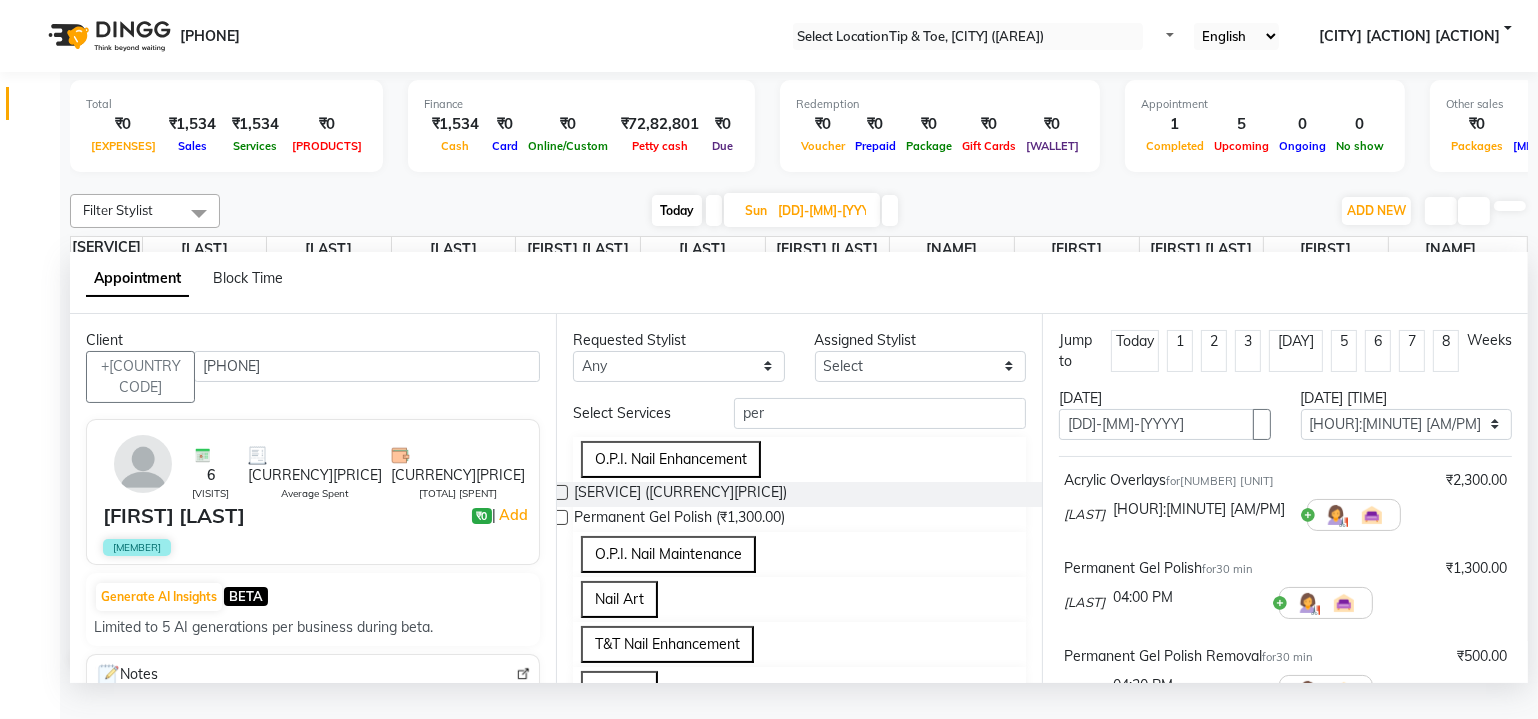 click at bounding box center (559, 519) 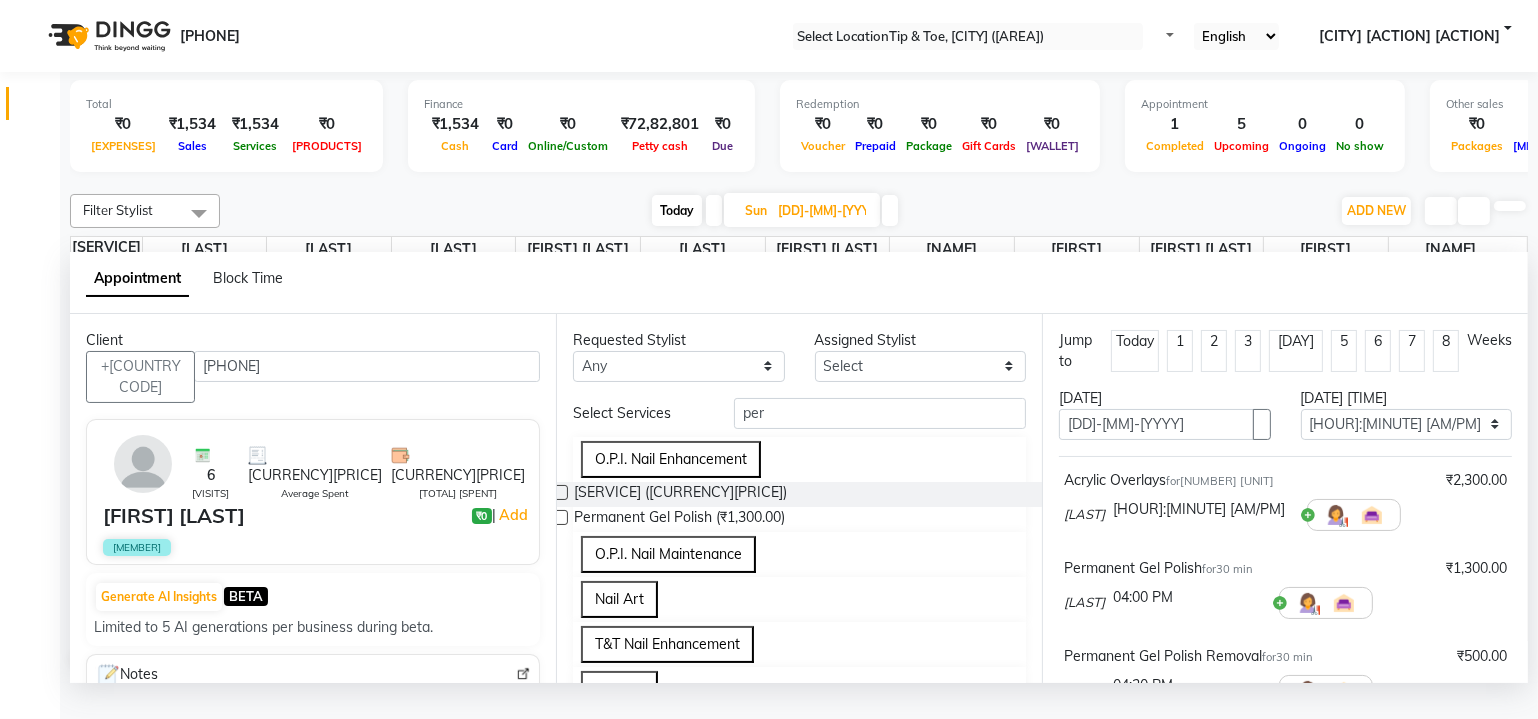 scroll, scrollTop: 0, scrollLeft: 0, axis: both 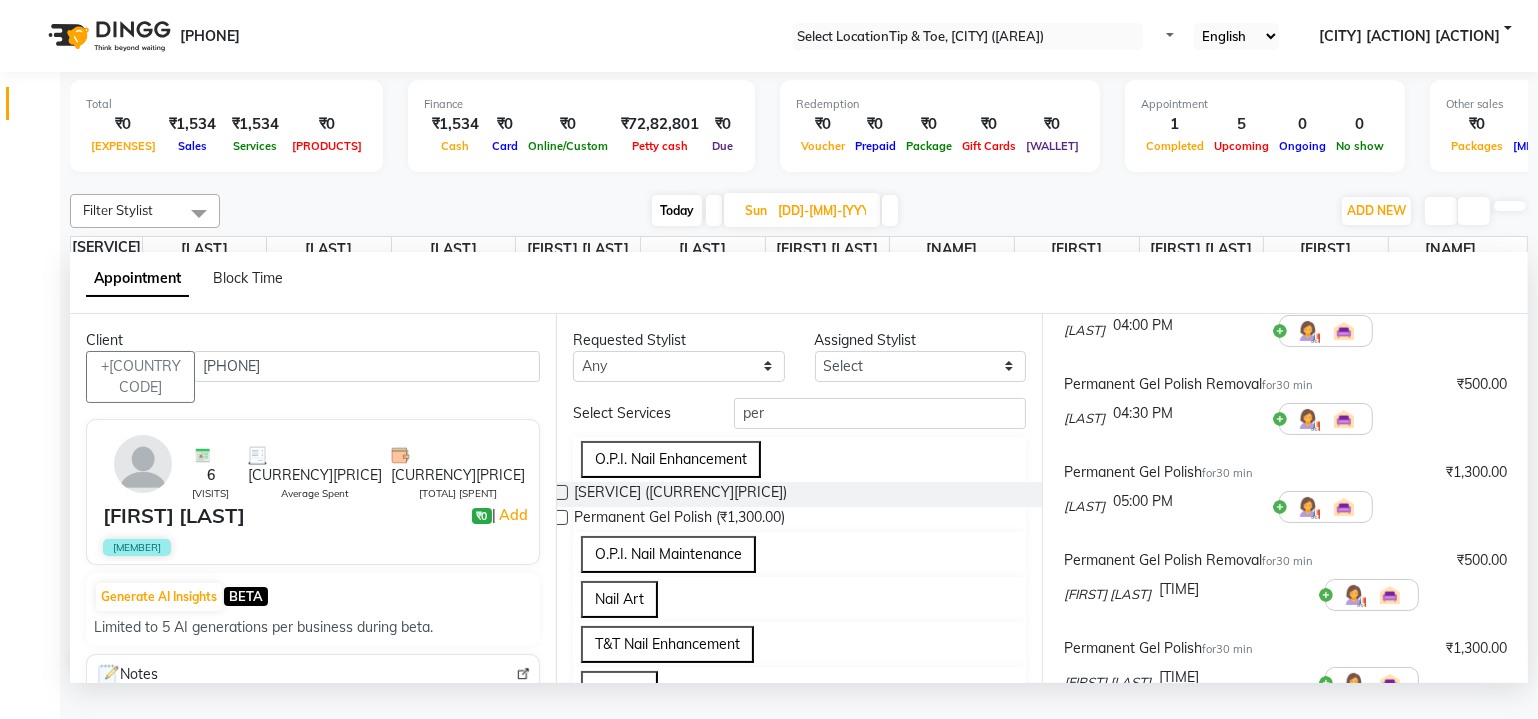 click at bounding box center [1202, 237] 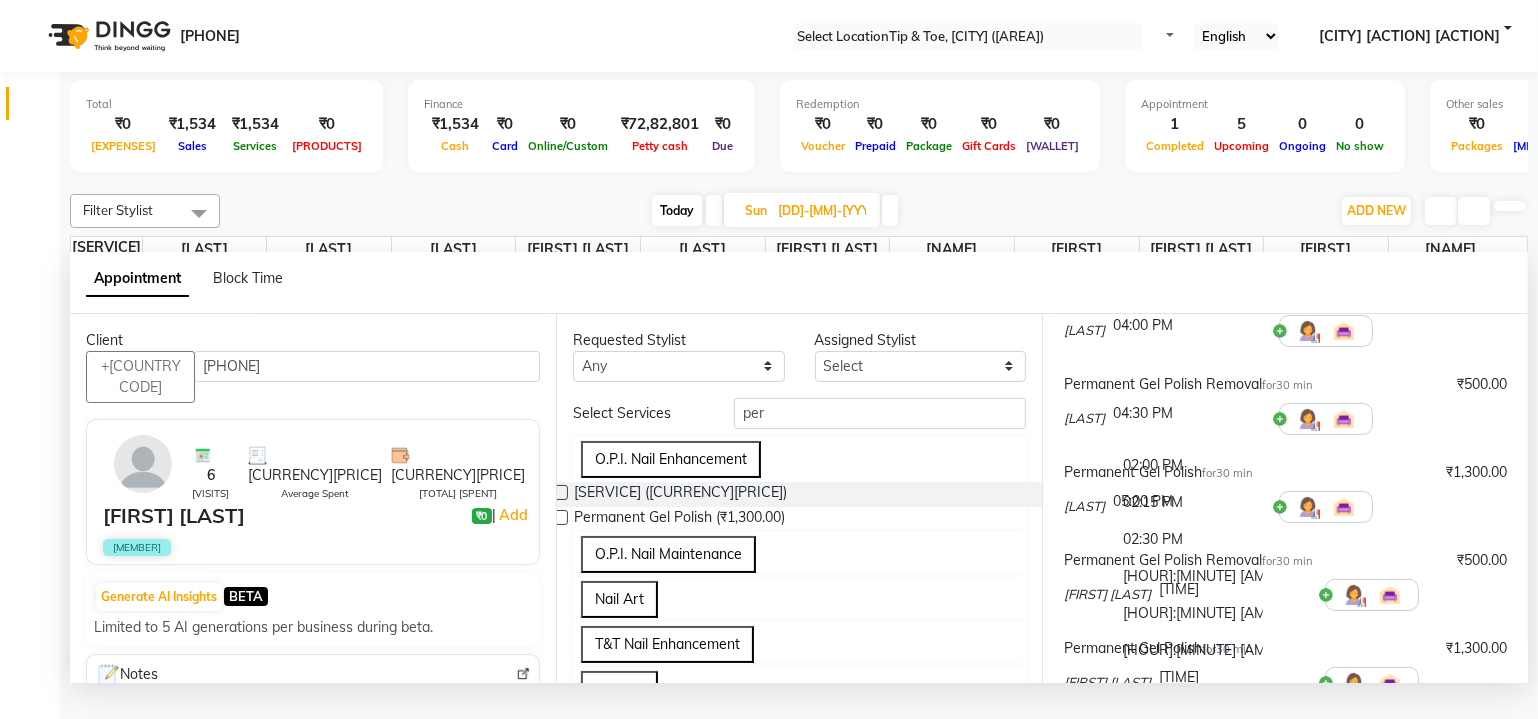 scroll, scrollTop: 709, scrollLeft: 0, axis: vertical 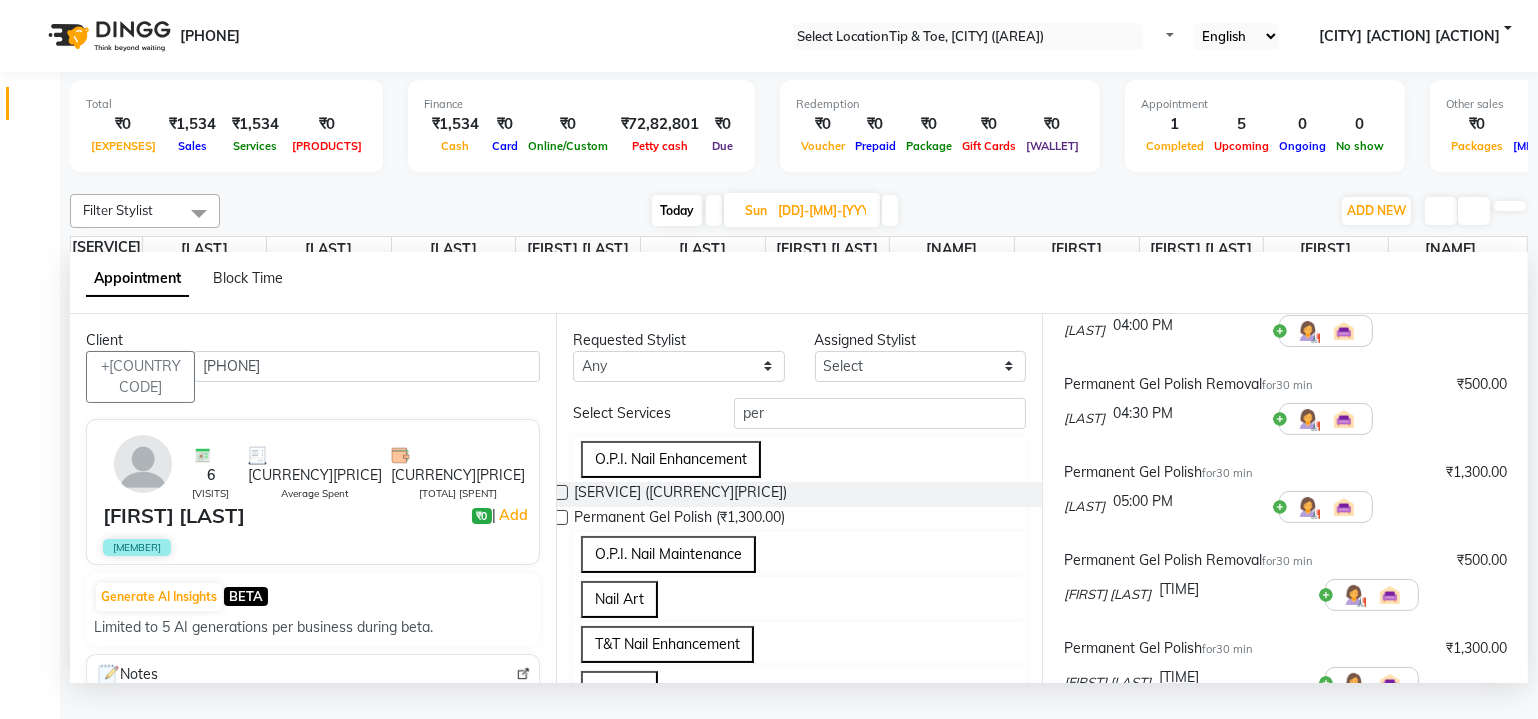 click on "[BRAND] [BRAND] for [DURATION] [CURRENCY][PRICE] [NAME] × [HOUR]:[MINUTE] [AM/PM]" at bounding box center [1285, 497] 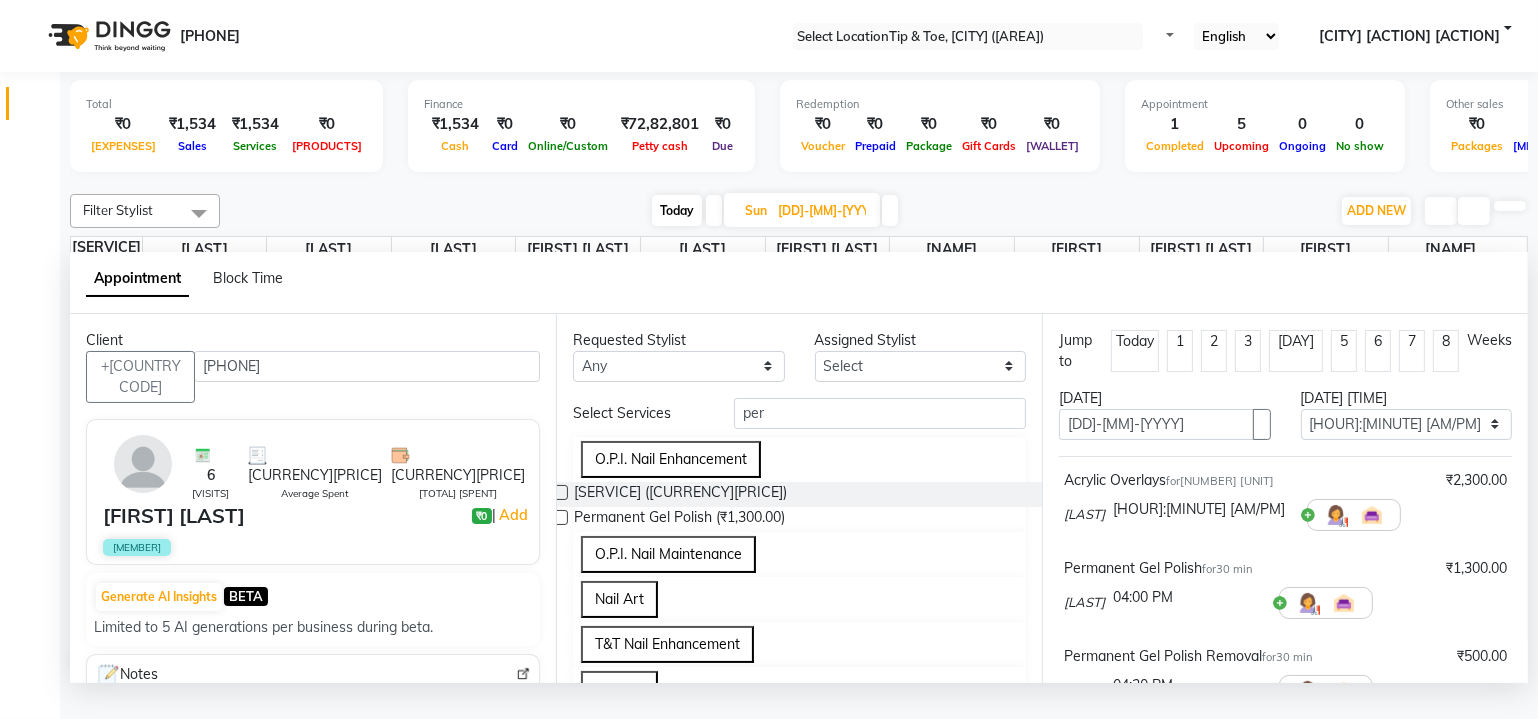 click on "× [TIME]" at bounding box center (1202, 515) 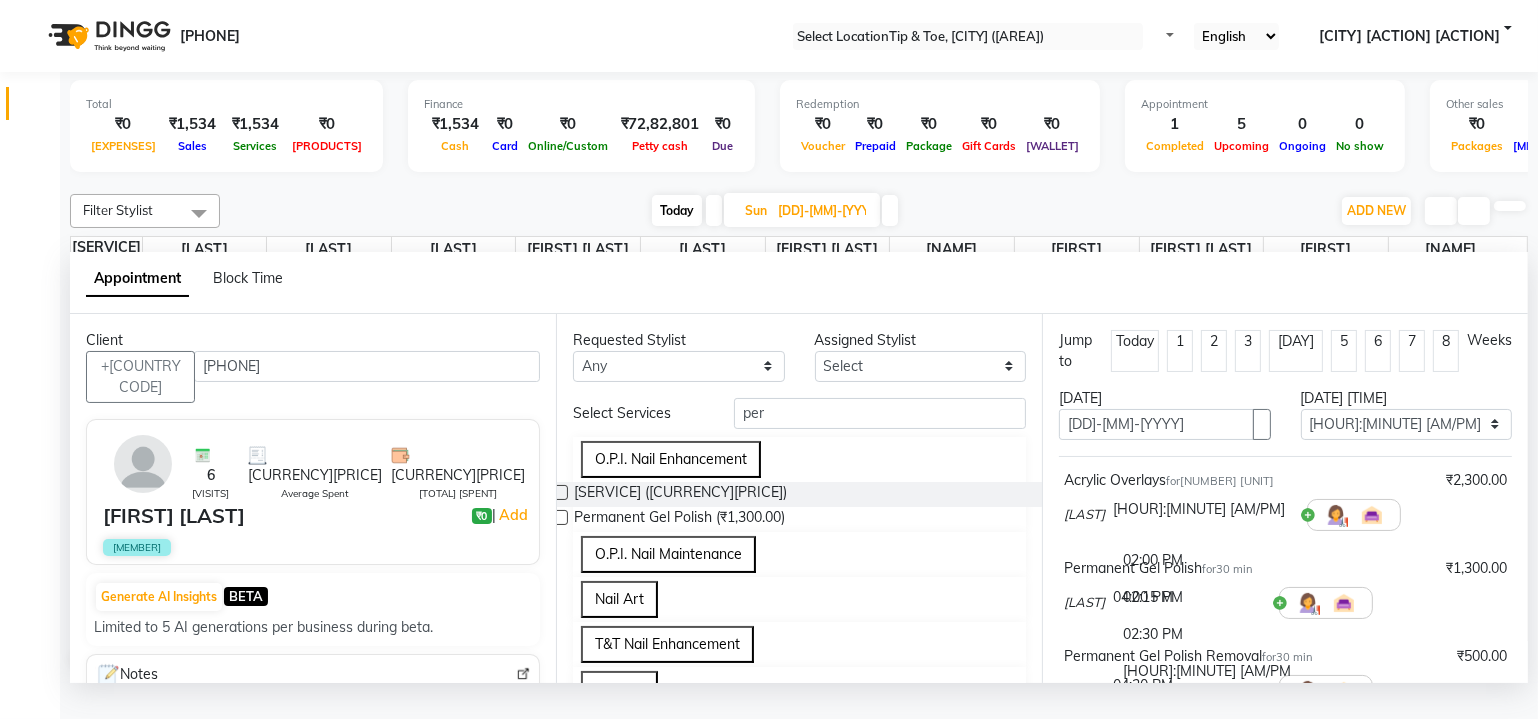 scroll, scrollTop: 729, scrollLeft: 0, axis: vertical 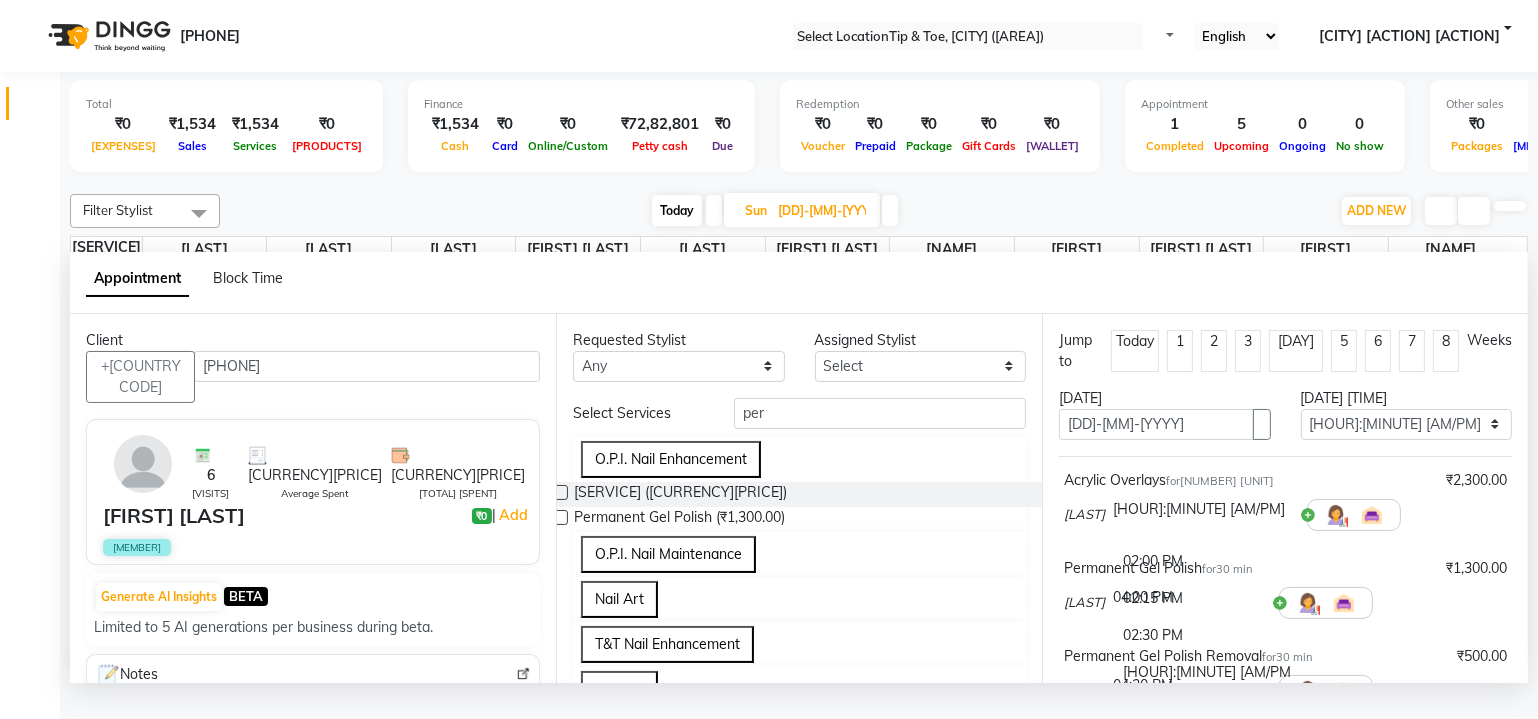 drag, startPoint x: 1157, startPoint y: 617, endPoint x: 1157, endPoint y: 606, distance: 11 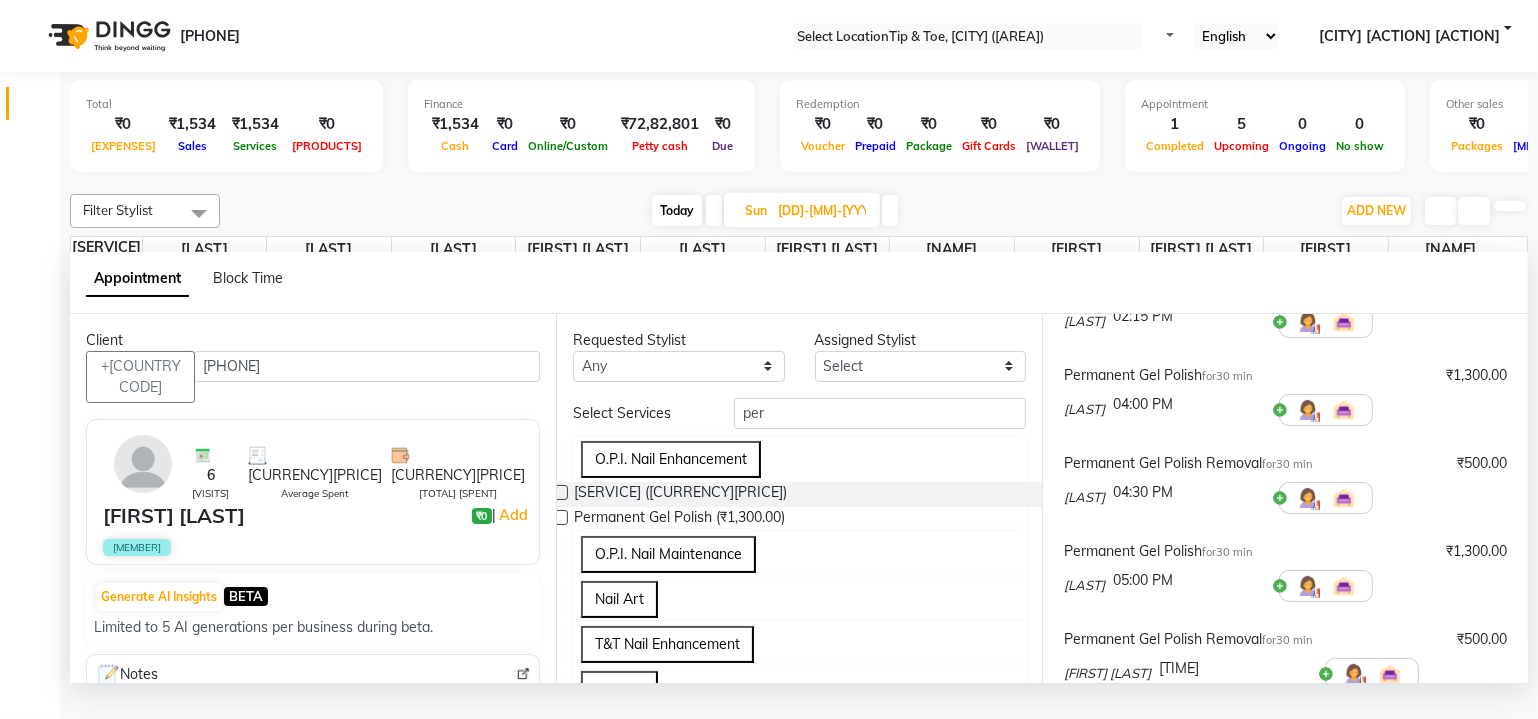 scroll, scrollTop: 272, scrollLeft: 0, axis: vertical 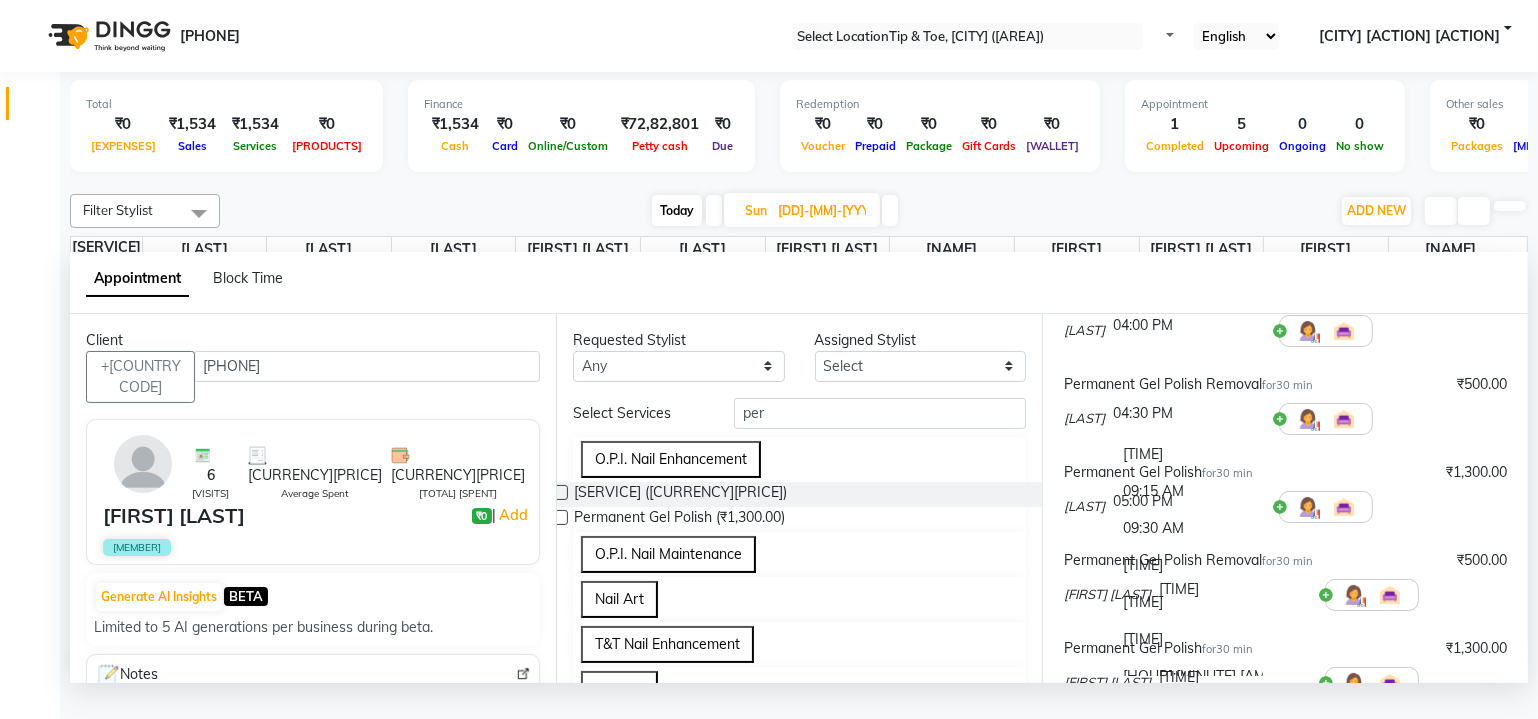 click on "× 04:30 PM" at bounding box center (1188, 419) 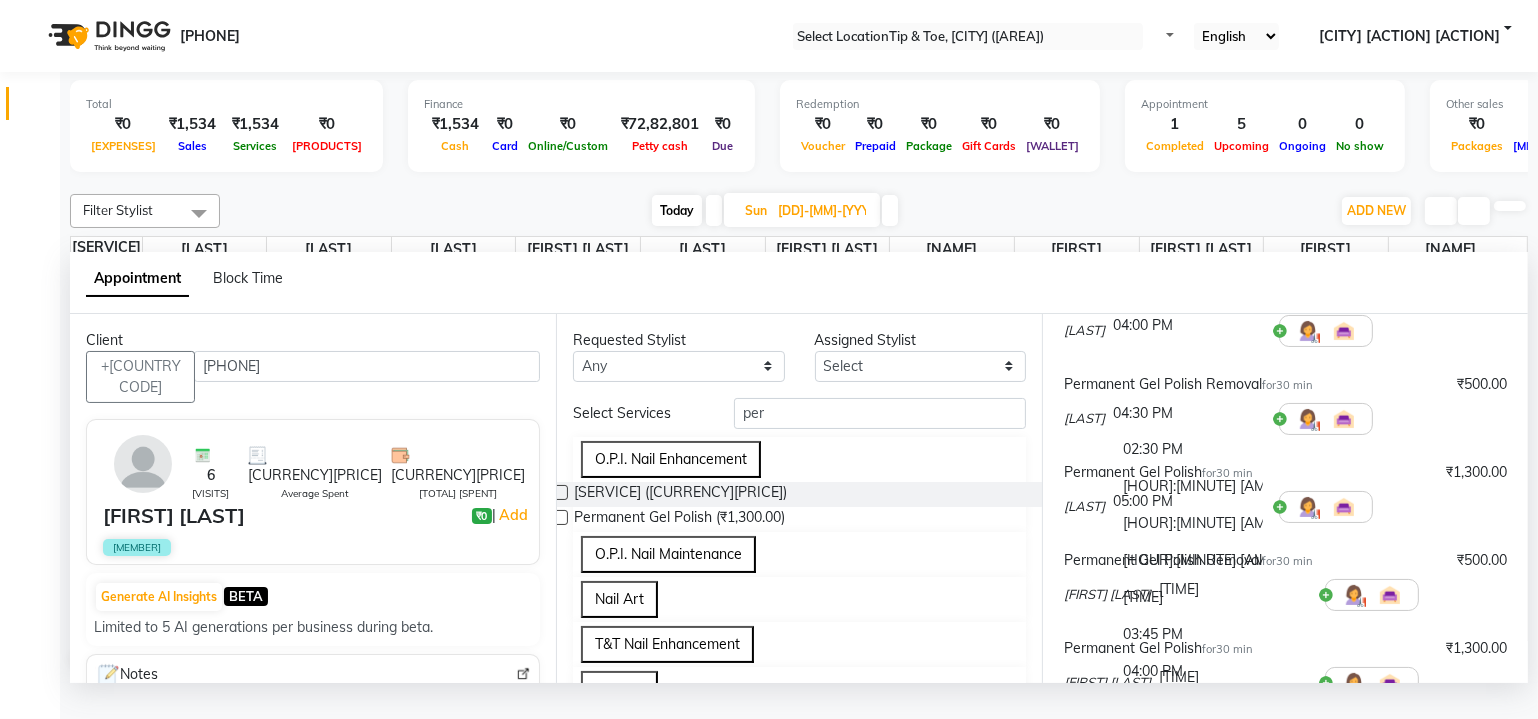 scroll, scrollTop: 818, scrollLeft: 0, axis: vertical 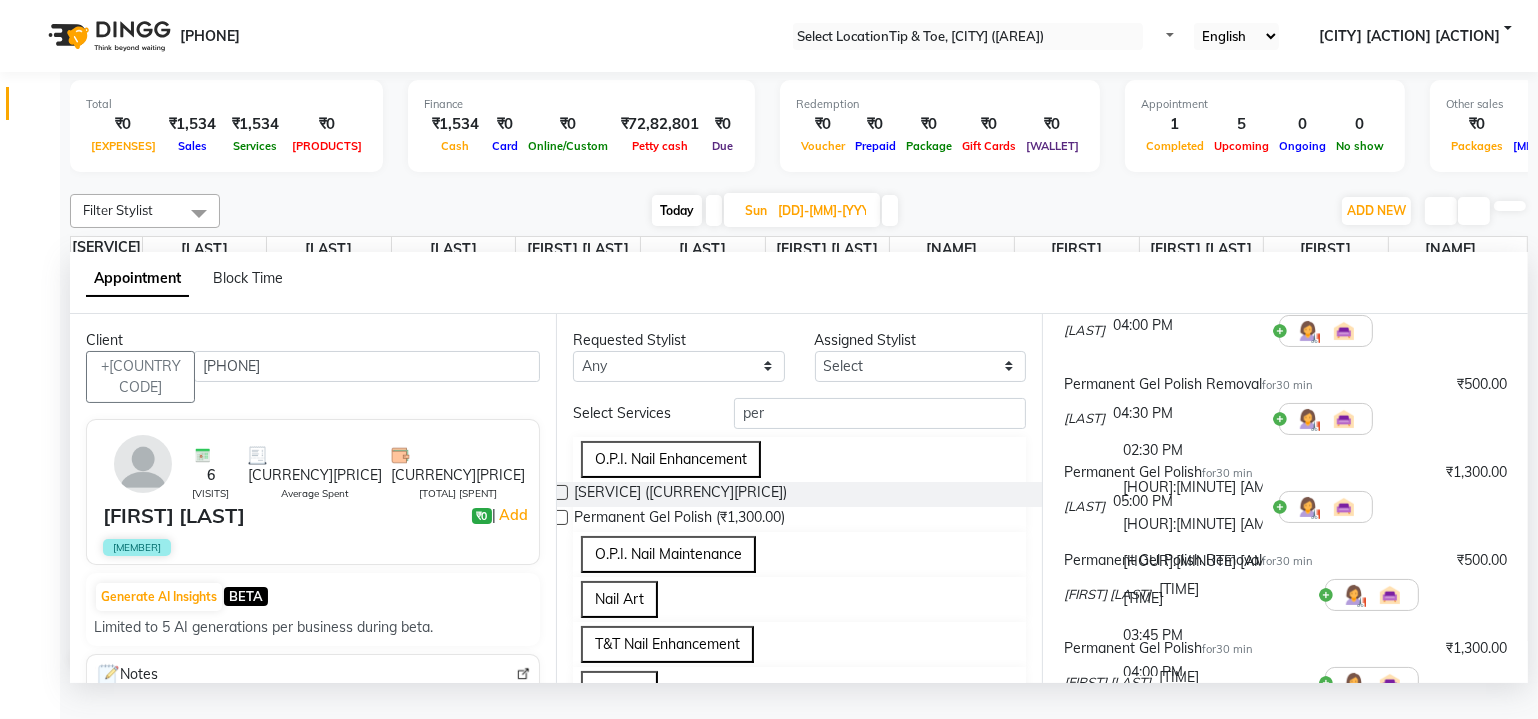 click on "02:30 PM" at bounding box center (1188, 450) 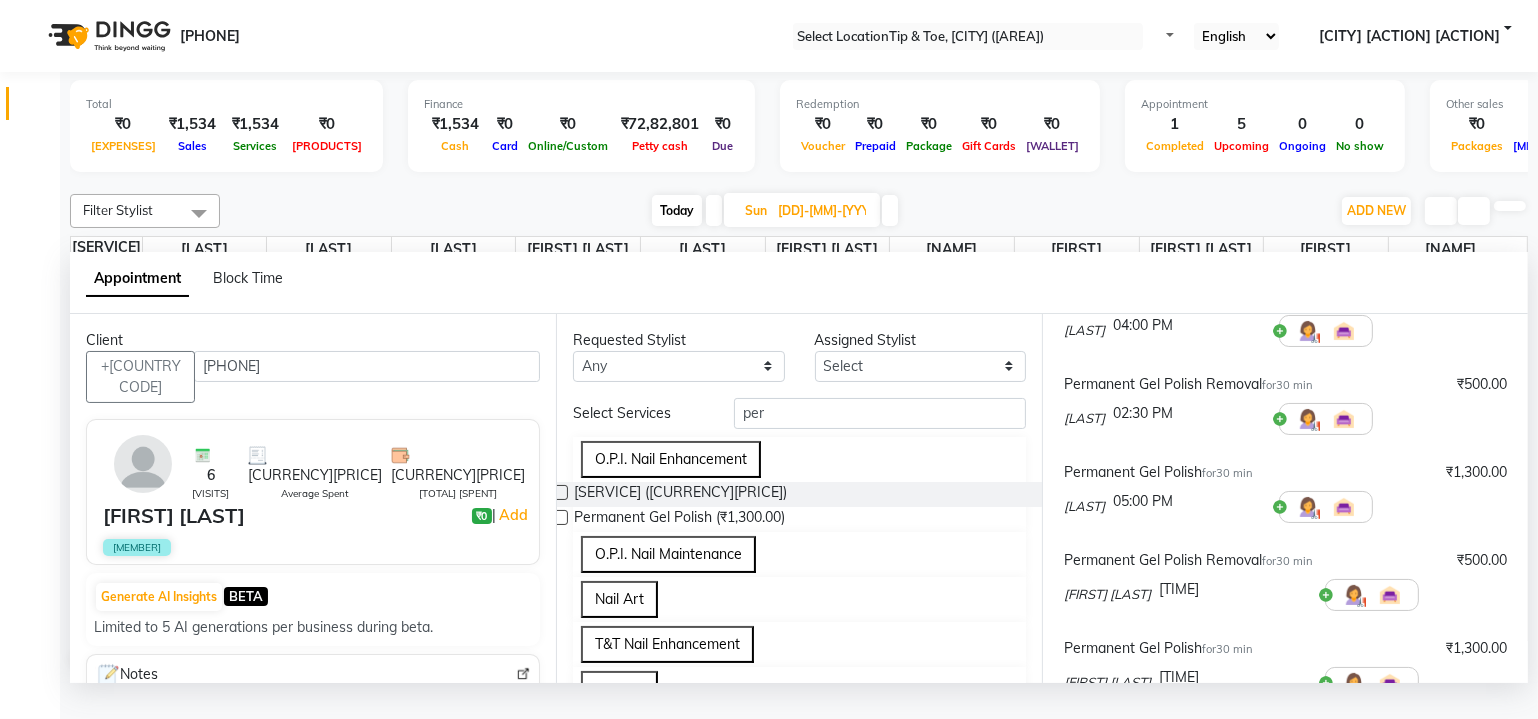 click on "× [TIME]" at bounding box center (1188, 331) 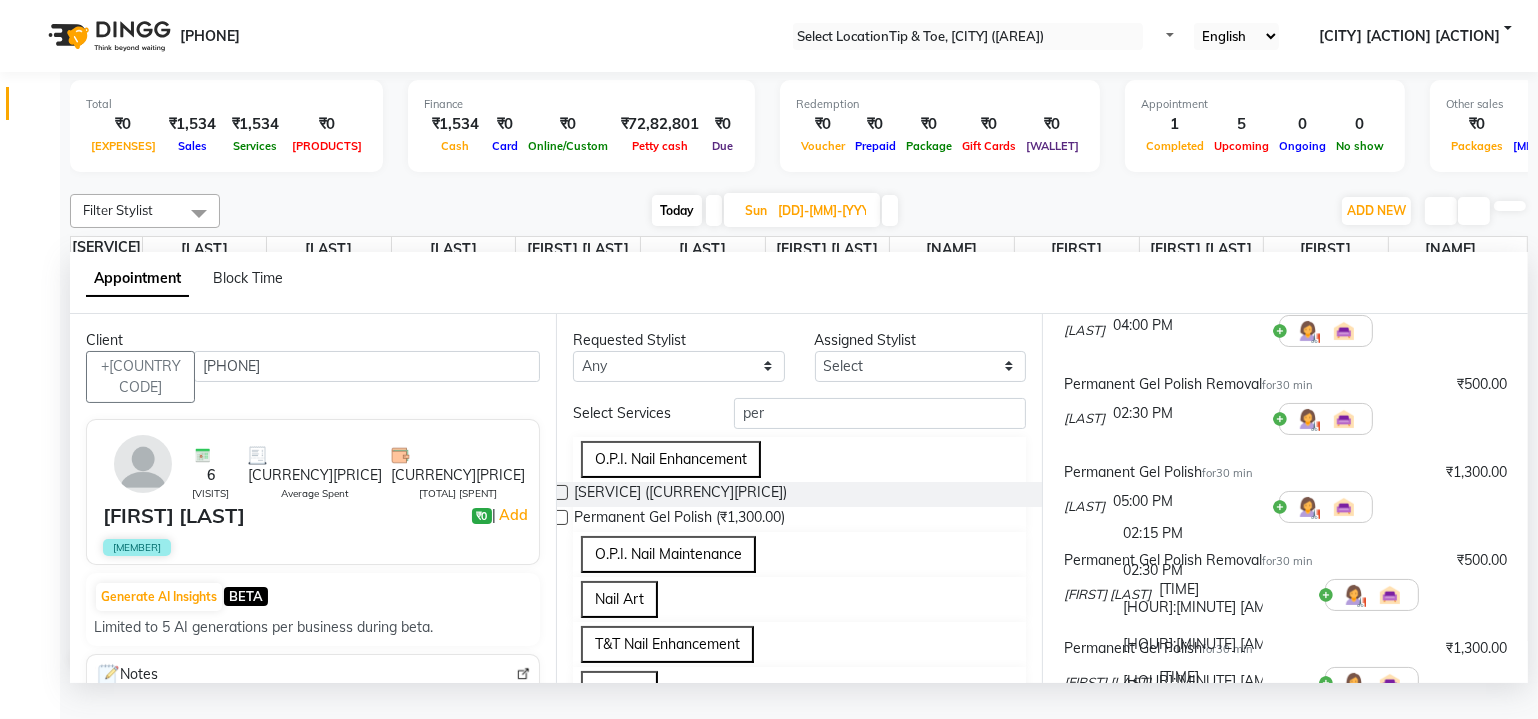 scroll, scrollTop: 783, scrollLeft: 0, axis: vertical 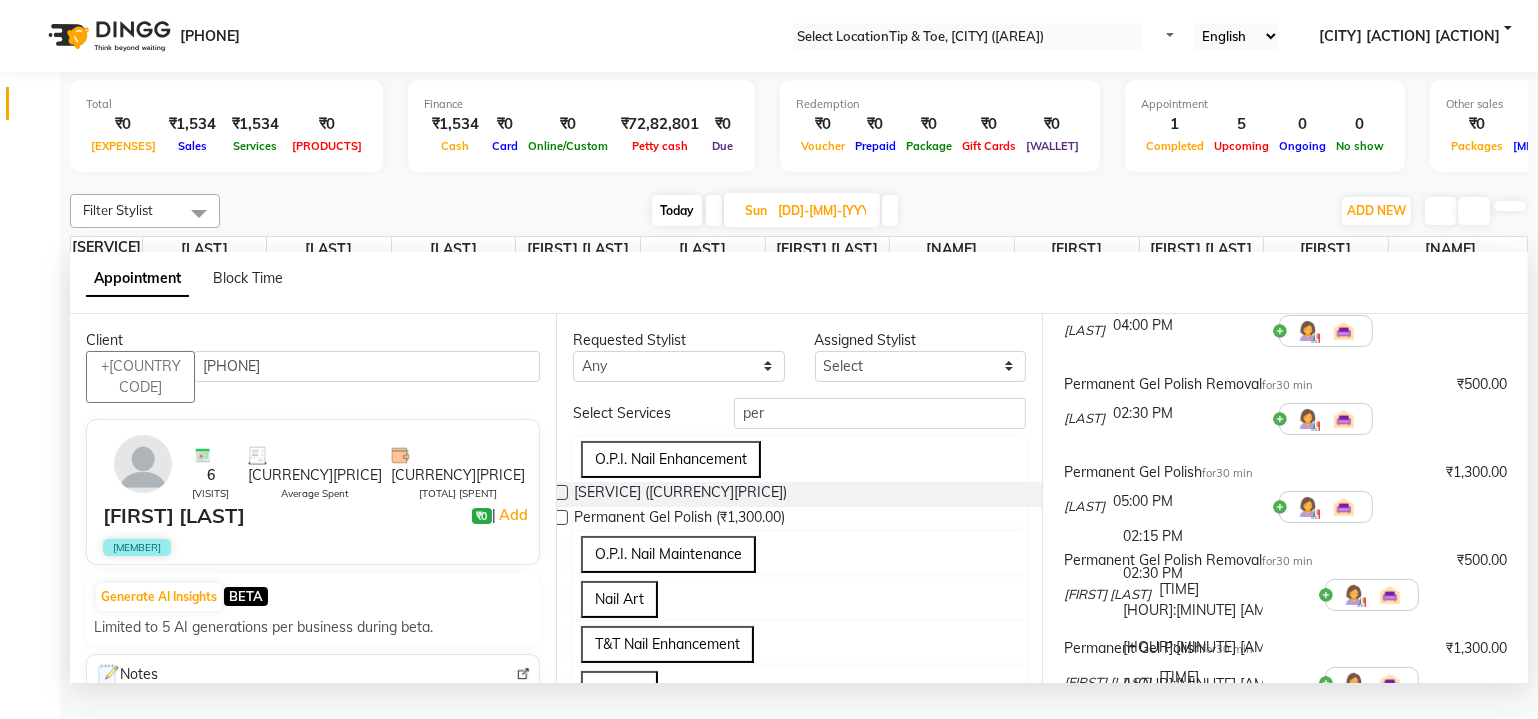 click on "02:30 PM" at bounding box center (1188, 573) 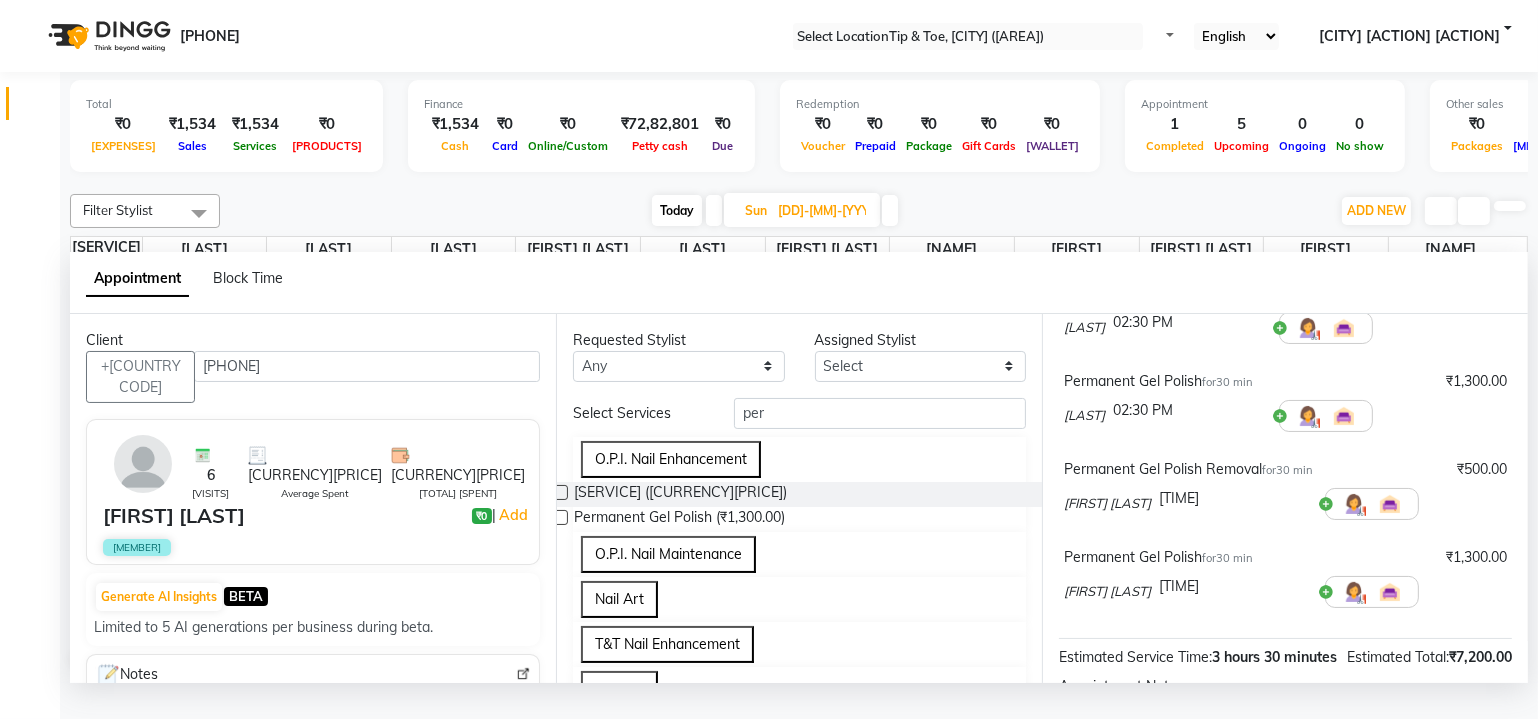 scroll, scrollTop: 363, scrollLeft: 0, axis: vertical 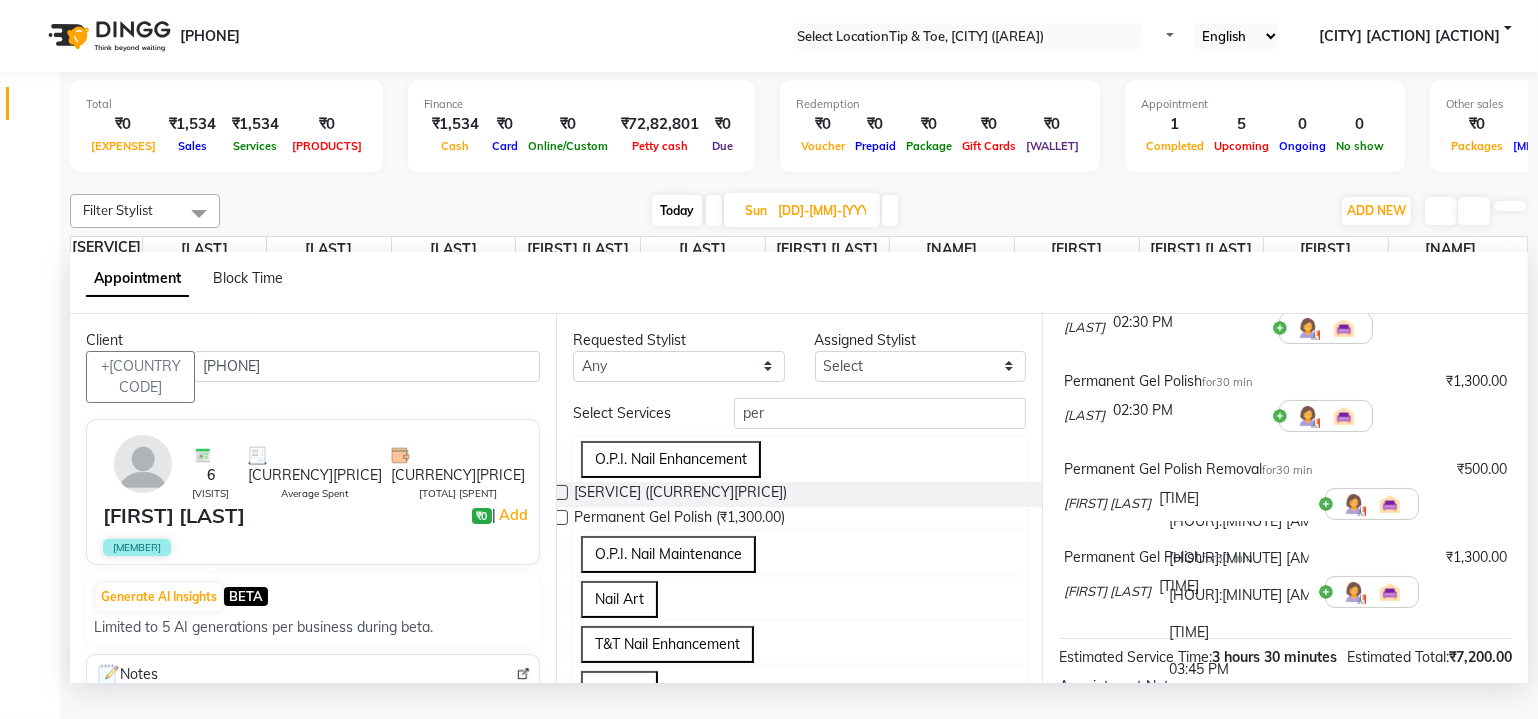 click on "[HOUR]:[MINUTE] [AM/PM]" at bounding box center [1234, 558] 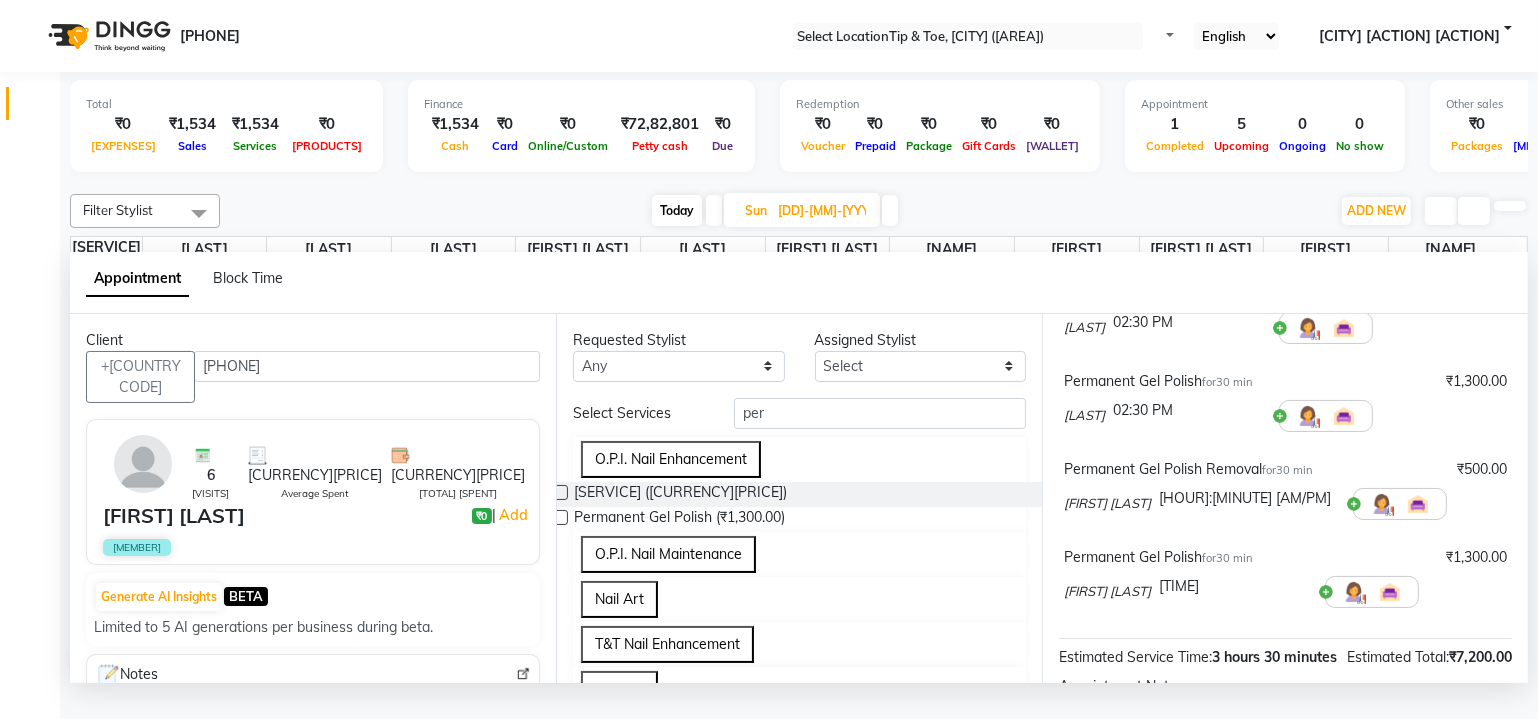 click at bounding box center (1248, 498) 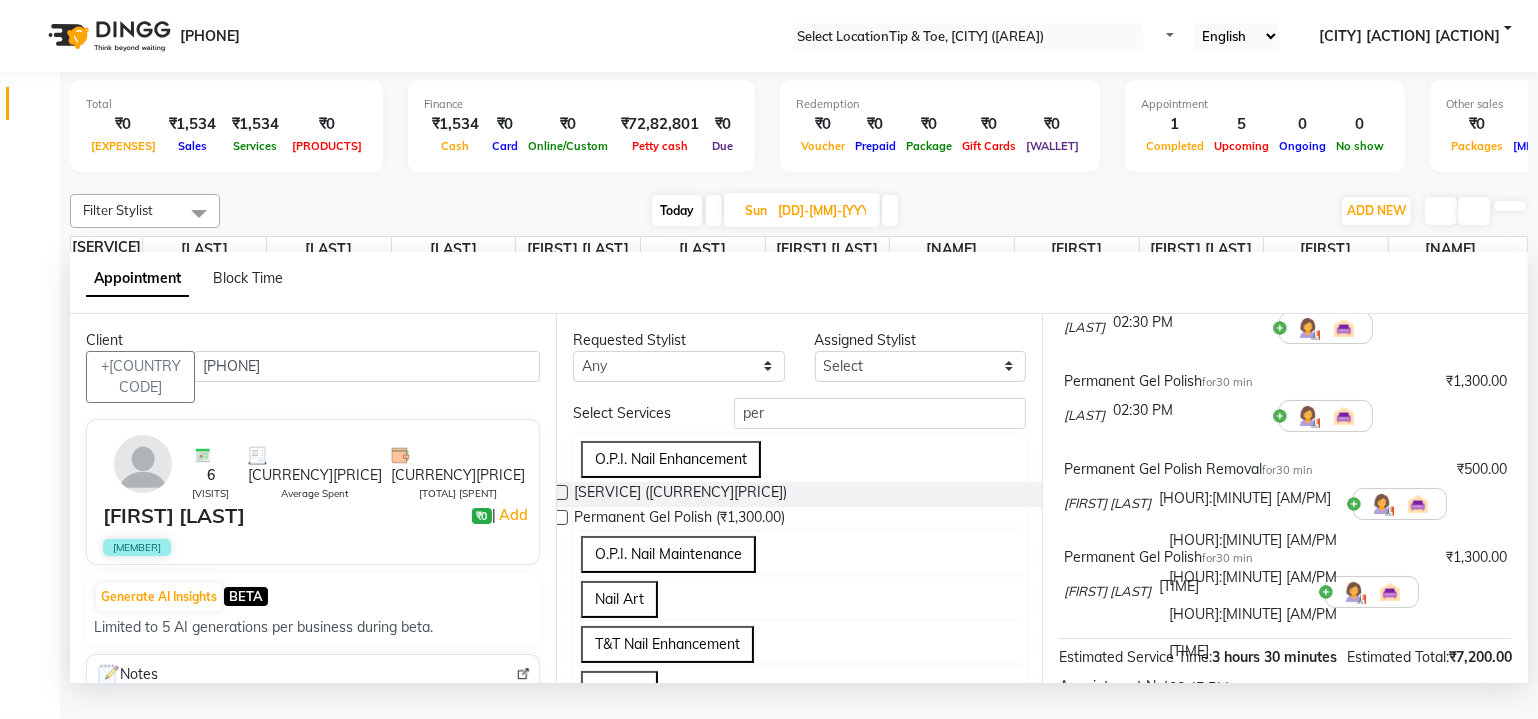 scroll, scrollTop: 766, scrollLeft: 0, axis: vertical 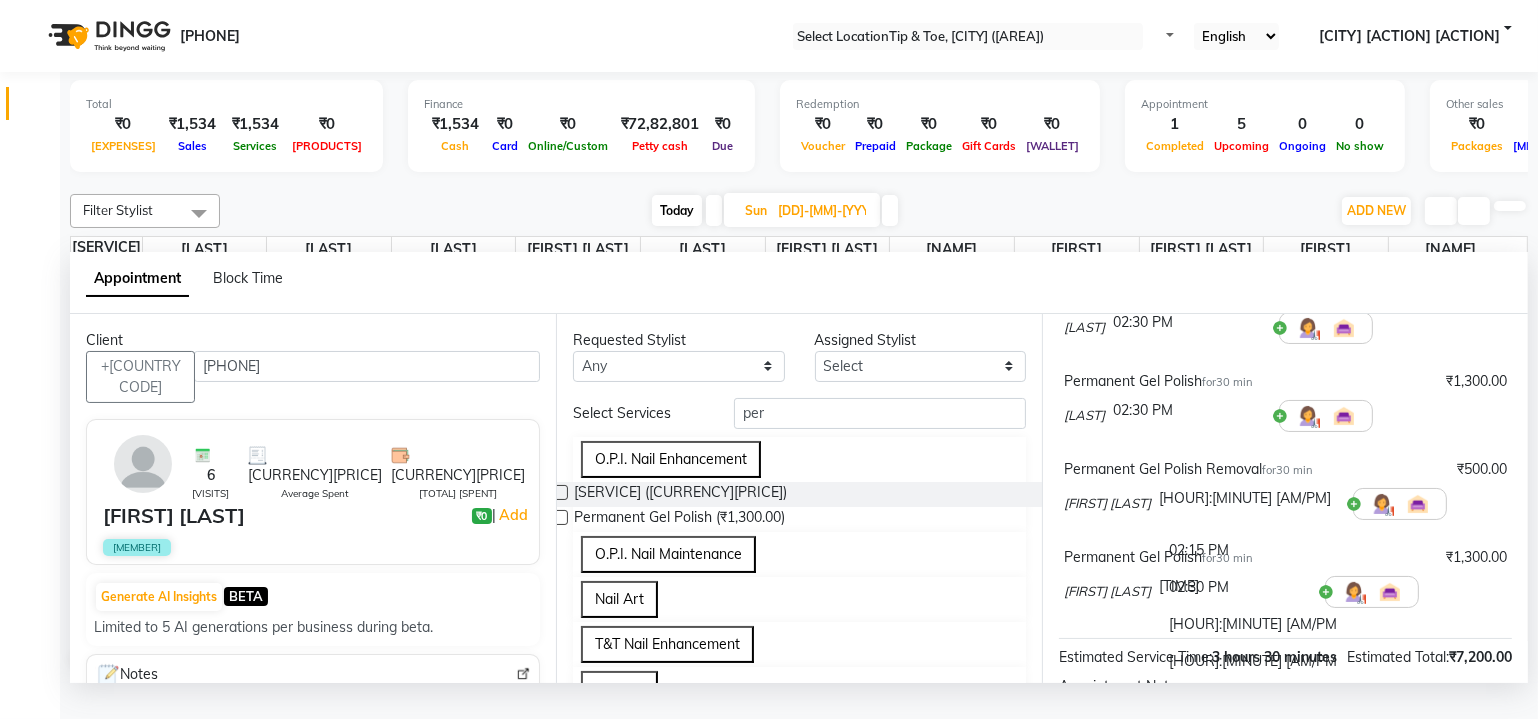 click on "02:30 PM" at bounding box center [1248, 587] 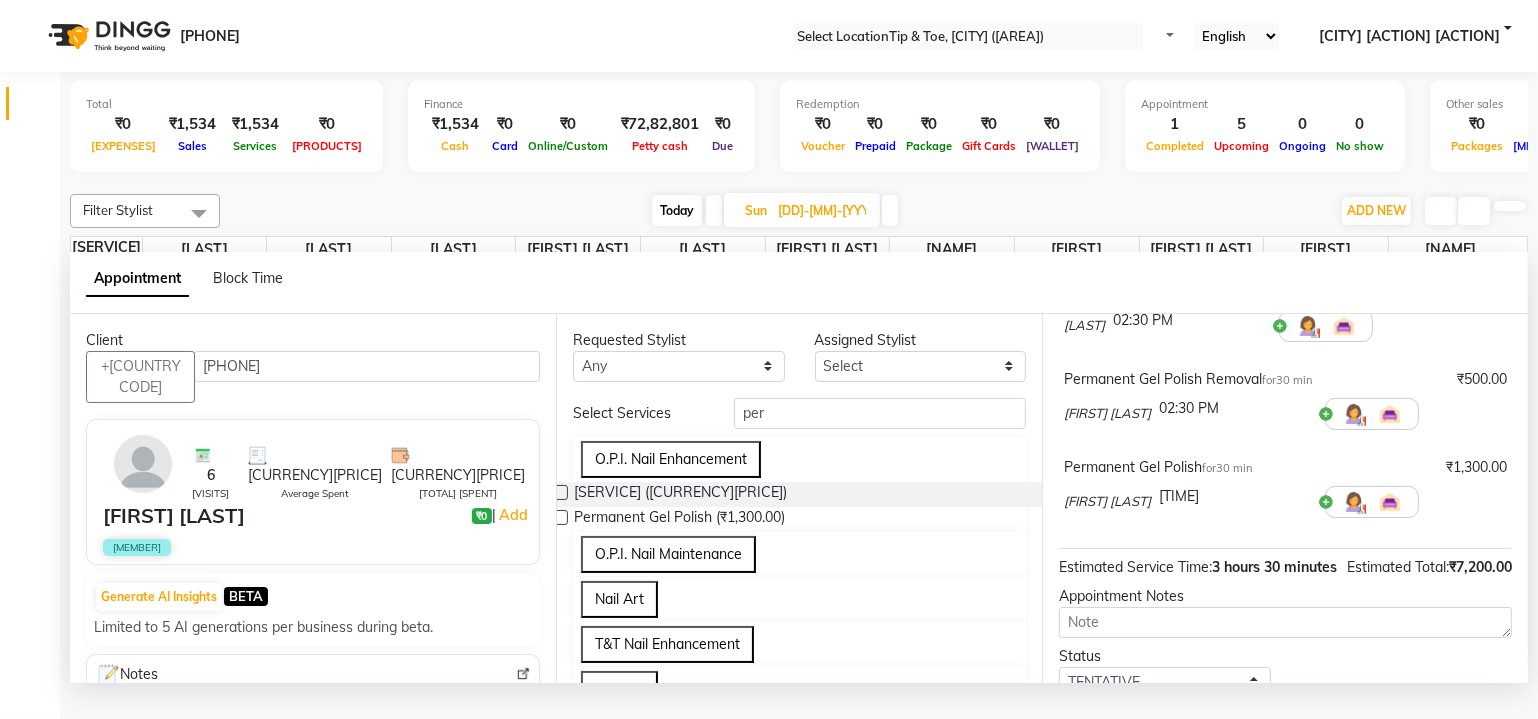 scroll, scrollTop: 454, scrollLeft: 0, axis: vertical 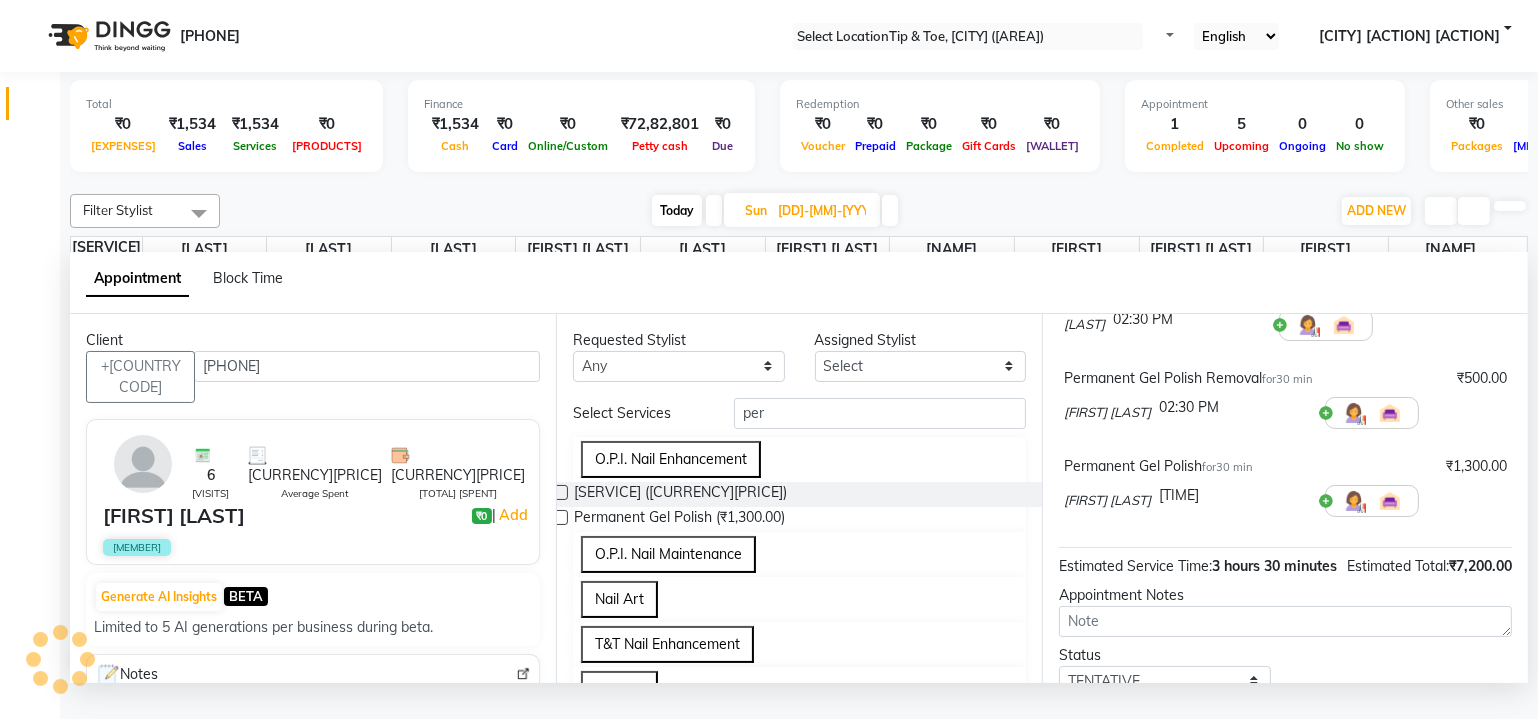 click at bounding box center [1188, 143] 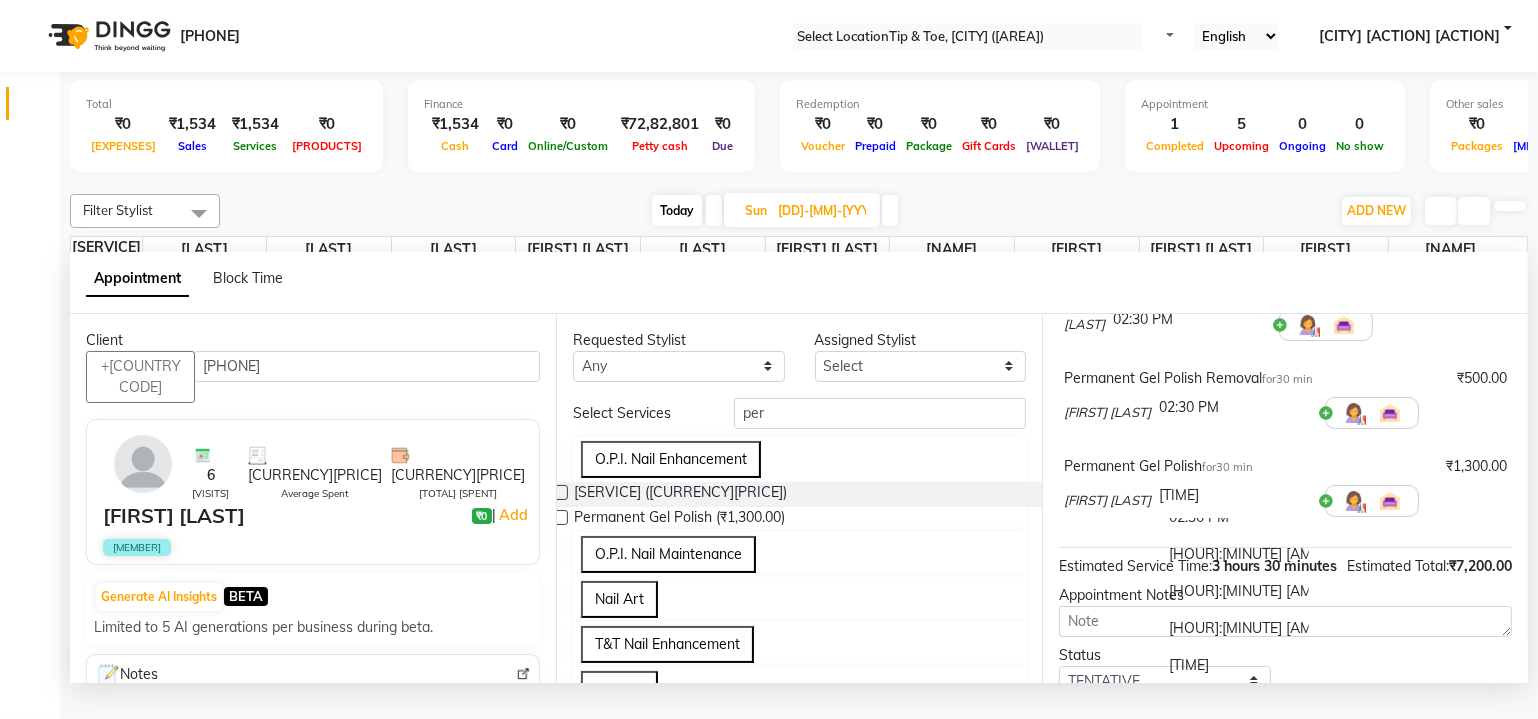 scroll, scrollTop: 797, scrollLeft: 0, axis: vertical 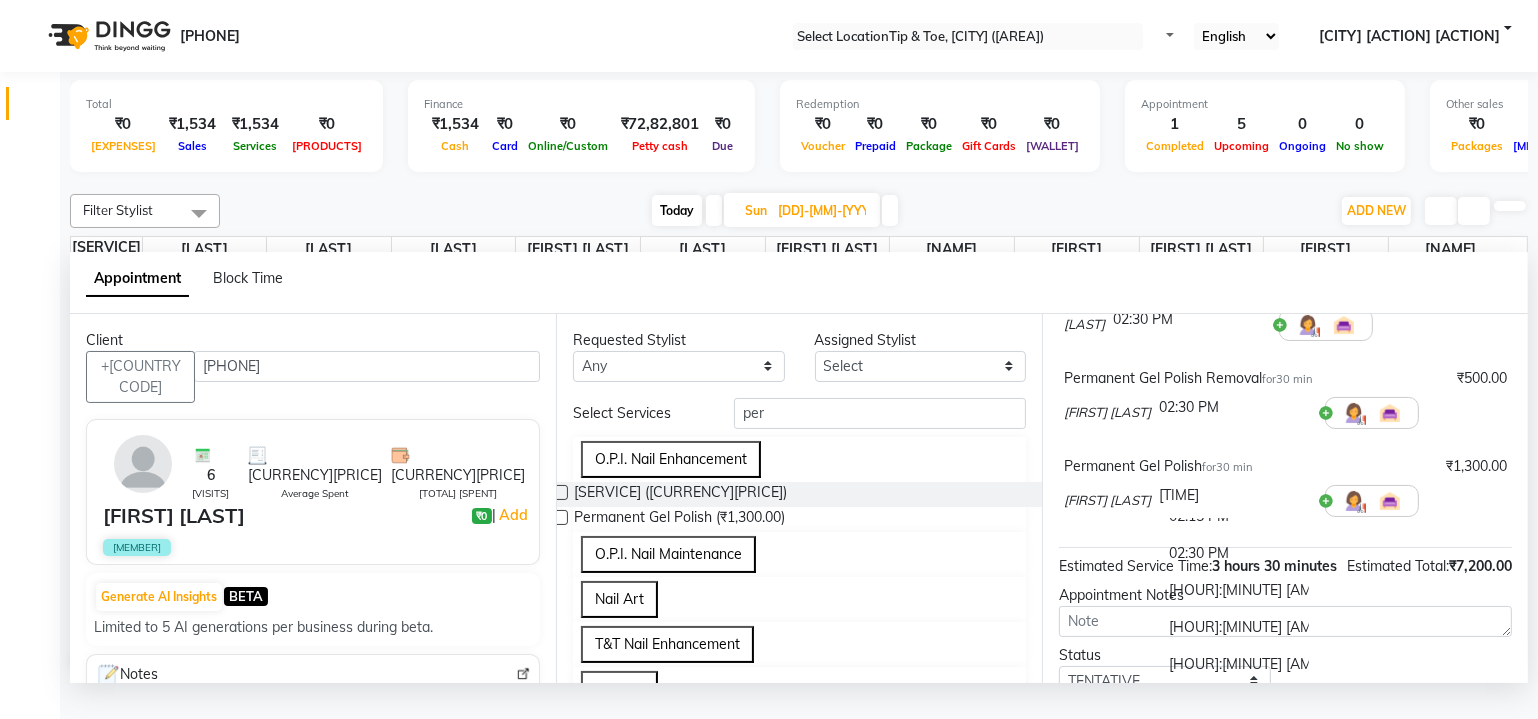 click on "02:30 PM" at bounding box center (1234, 553) 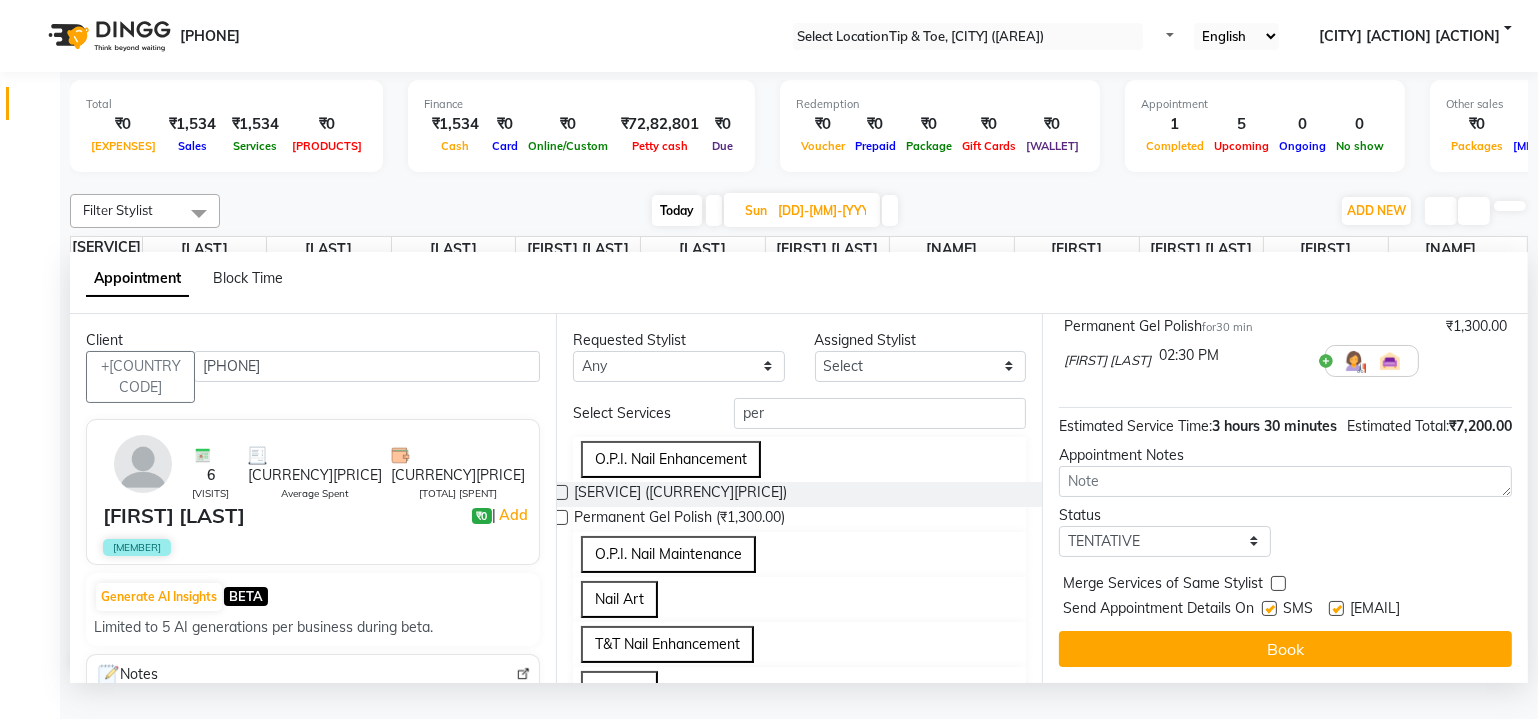 scroll, scrollTop: 631, scrollLeft: 0, axis: vertical 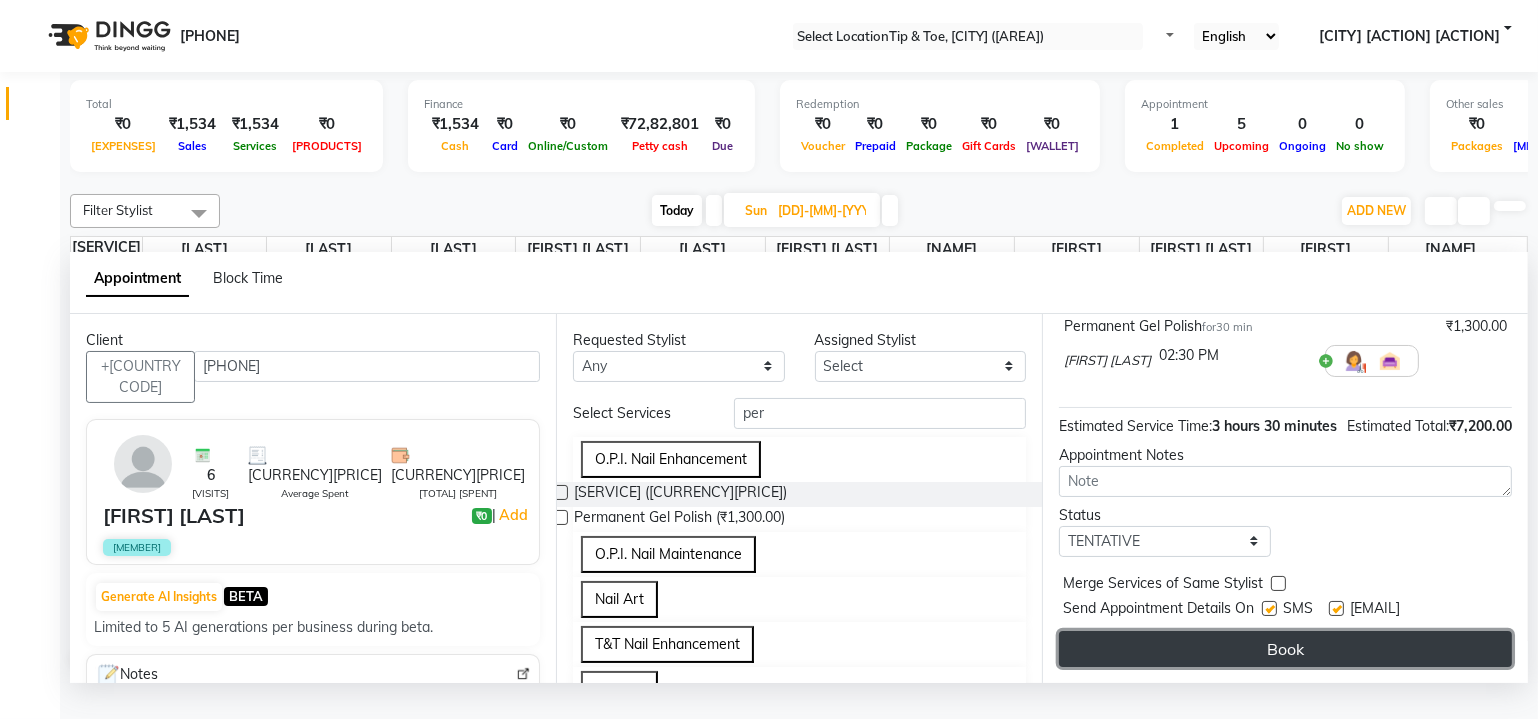 click on "Book" at bounding box center [1285, 649] 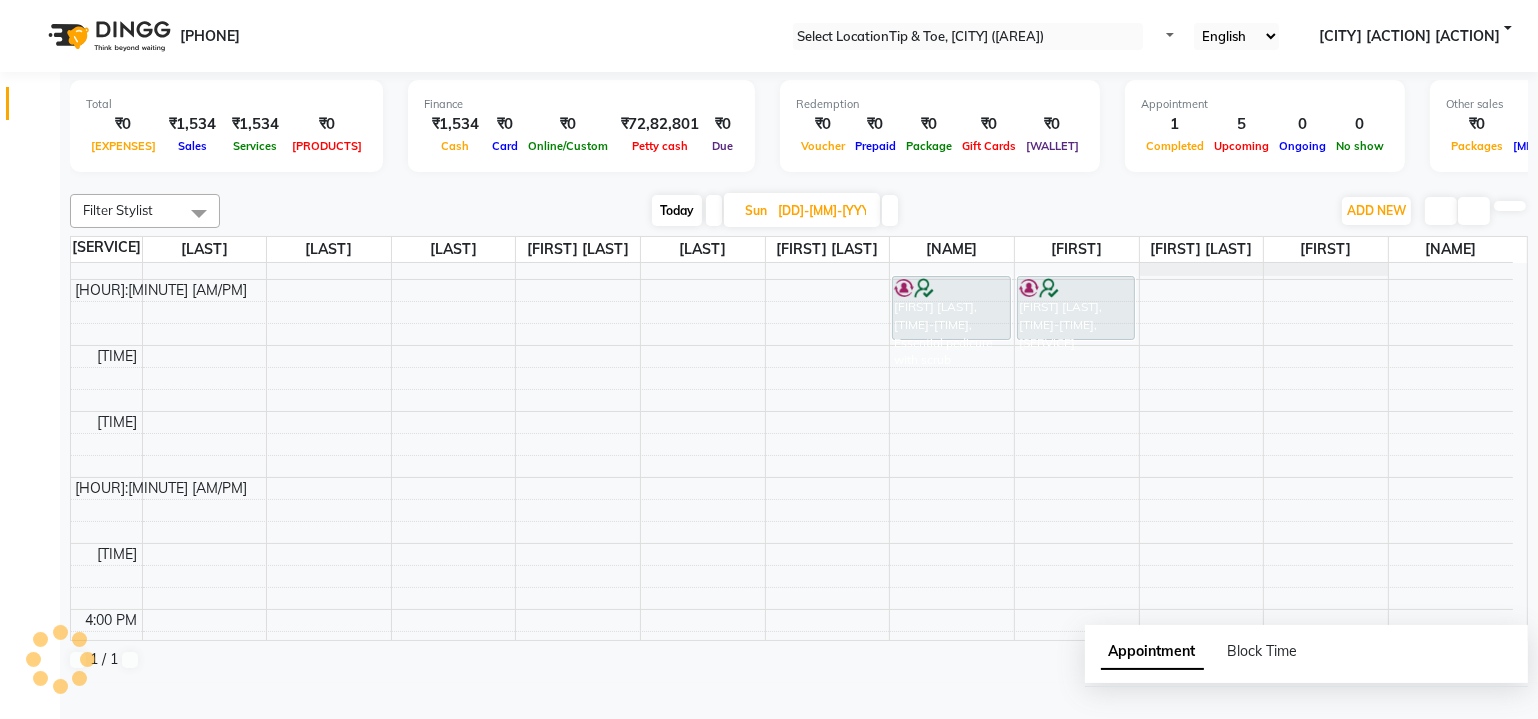 scroll, scrollTop: 0, scrollLeft: 0, axis: both 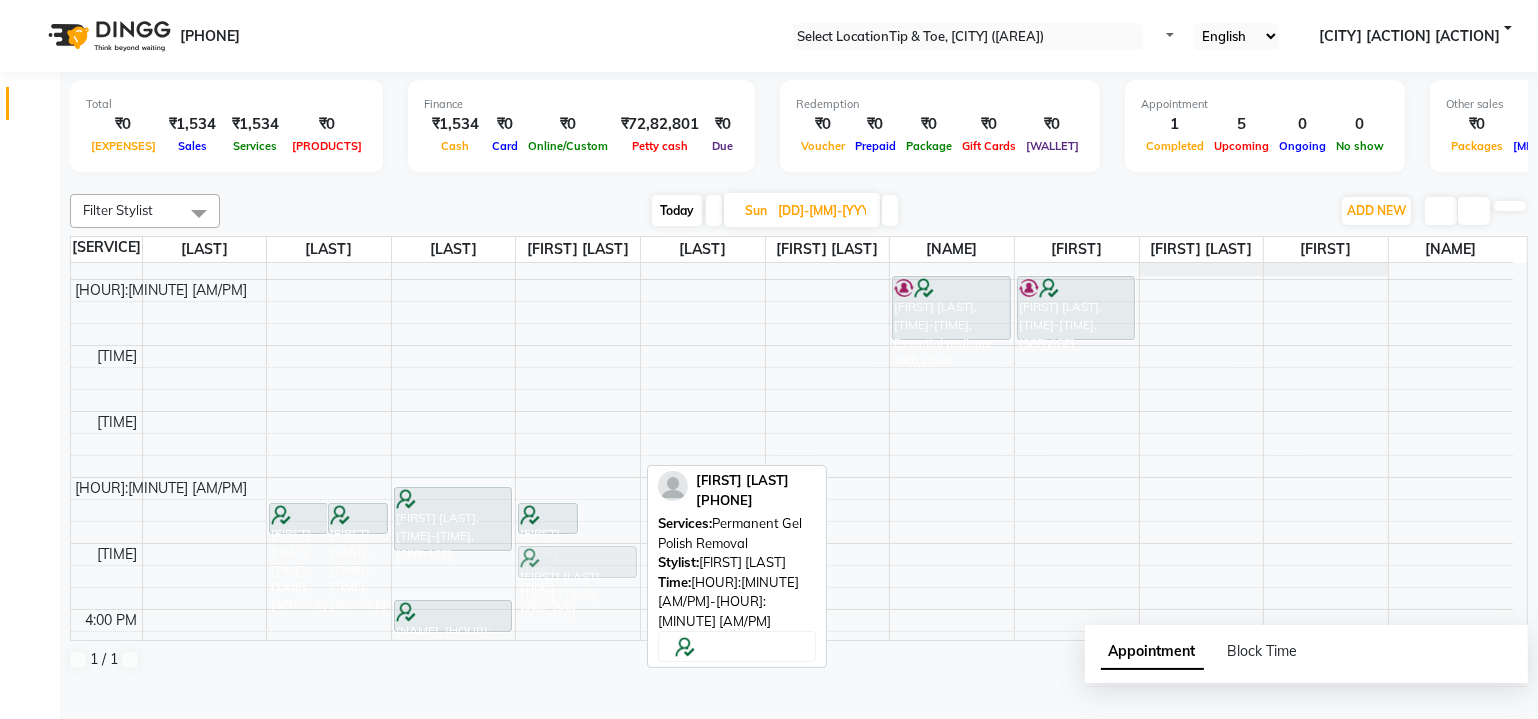 drag, startPoint x: 612, startPoint y: 540, endPoint x: 600, endPoint y: 581, distance: 42.72002 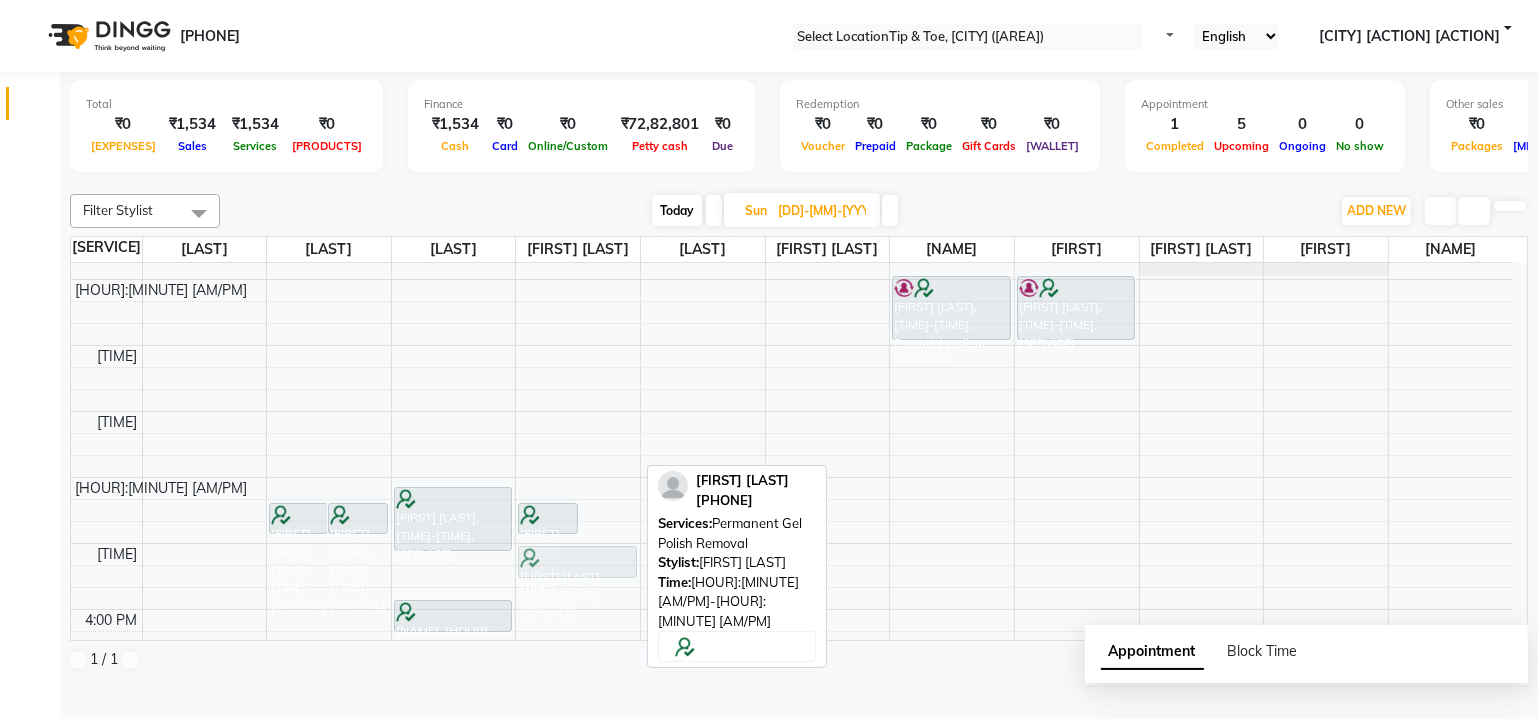 click on "[FIRST] [LAST], [TIME]-[TIME], [SERVICE]     [FIRST] [LAST], [TIME]-[TIME], [SERVICE]     [FIRST] [LAST], [TIME]-[TIME], [SERVICE]" at bounding box center [205, 510] 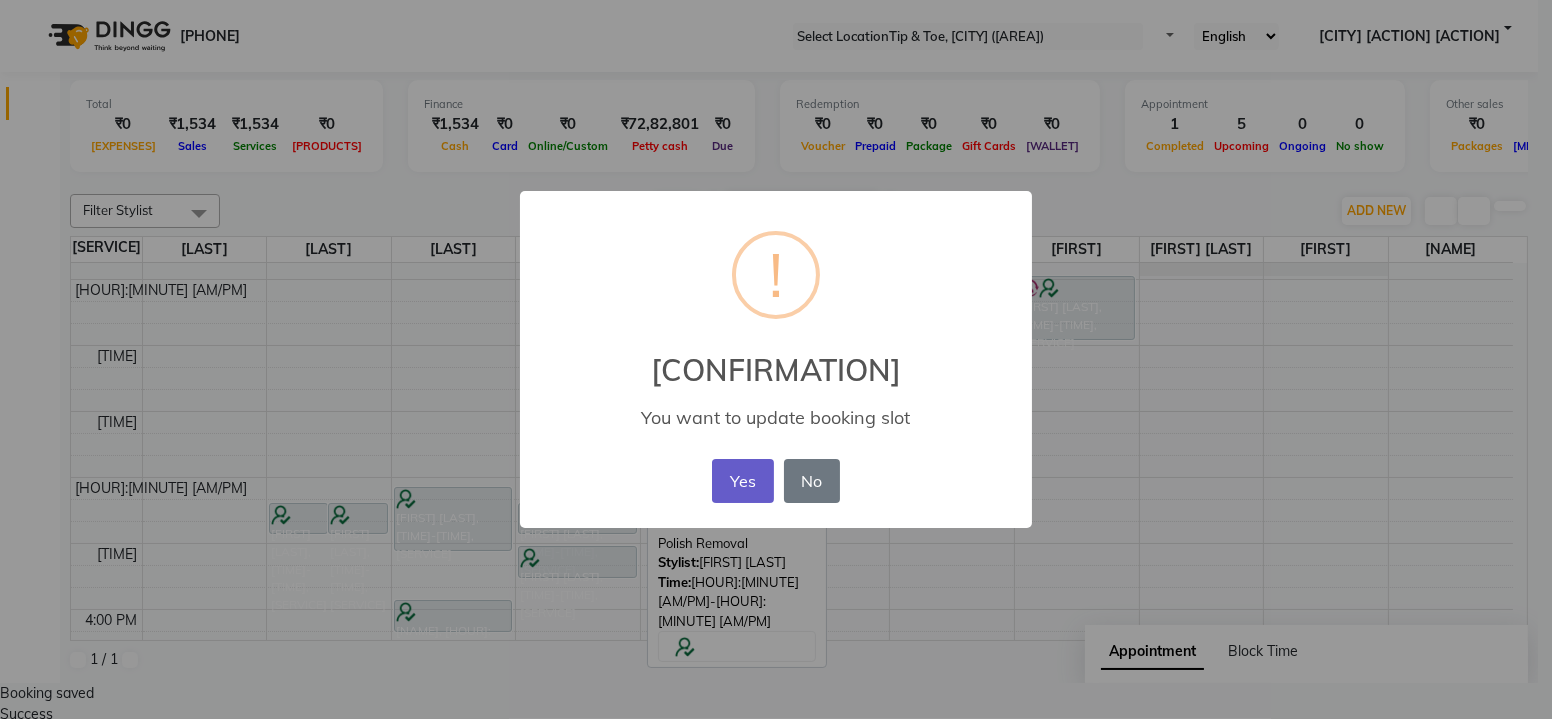 click on "Yes" at bounding box center (742, 481) 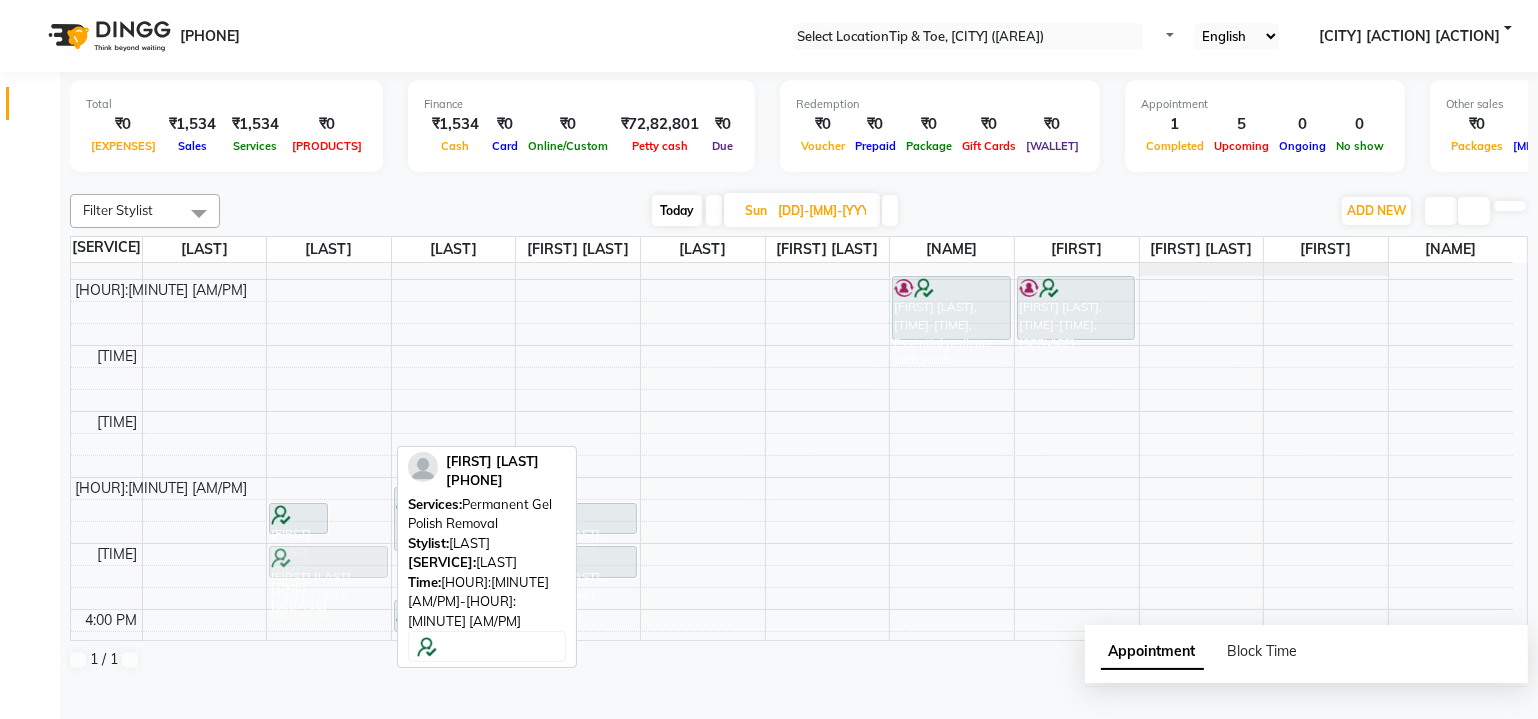 click on "[FIRST] [LAST], [TIME]-[TIME], [SERVICE]     [FIRST] [LAST], [TIME]-[TIME], [SERVICE]     [FIRST] [LAST], [TIME]-[TIME], [SERVICE]" at bounding box center [205, 510] 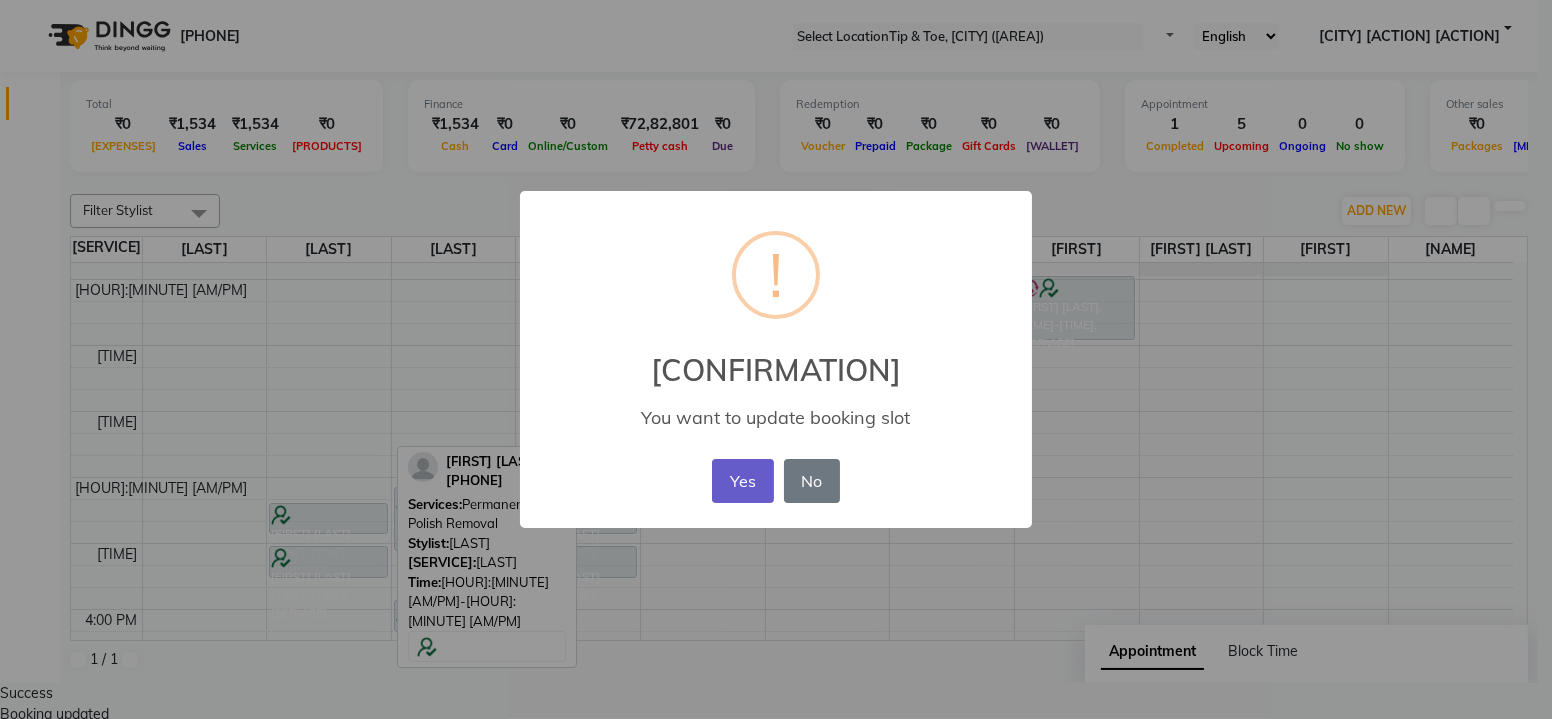 click on "Yes" at bounding box center (742, 481) 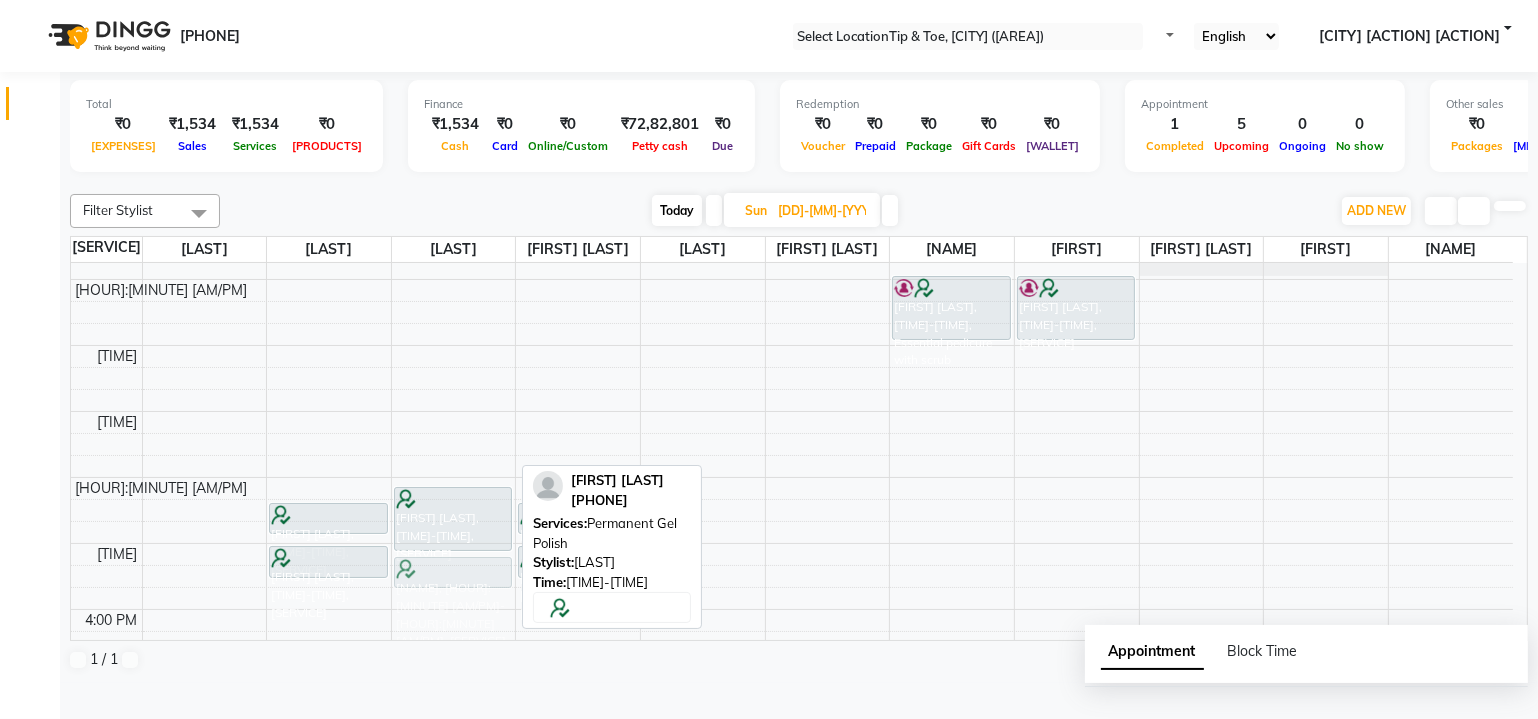 drag, startPoint x: 464, startPoint y: 637, endPoint x: 464, endPoint y: 594, distance: 43 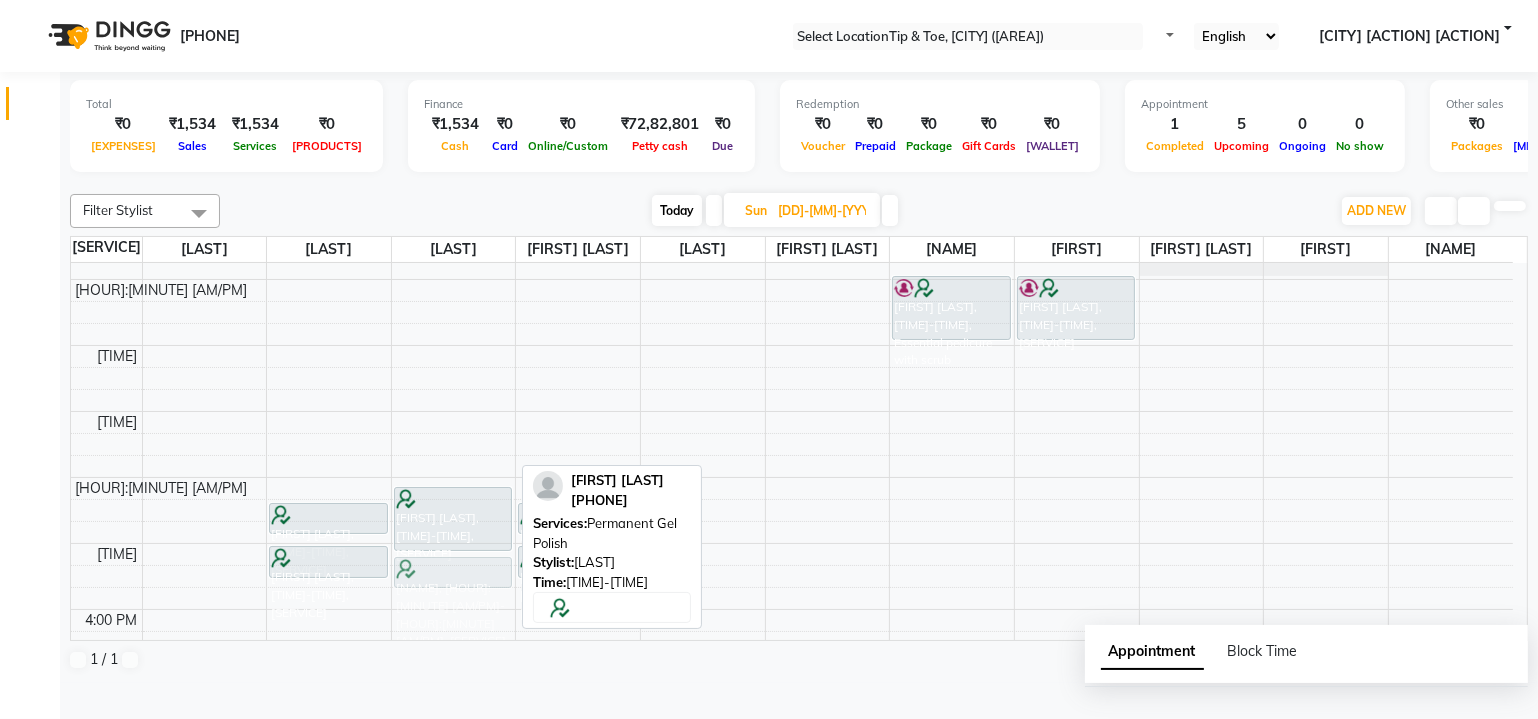 click on "[FIRST] [LAST], [HOUR]:[MINUTE] [AM/PM]-[HOUR]:[MINUTE] [AM/PM], [SERVICE] [SERVICE] [FIRST] [LAST], [HOUR]:[HOUR]:[MINUTE] [AM/PM]-[HOUR]:[MINUTE] [AM/PM], [SERVICE] [SERVICE] [SERVICE] [FIRST] [LAST], [HOUR]:[HOUR]:[MINUTE] [AM/PM]-[HOUR]:[MINUTE] [AM/PM], [SERVICE] [SERVICE] [SERVICE]" at bounding box center (205, 510) 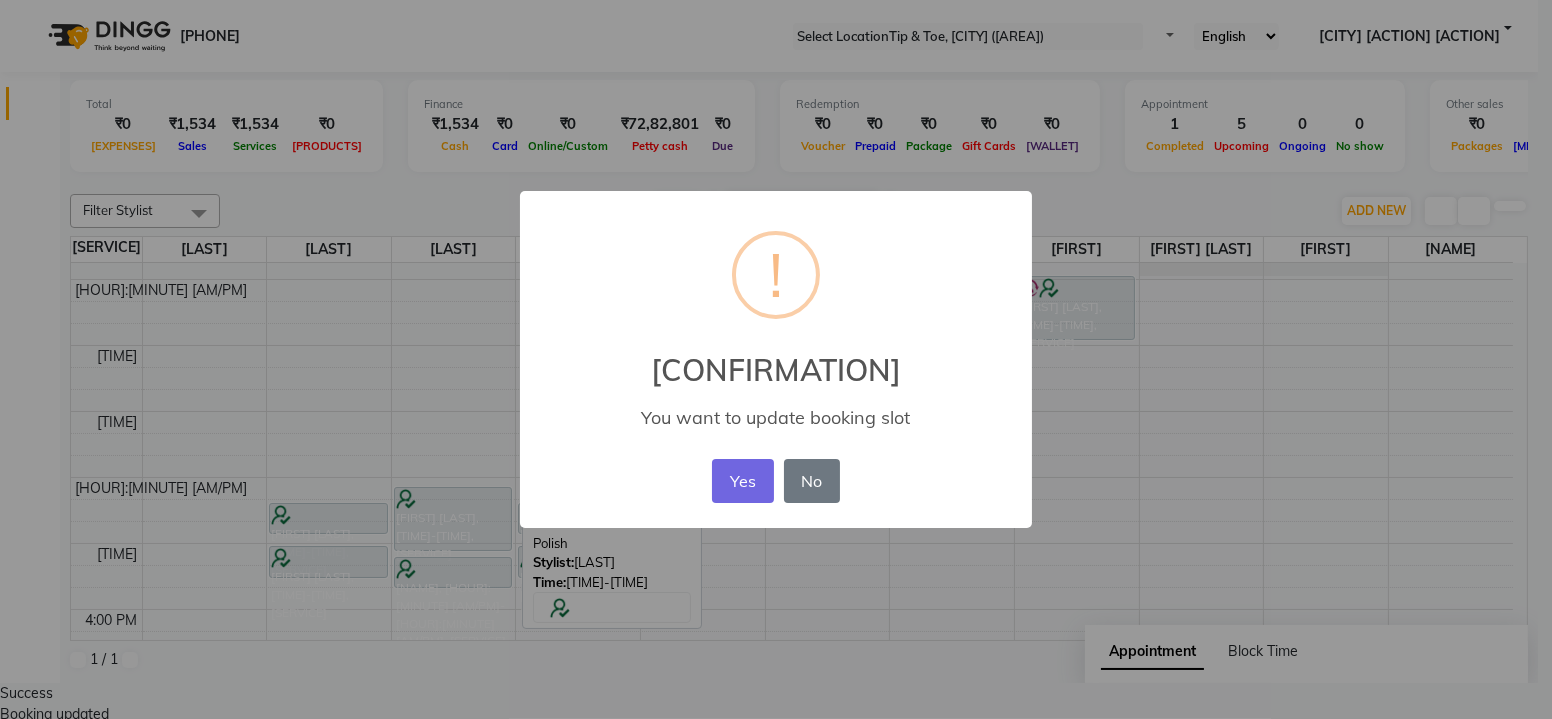 drag, startPoint x: 727, startPoint y: 479, endPoint x: 749, endPoint y: 515, distance: 42.190044 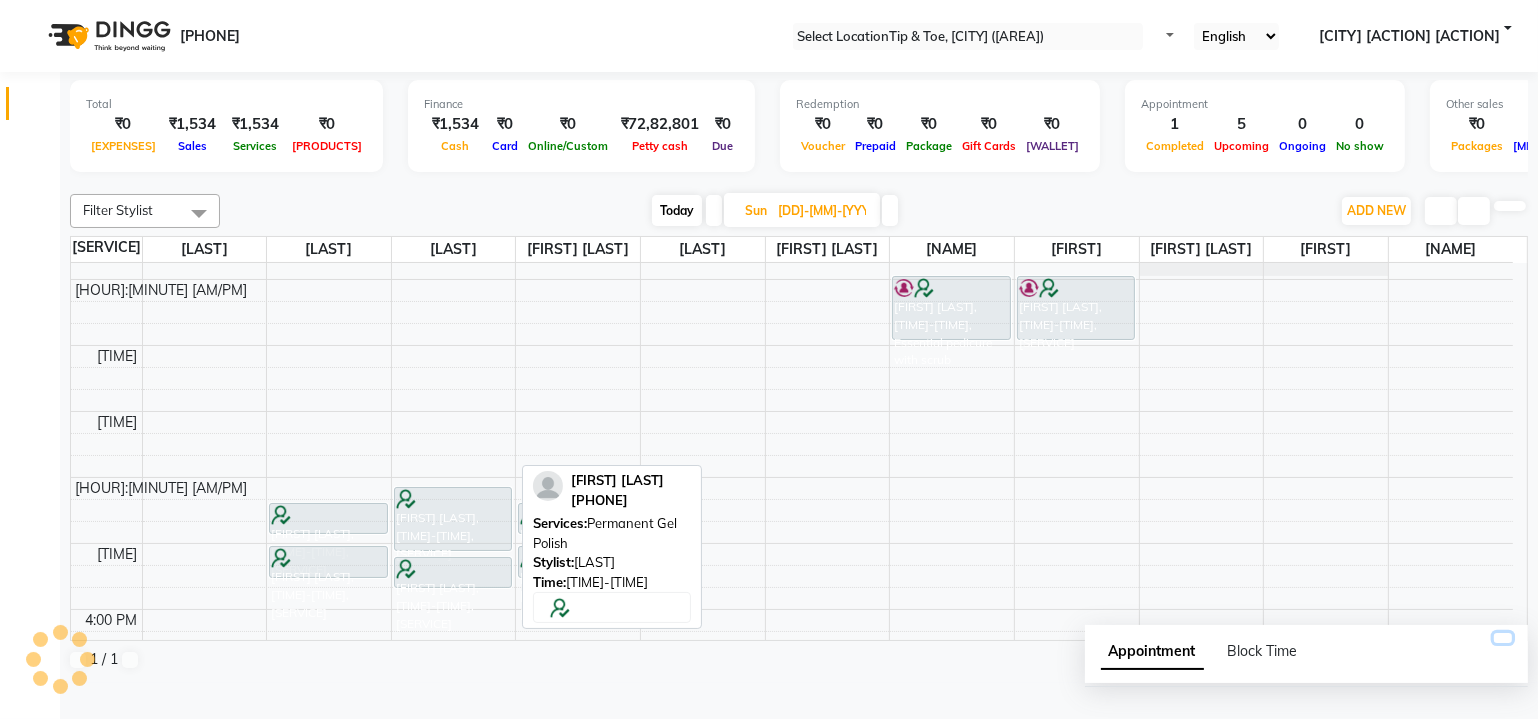 click at bounding box center [1503, 638] 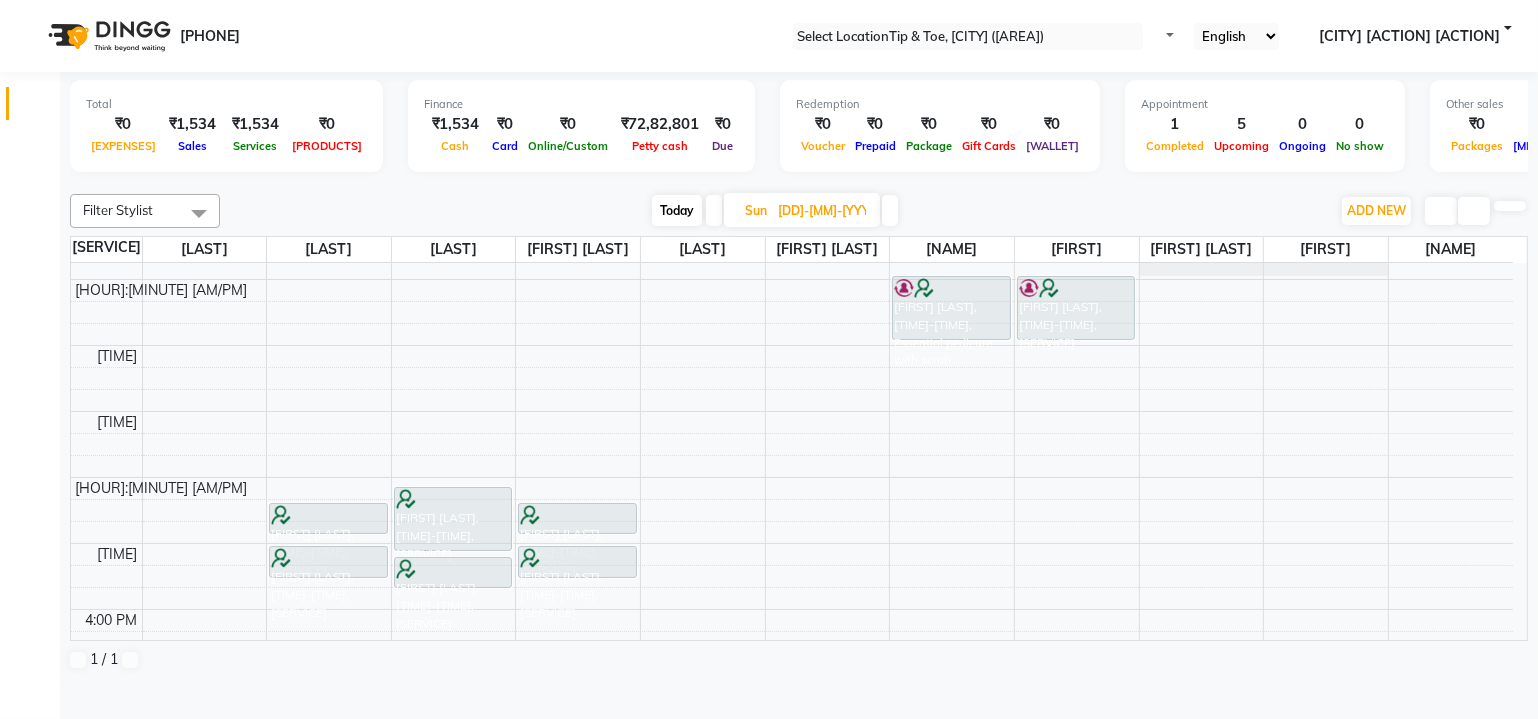 click on "Today" at bounding box center [677, 210] 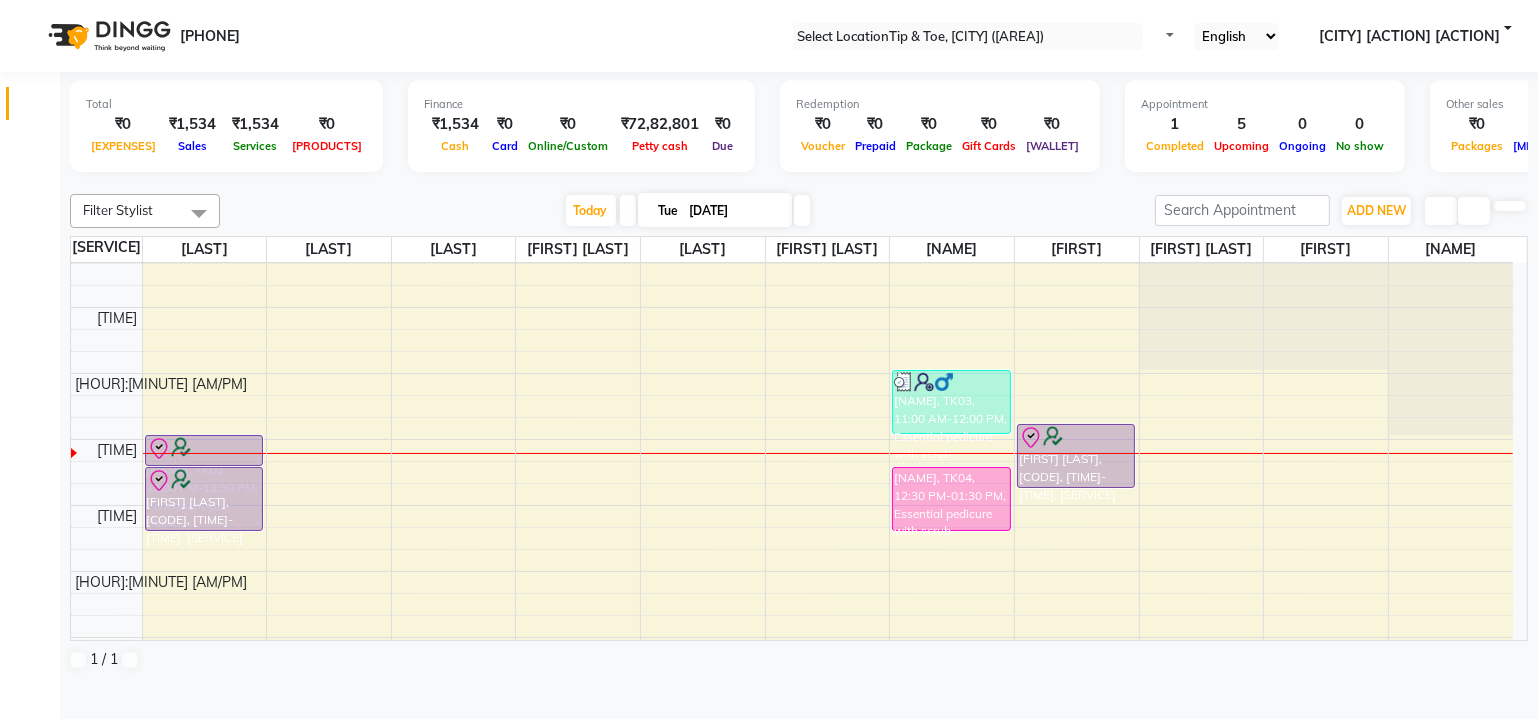 scroll, scrollTop: 0, scrollLeft: 0, axis: both 